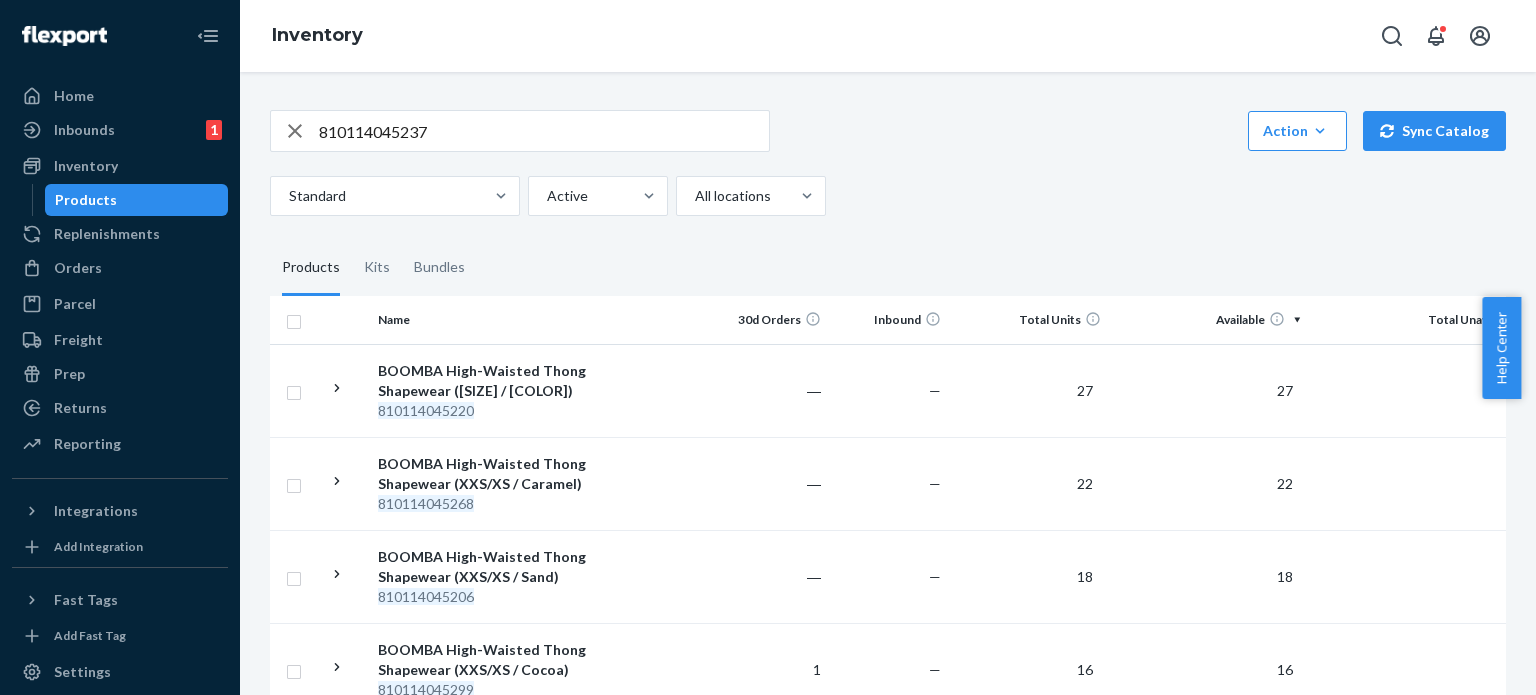 scroll, scrollTop: 0, scrollLeft: 0, axis: both 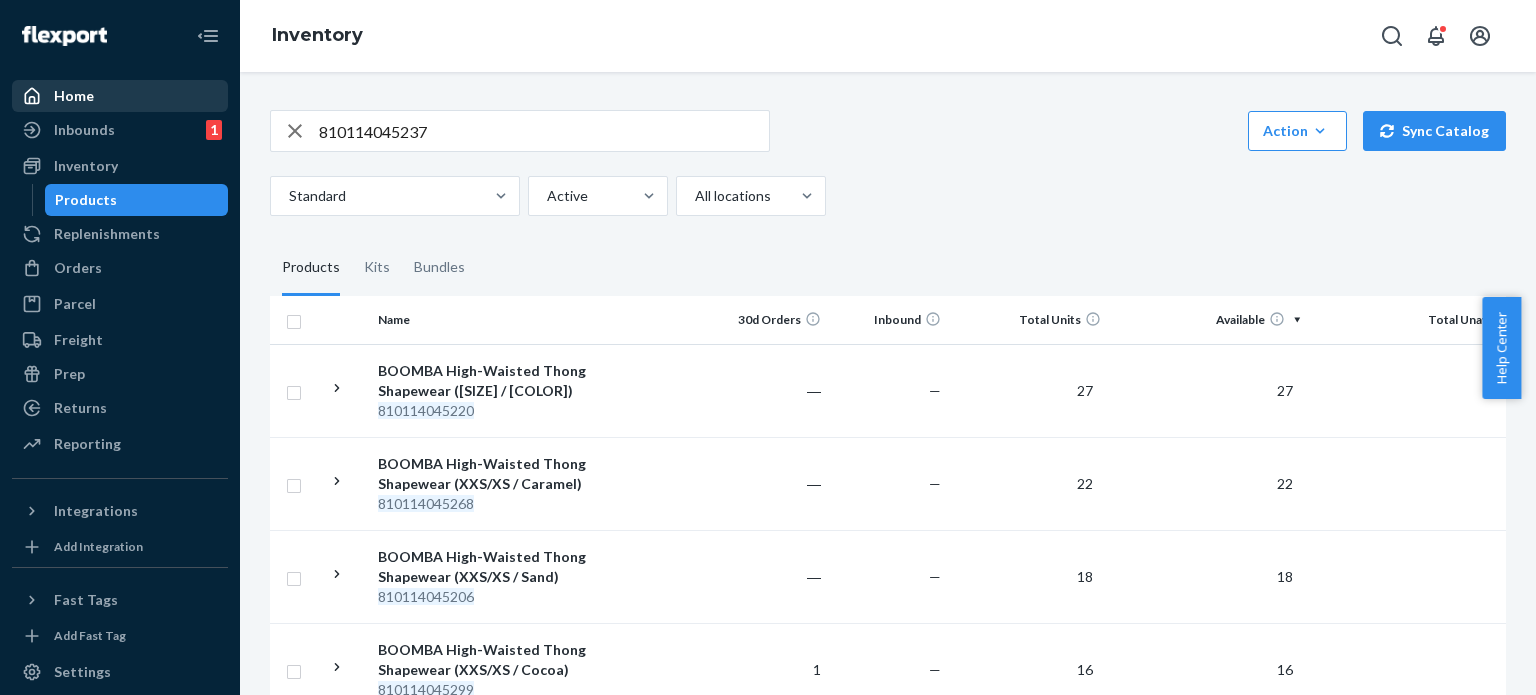 click on "Home" at bounding box center (120, 96) 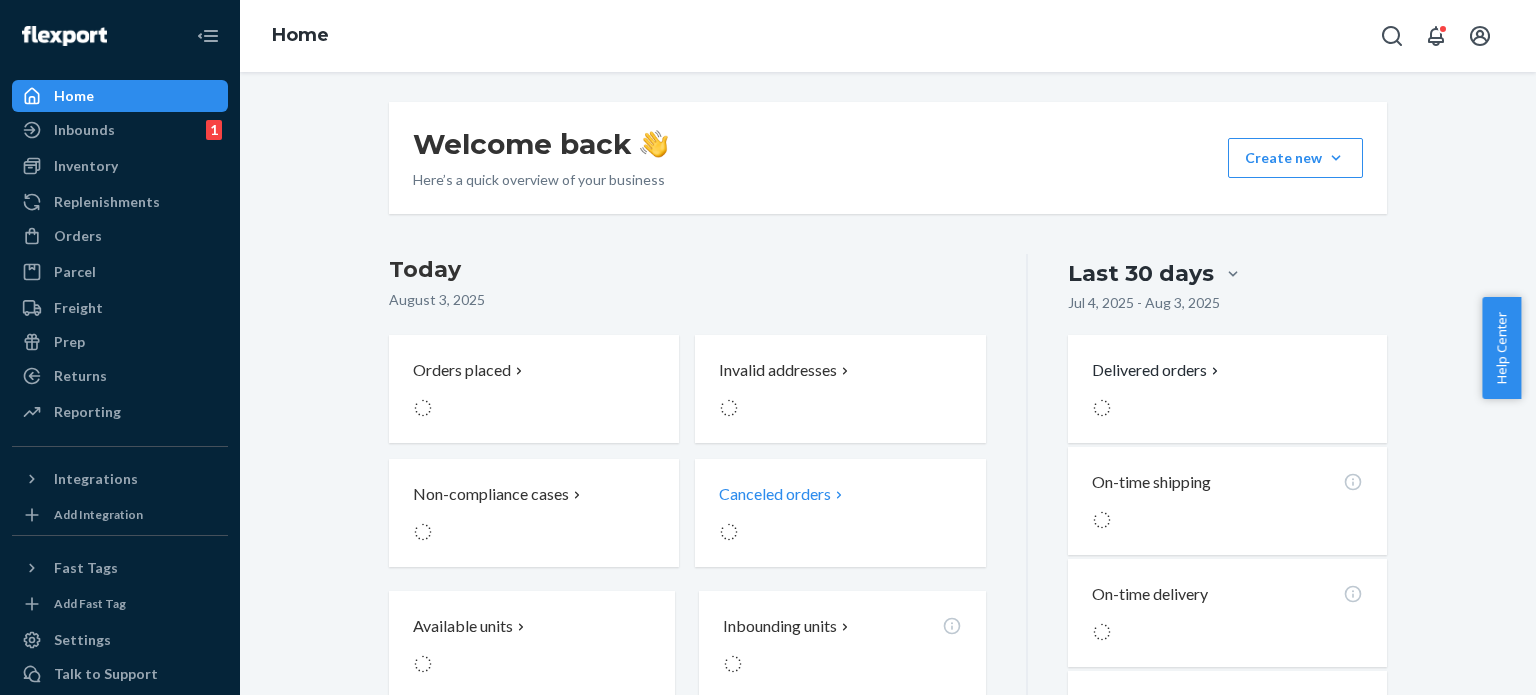 click at bounding box center [812, 532] 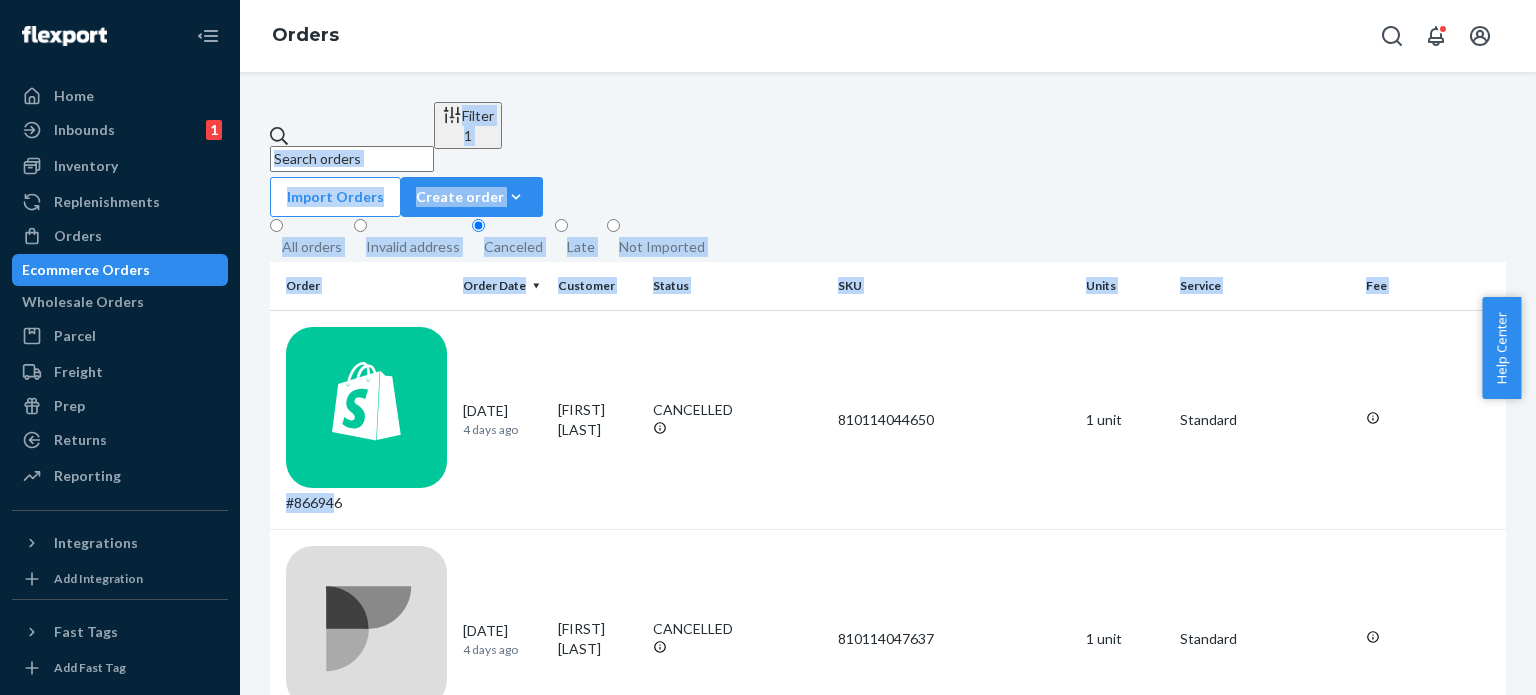 drag, startPoint x: 370, startPoint y: 306, endPoint x: 316, endPoint y: 81, distance: 231.38928 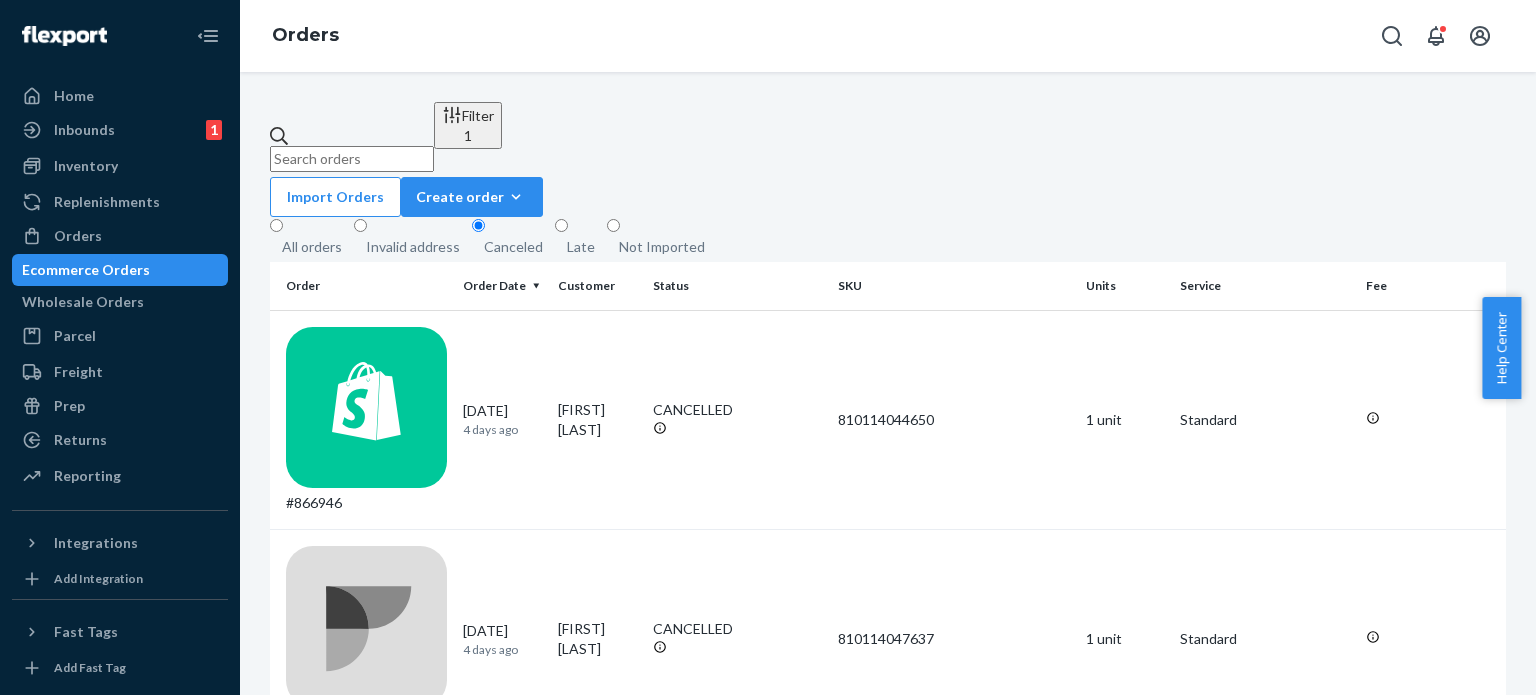click on "Orders" at bounding box center (888, 36) 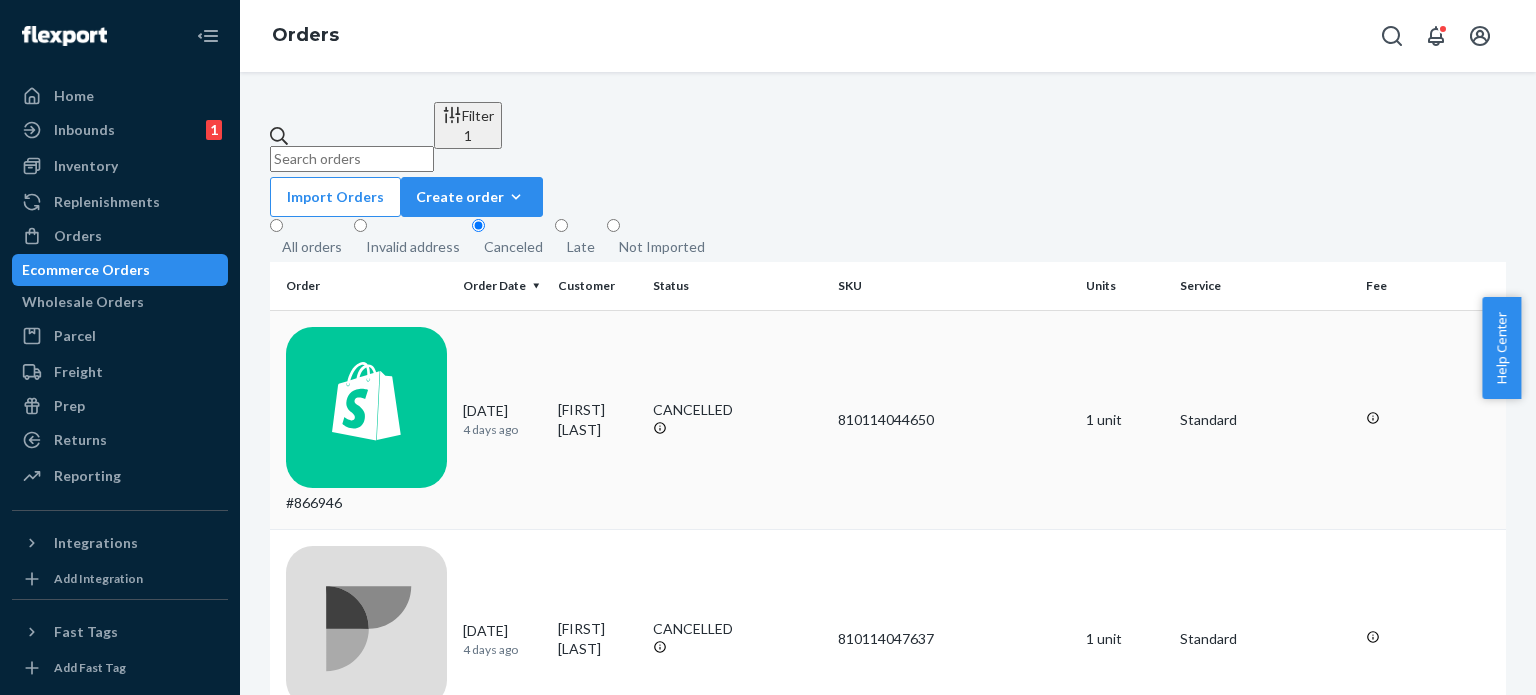 drag, startPoint x: 375, startPoint y: 308, endPoint x: 280, endPoint y: 304, distance: 95.084175 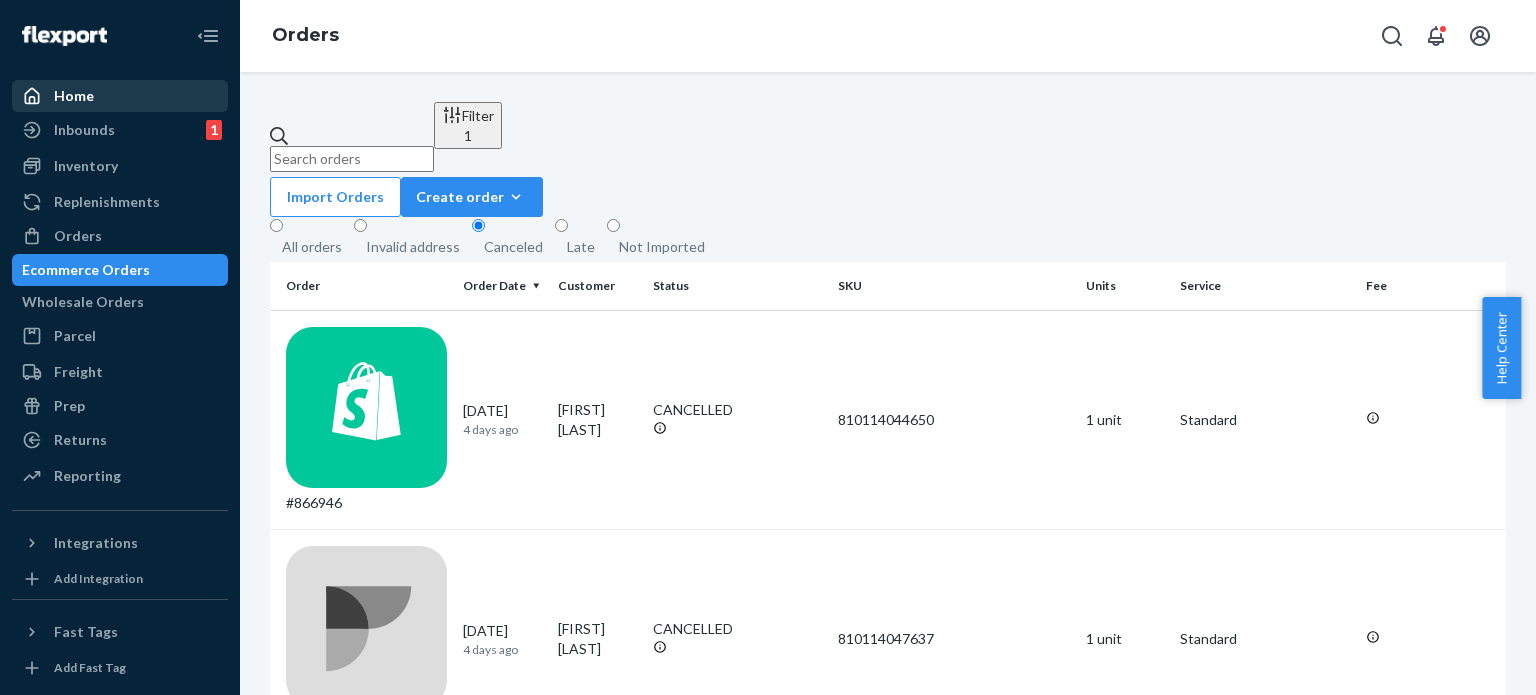 click 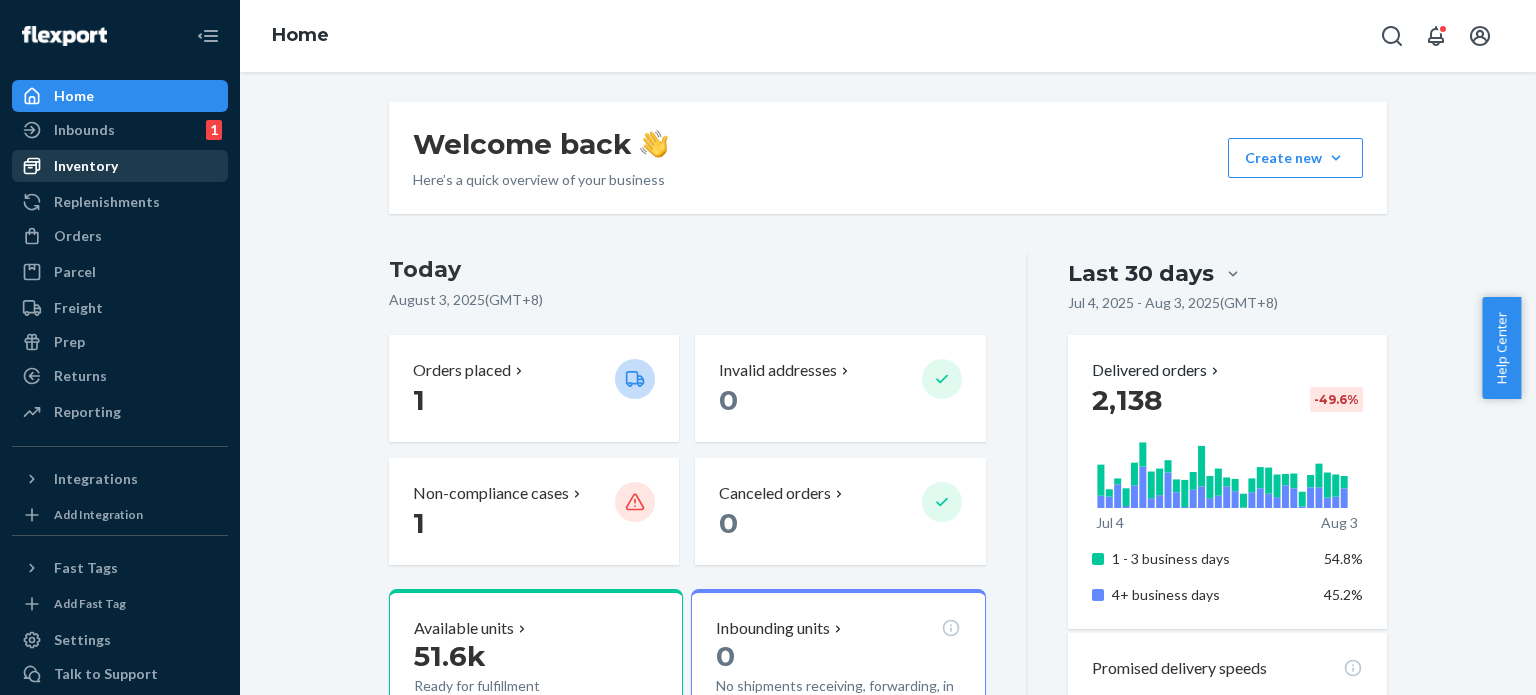 click on "Inventory" at bounding box center (86, 166) 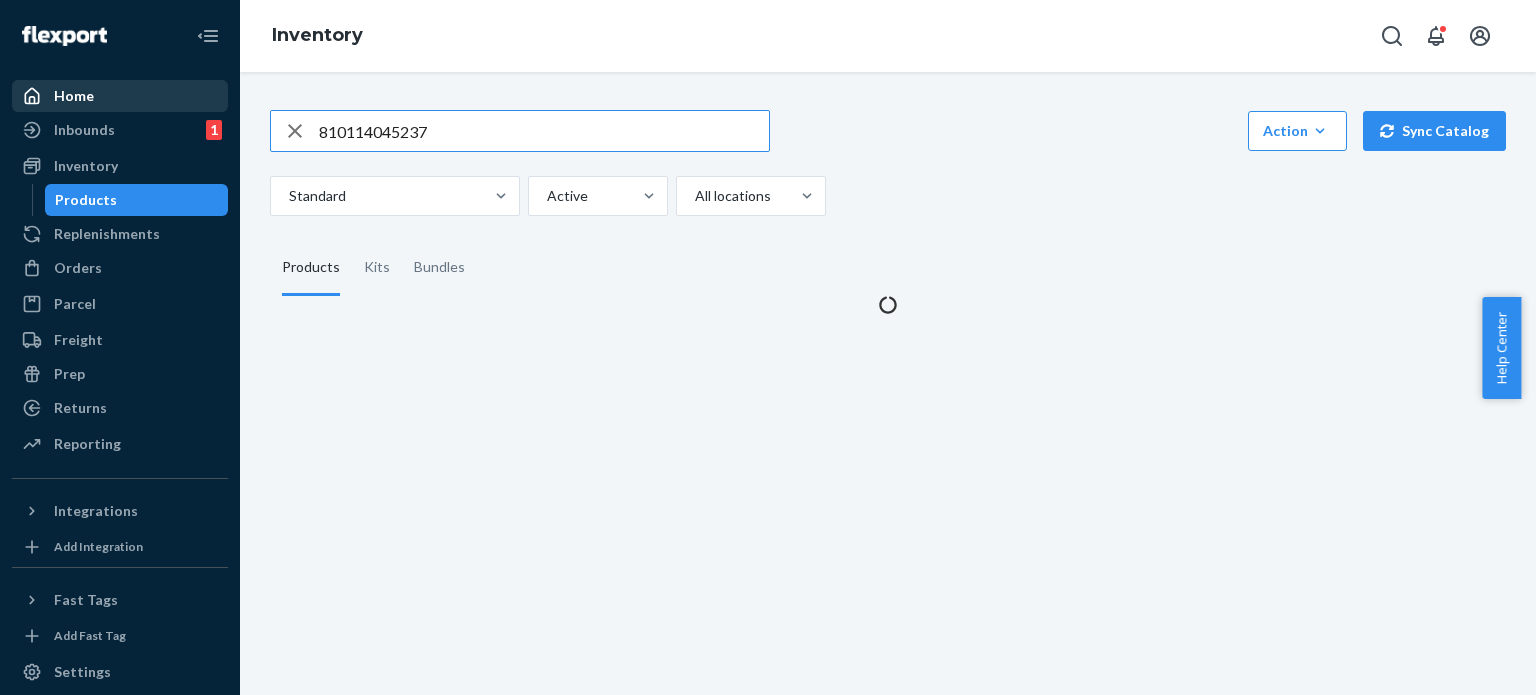click on "810114045237" at bounding box center [544, 131] 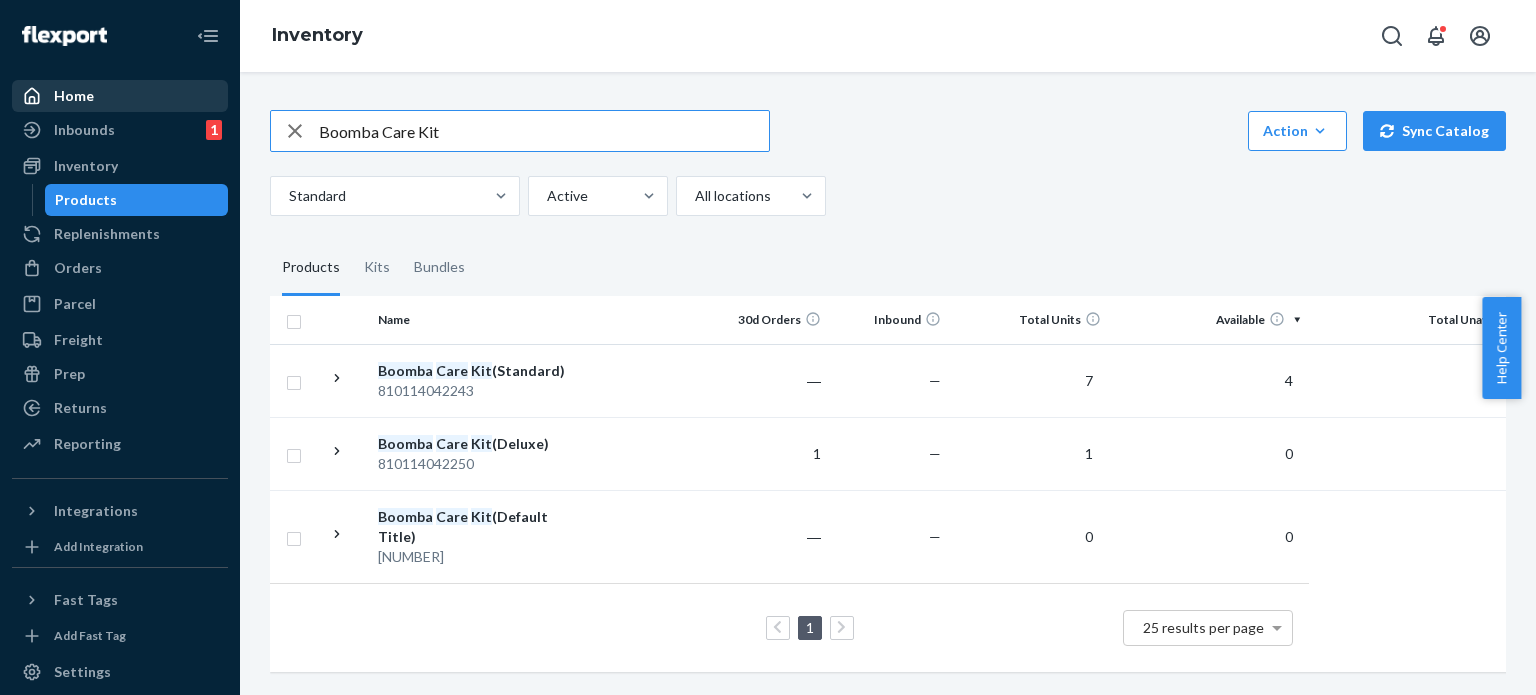 click on "Boomba Care Kit" at bounding box center (544, 131) 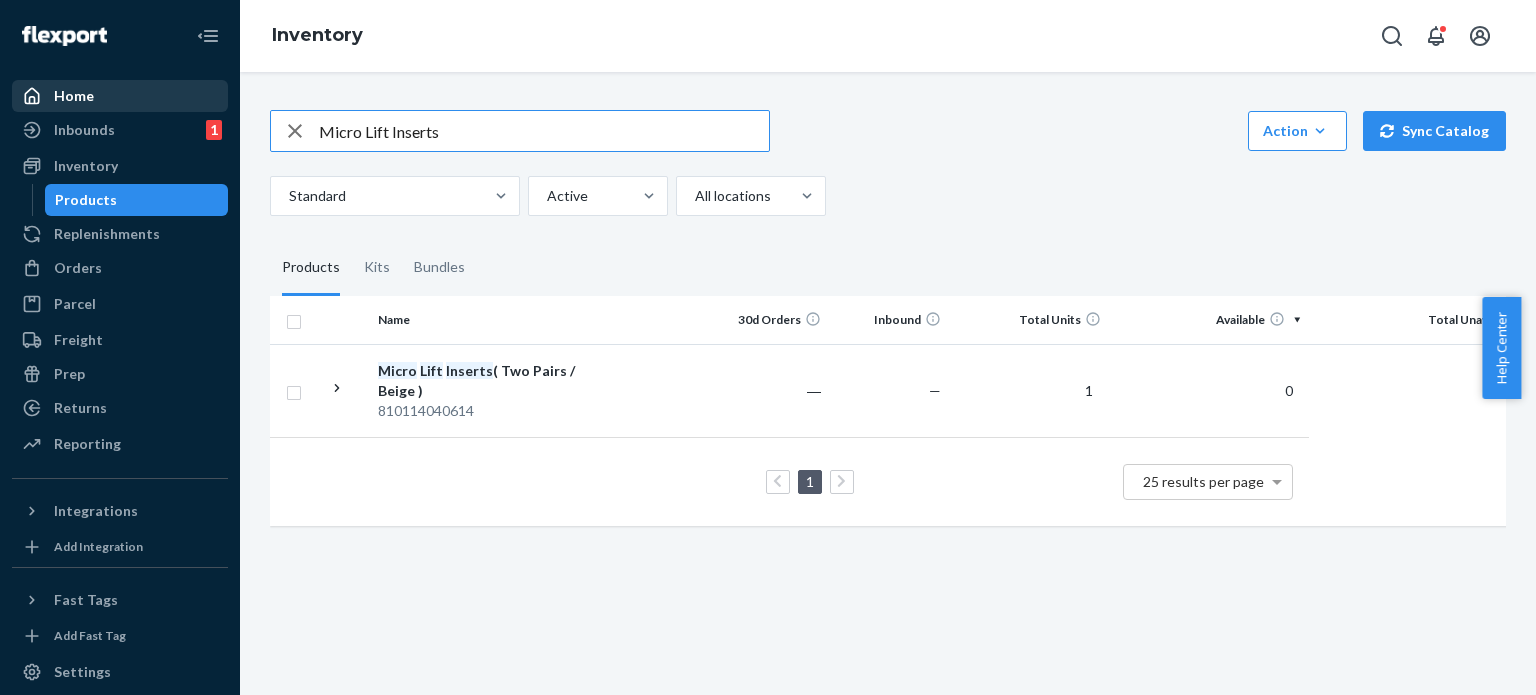 click on "Micro Lift Inserts" at bounding box center (544, 131) 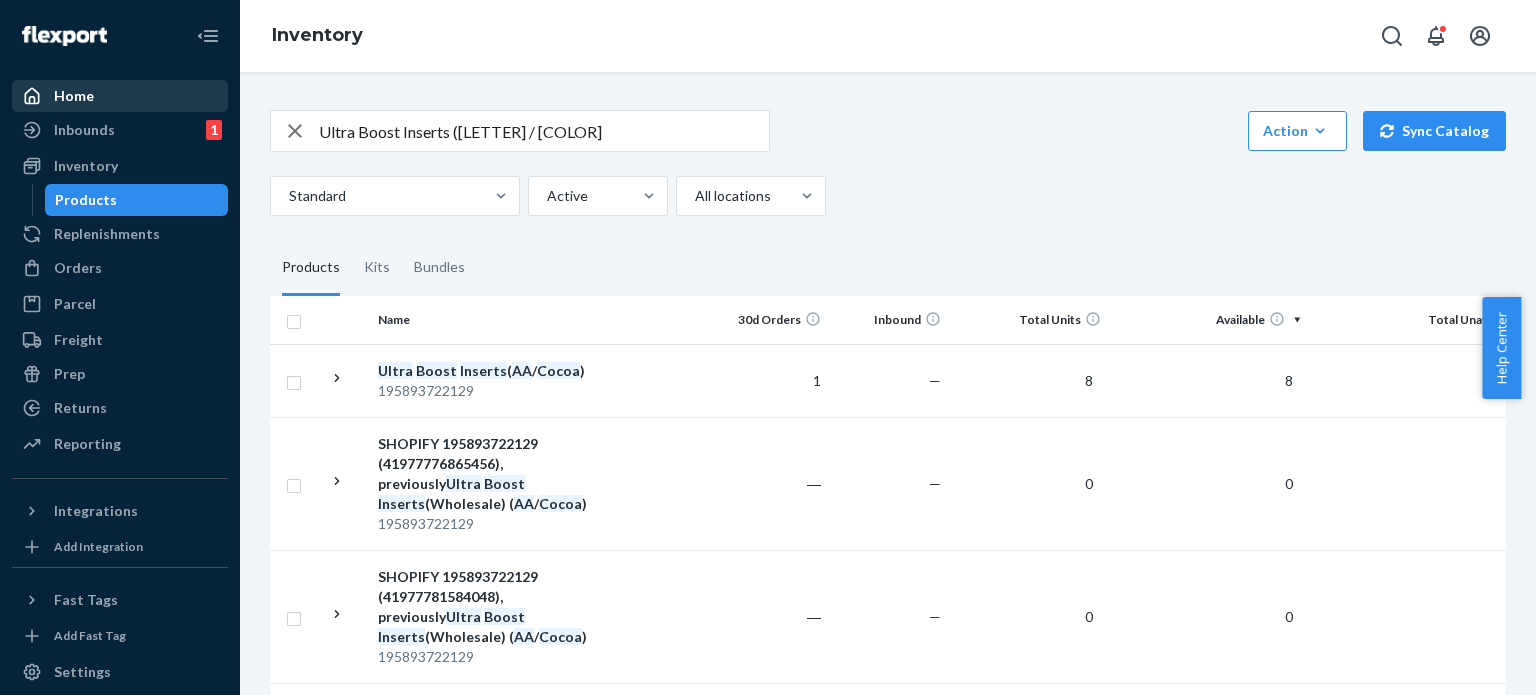 click on "Ultra Boost Inserts ([LETTER] / [COLOR]" at bounding box center (544, 131) 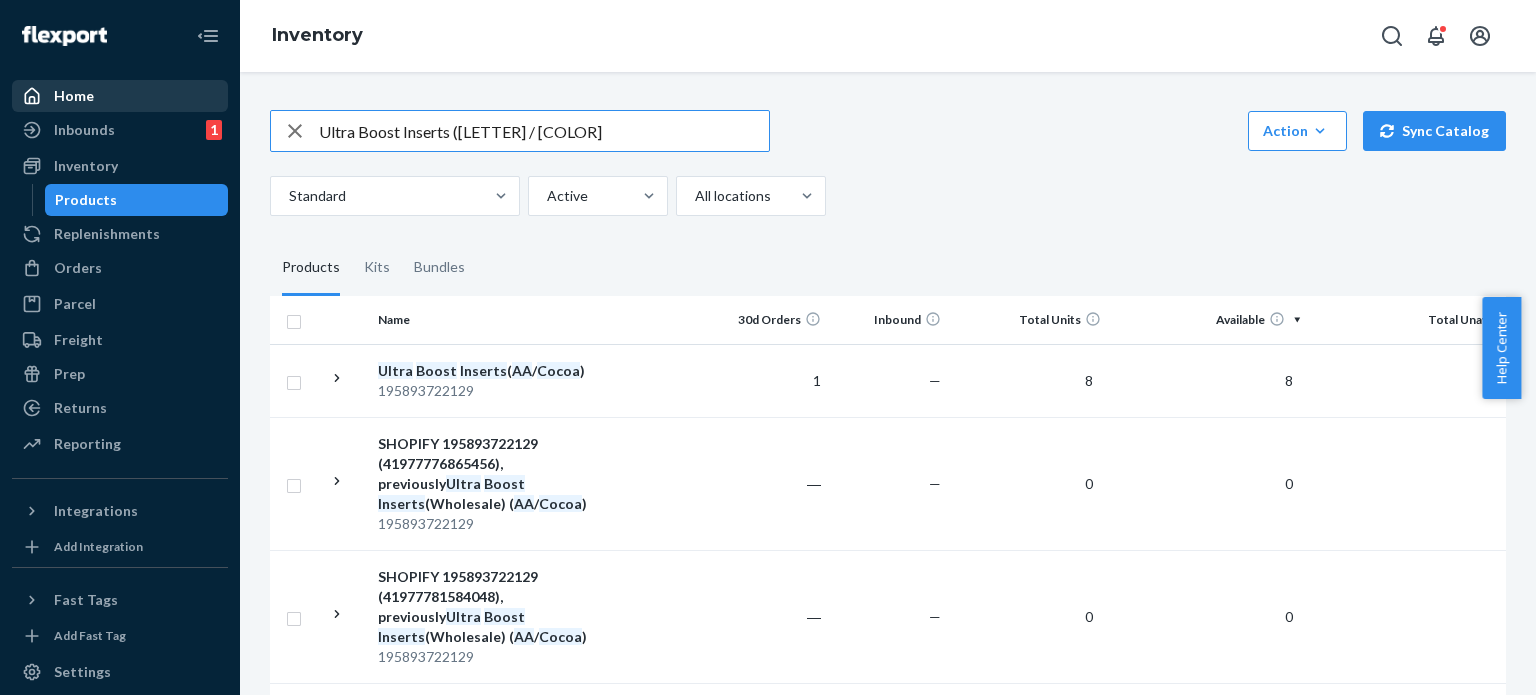 click on "Ultra Boost Inserts ([LETTER] / [COLOR]" at bounding box center (544, 131) 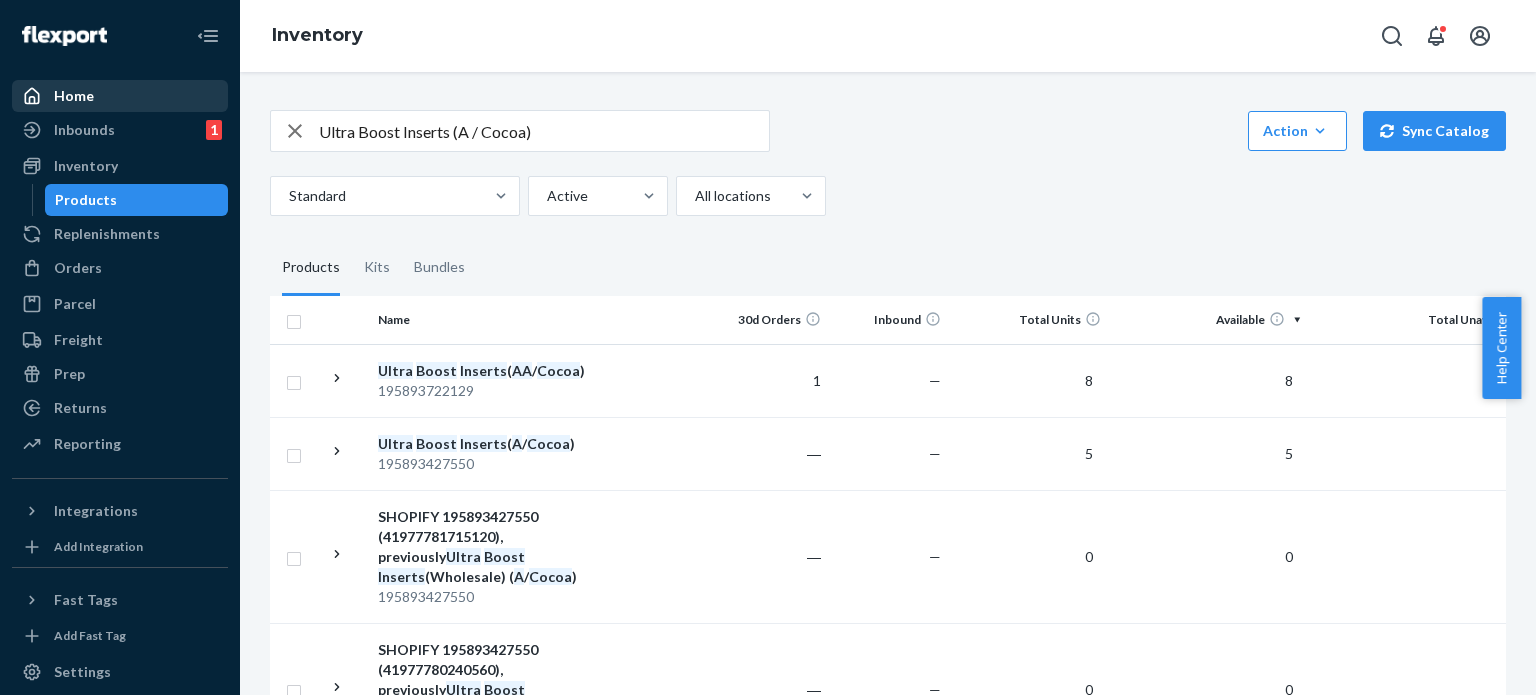 click on "Ultra Boost Inserts (A / Cocoa)" at bounding box center (544, 131) 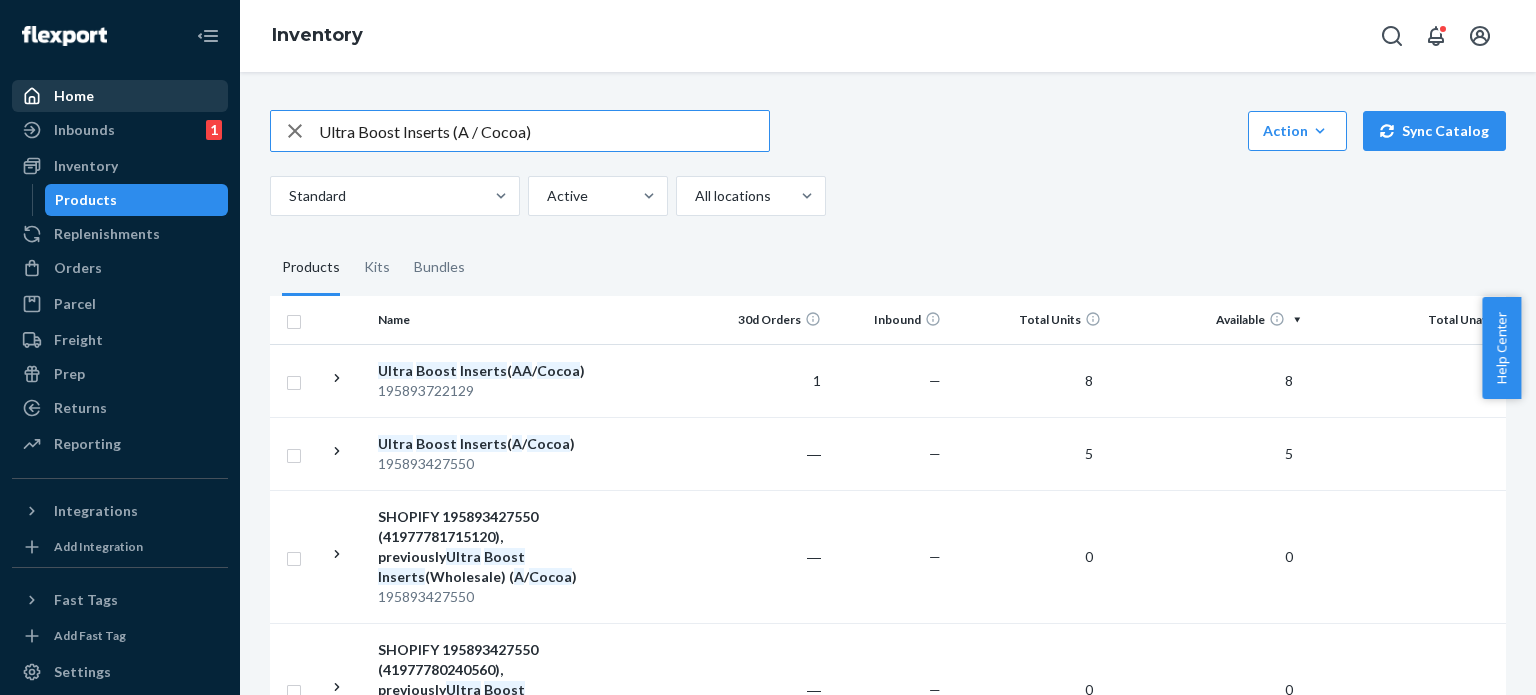 click on "Ultra Boost Inserts (A / Cocoa)" at bounding box center [544, 131] 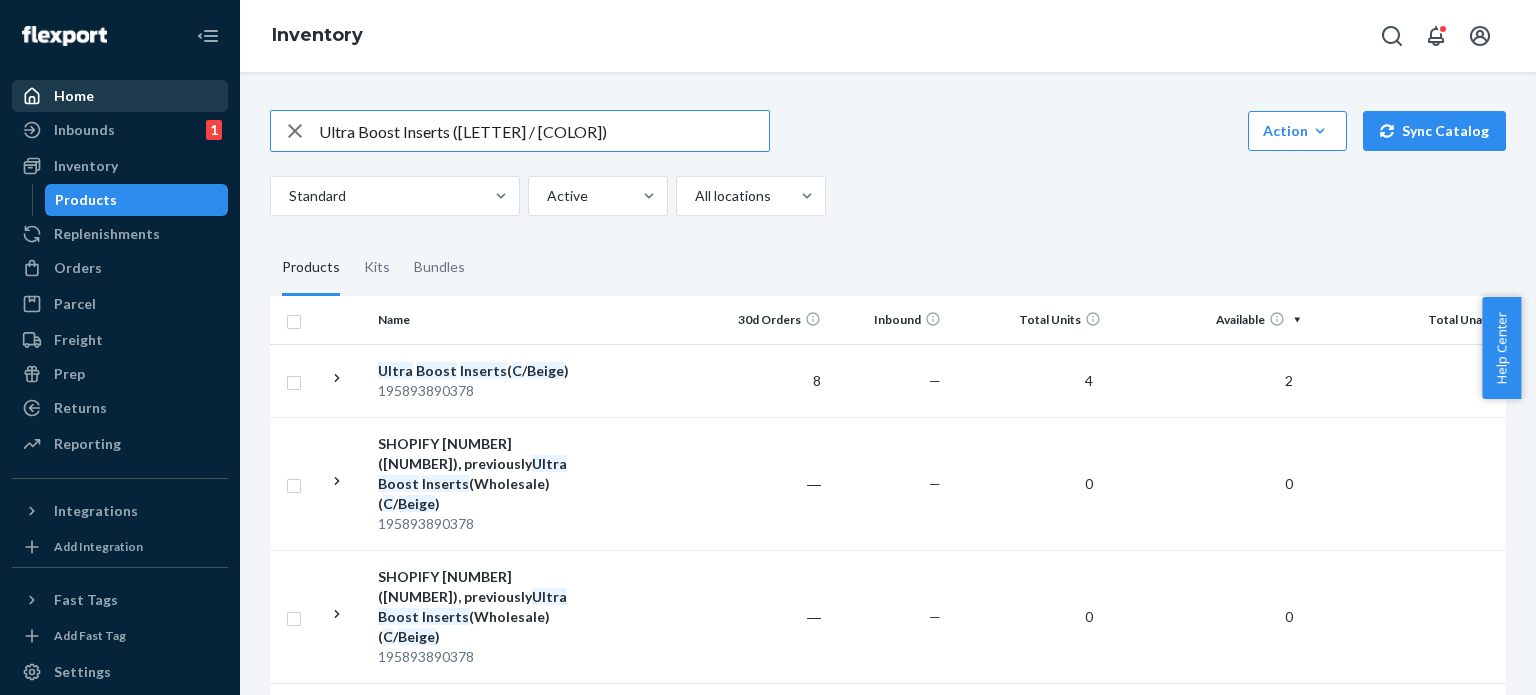 click on "Ultra Boost Inserts ([LETTER] / [COLOR])" at bounding box center [544, 131] 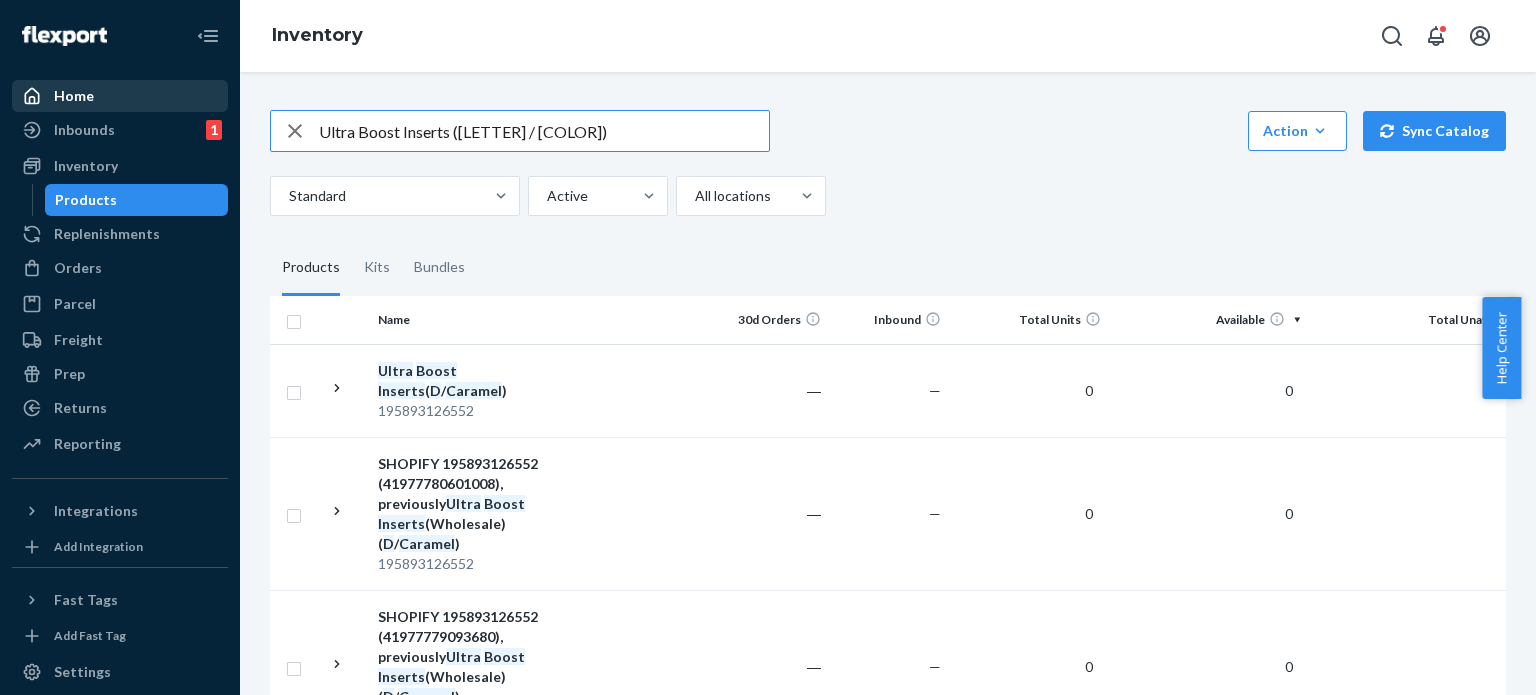 click on "Ultra Boost Inserts ([LETTER] / [COLOR])" at bounding box center (544, 131) 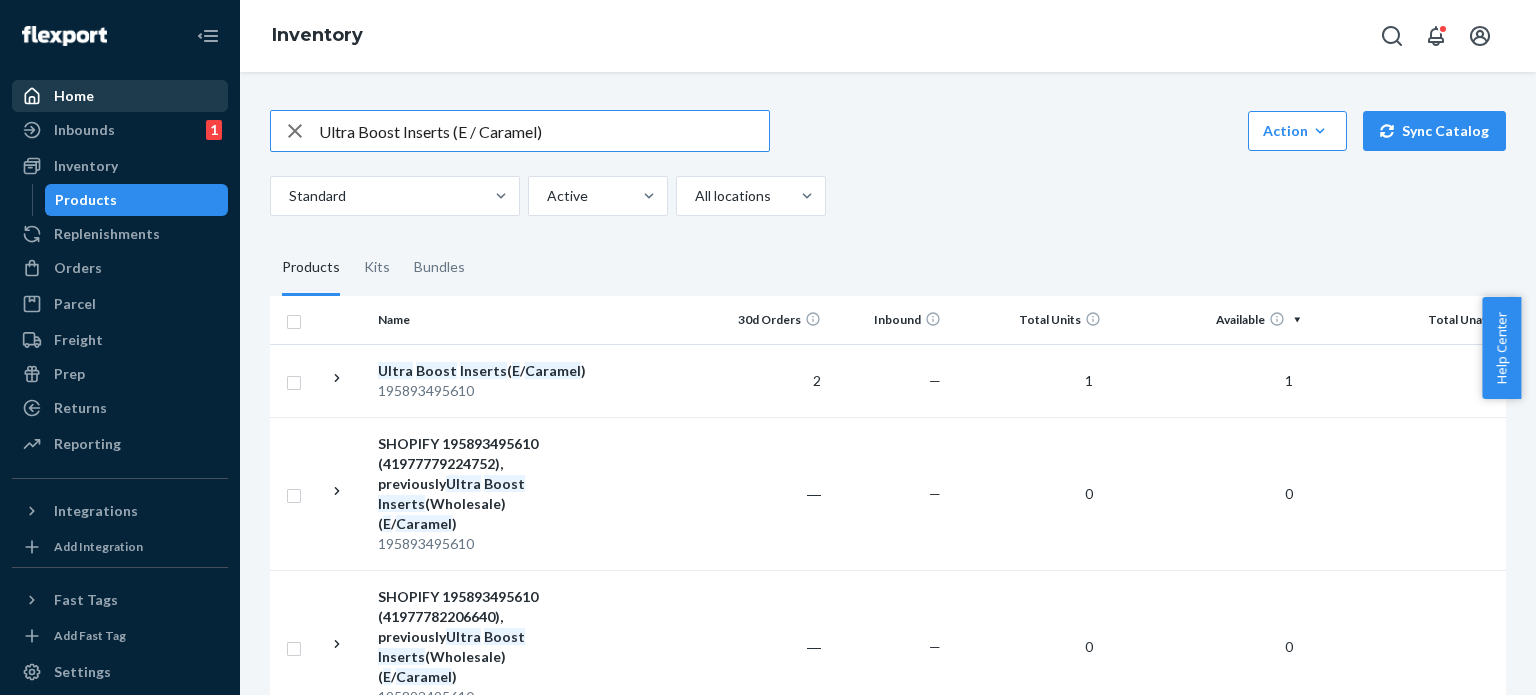 click on "Ultra Boost Inserts (E / Caramel)" at bounding box center [544, 131] 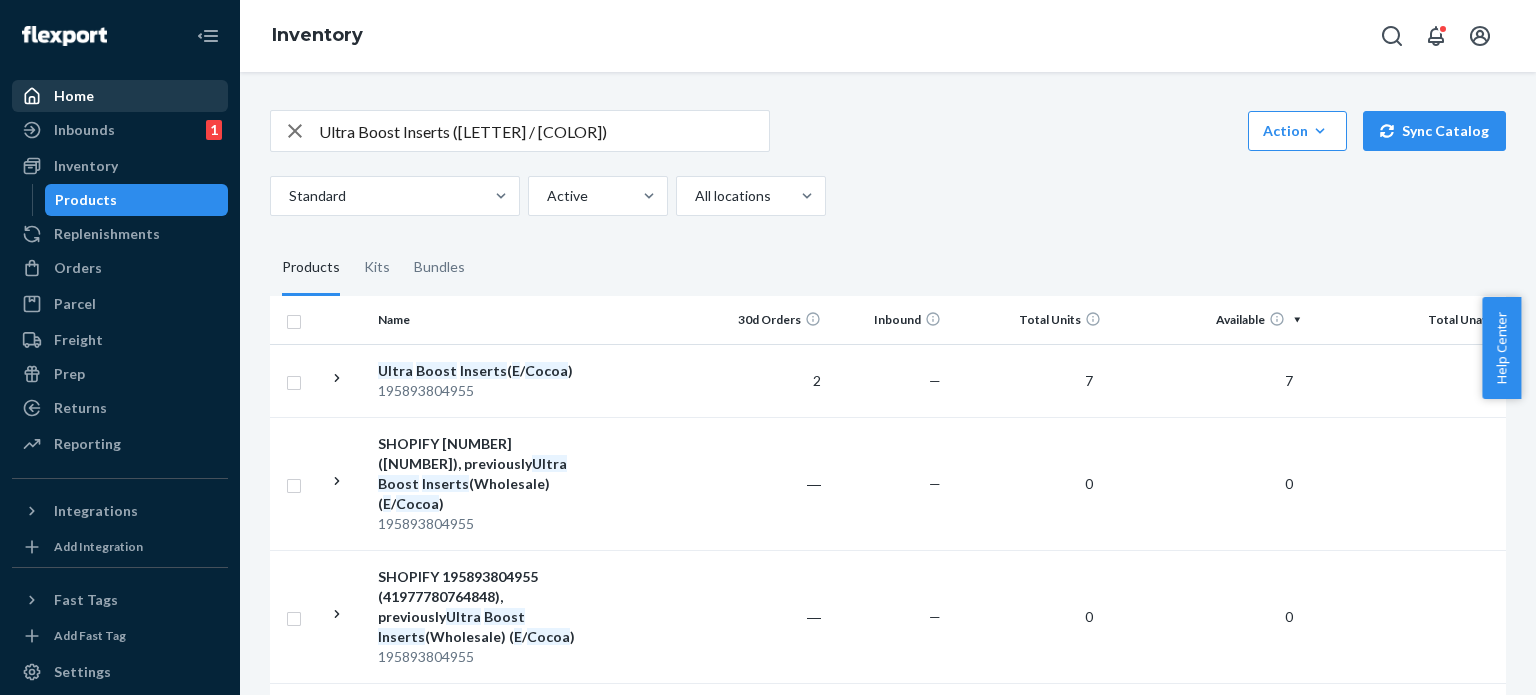 click on "Ultra Boost Inserts ([LETTER] / [COLOR])" at bounding box center (544, 131) 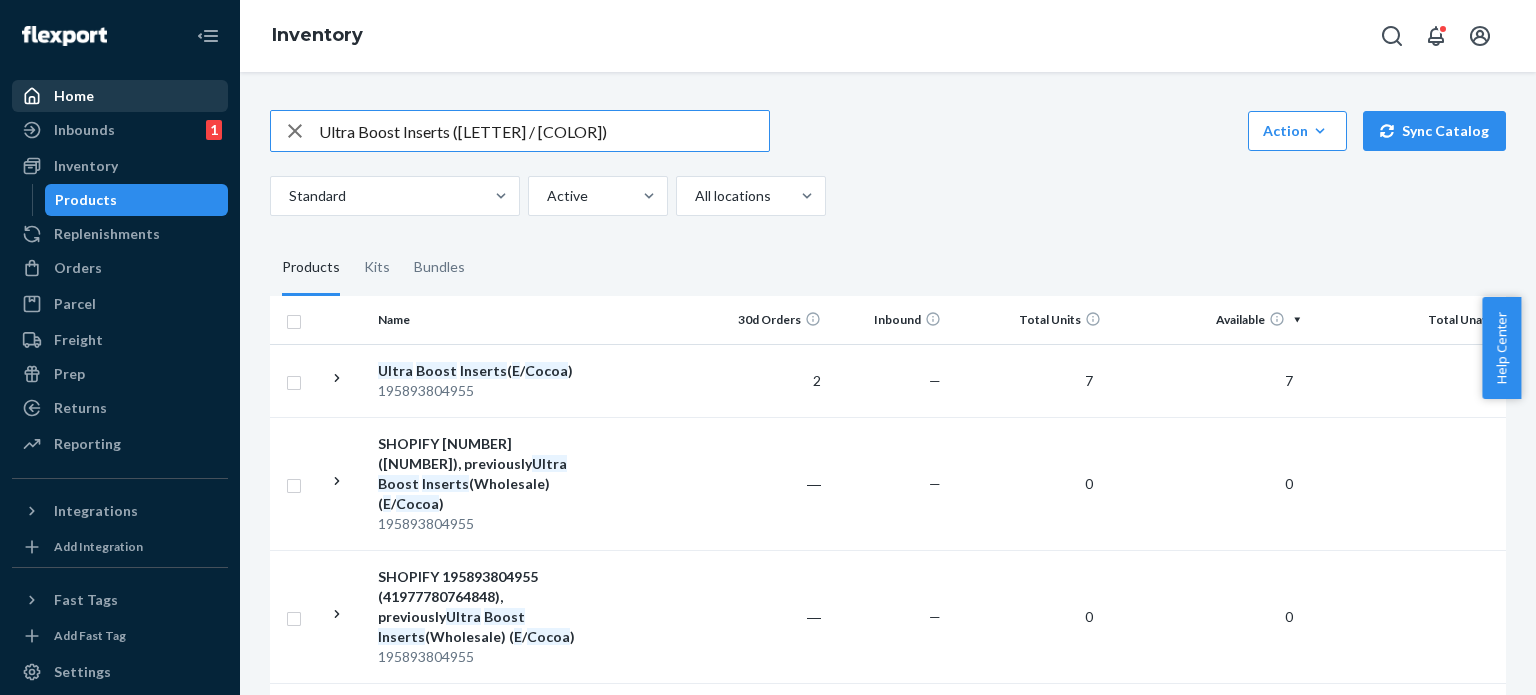 click on "Ultra Boost Inserts ([LETTER] / [COLOR])" at bounding box center [544, 131] 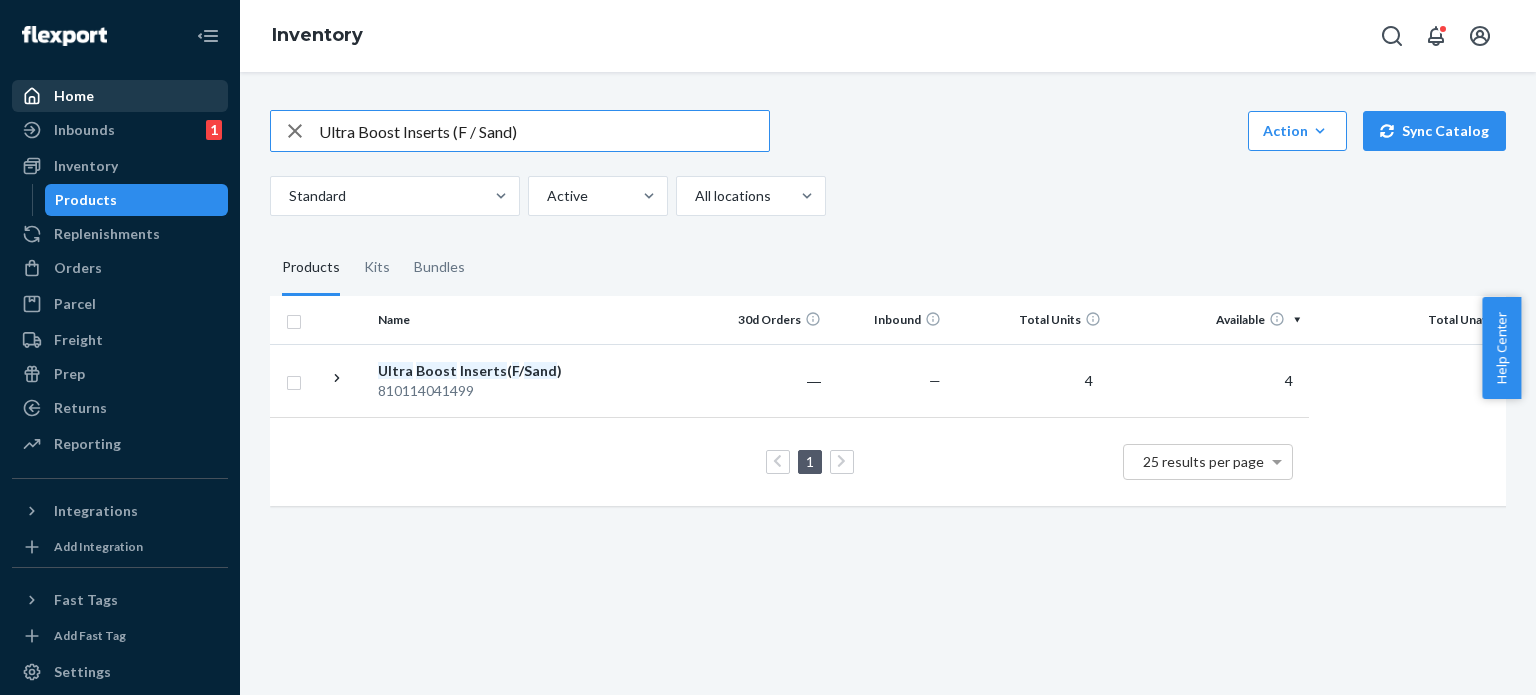 click on "Ultra Boost Inserts (F / Sand)" at bounding box center (544, 131) 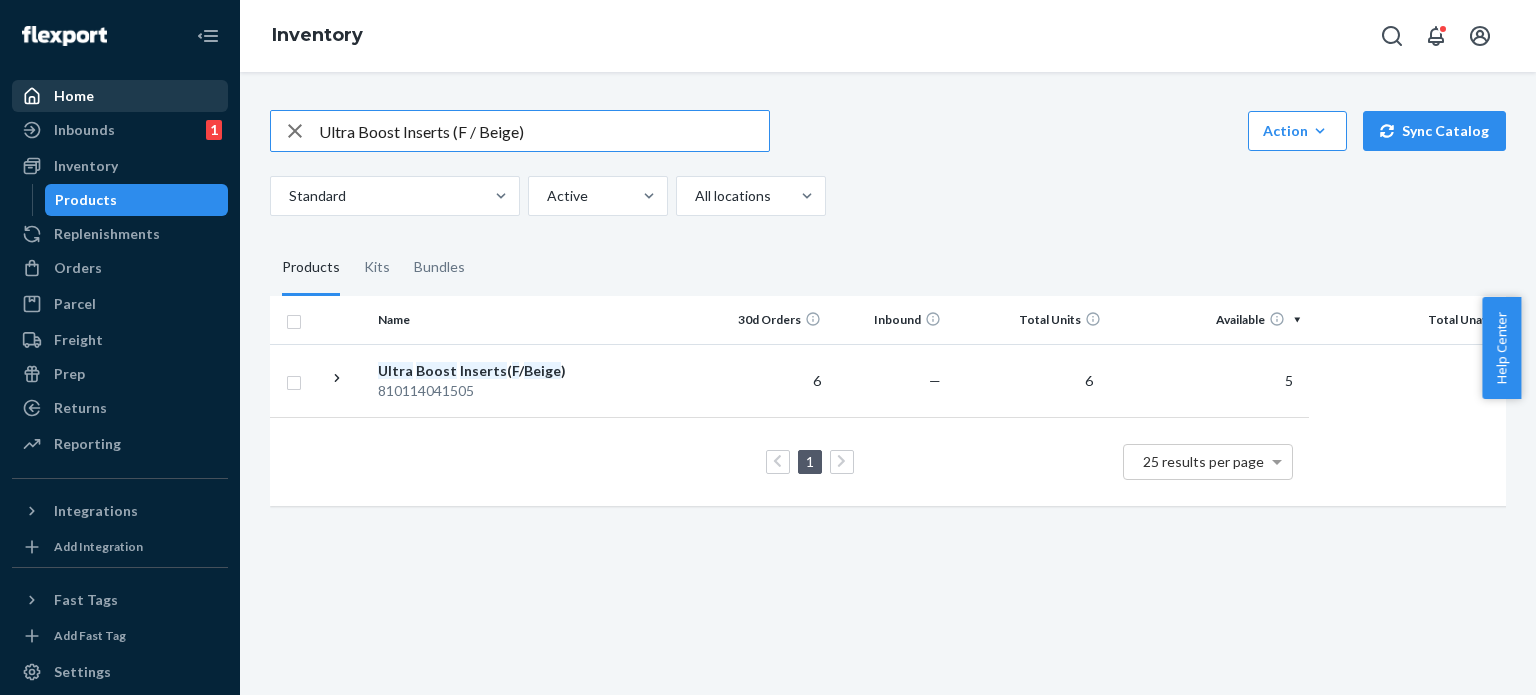 click on "Ultra Boost Inserts (F / Beige)" at bounding box center (544, 131) 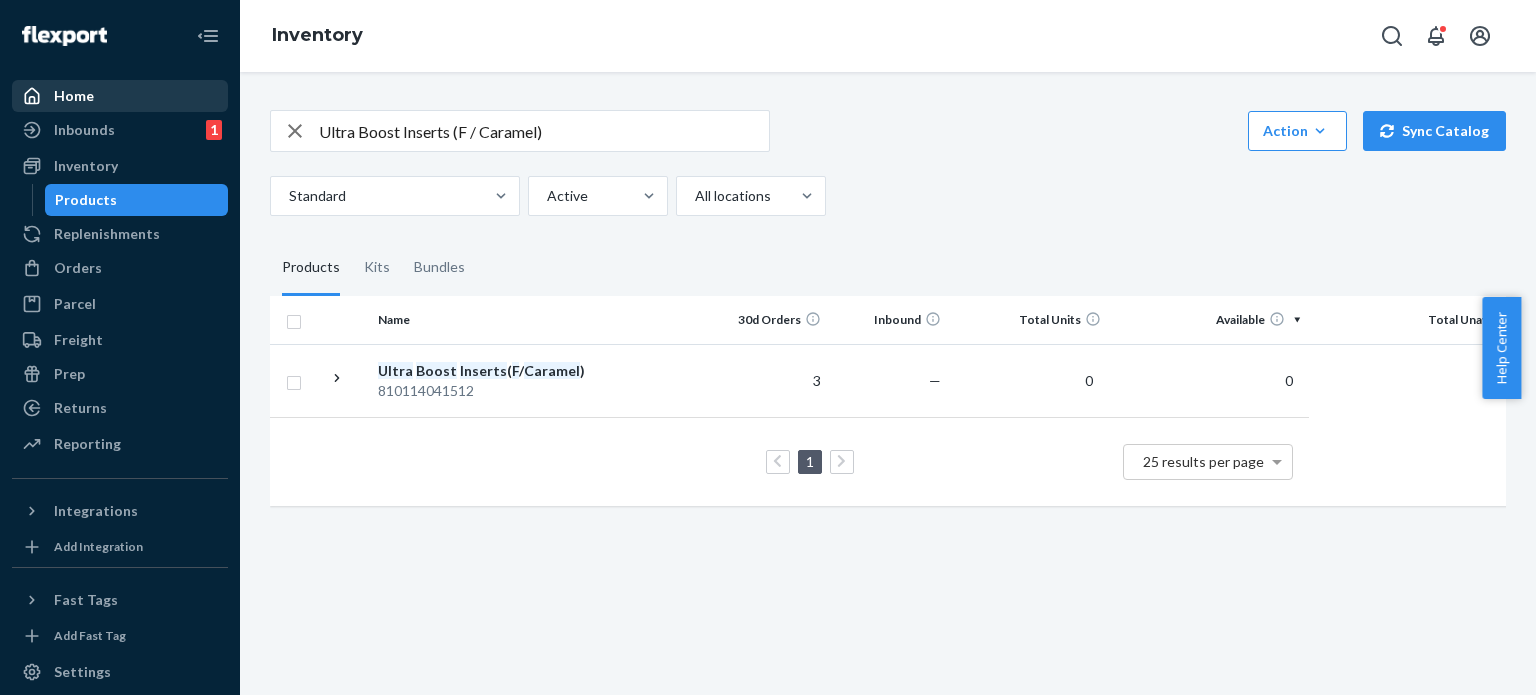click on "Ultra Boost Inserts (F / Caramel)" at bounding box center (544, 131) 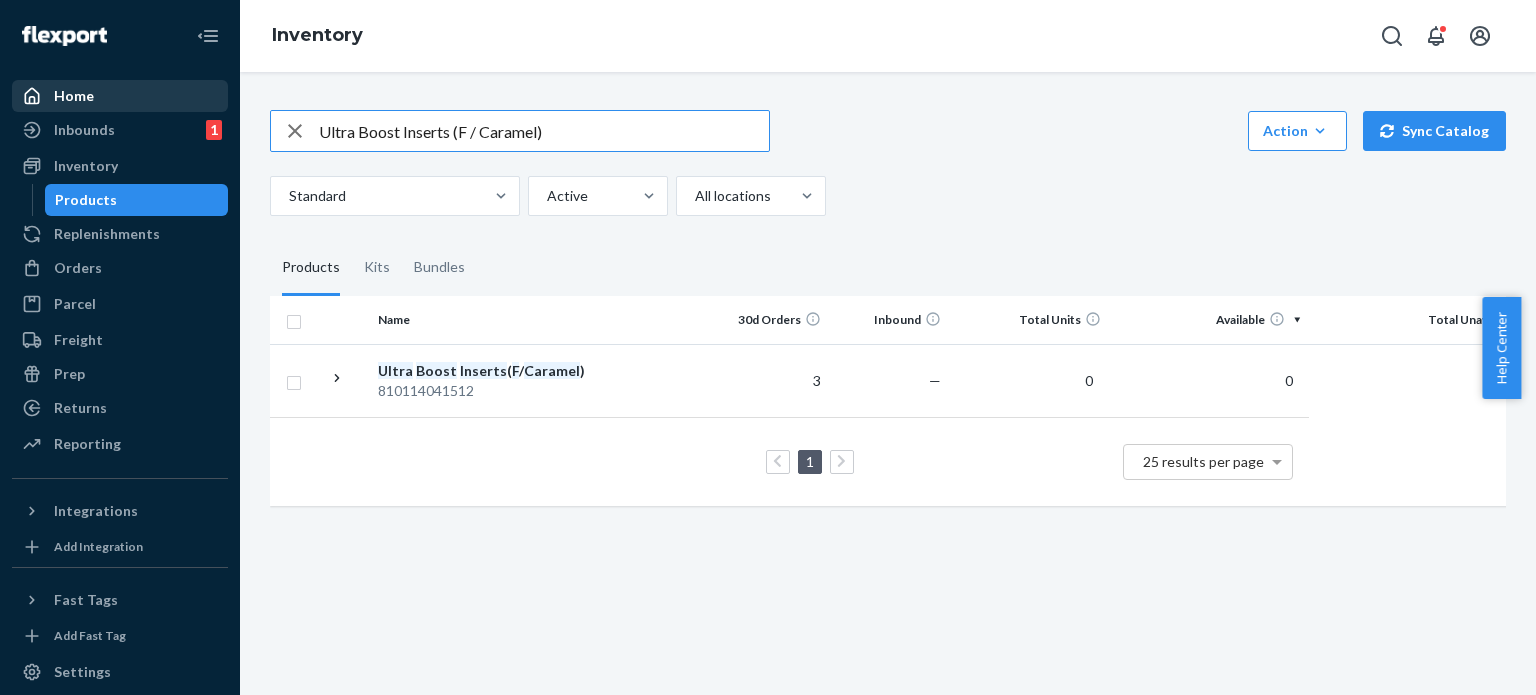 click on "Ultra Boost Inserts (F / Caramel)" at bounding box center [544, 131] 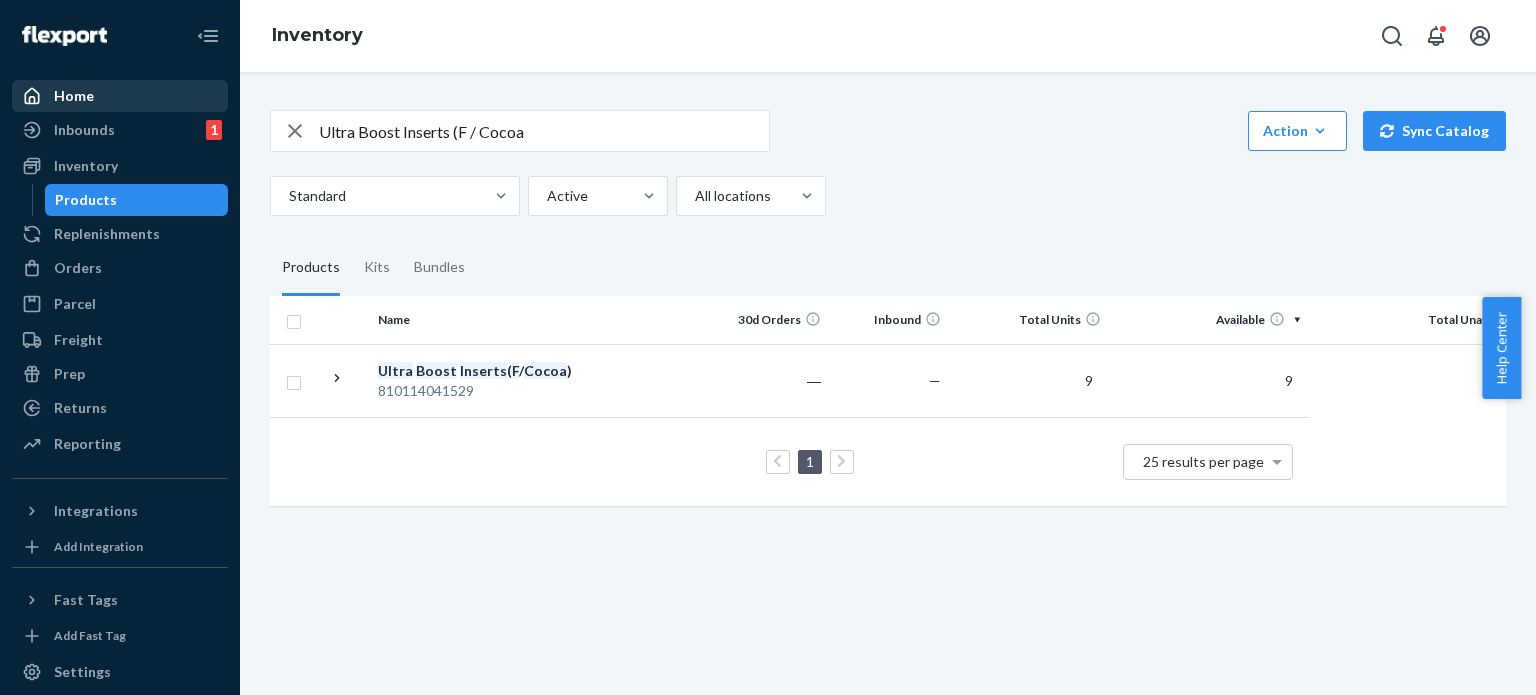 click on "Ultra Boost Inserts (F / Cocoa" at bounding box center (544, 131) 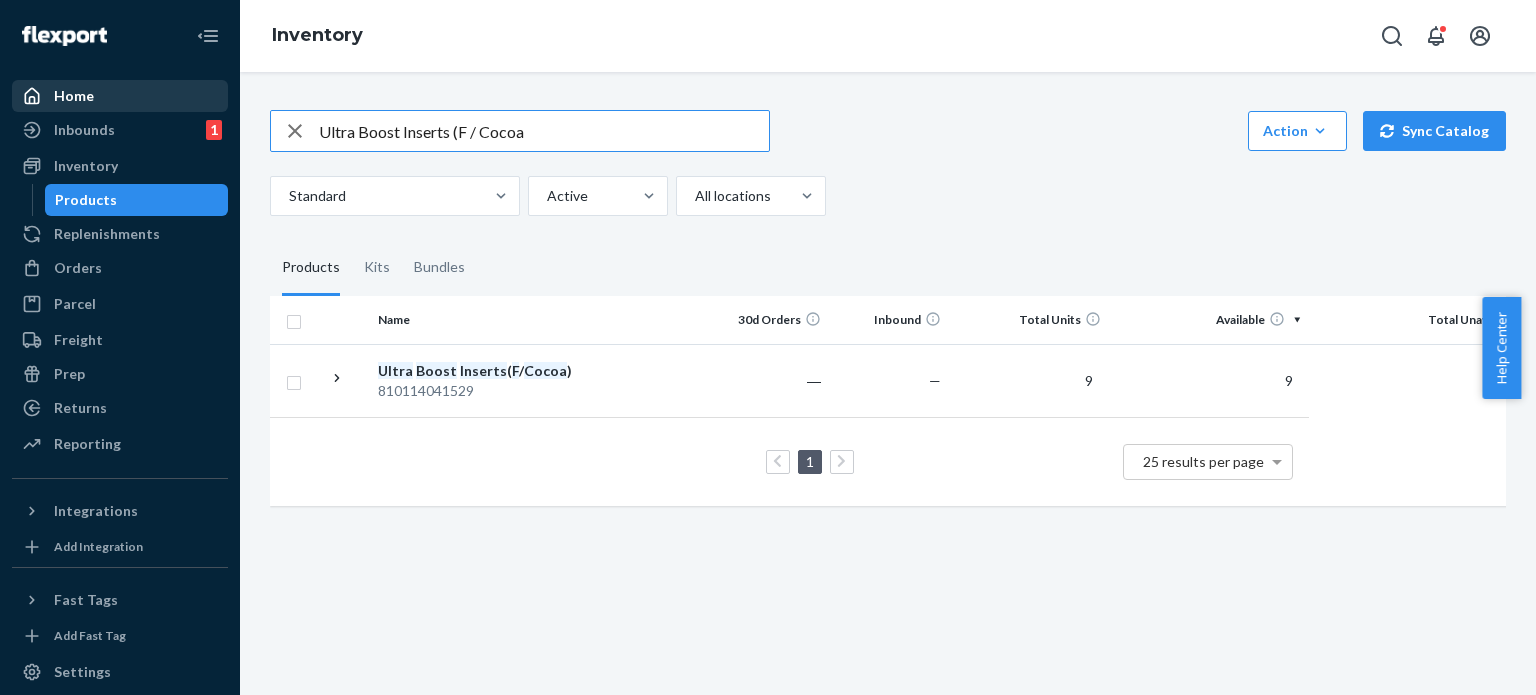 click on "Ultra Boost Inserts (F / Cocoa" at bounding box center [544, 131] 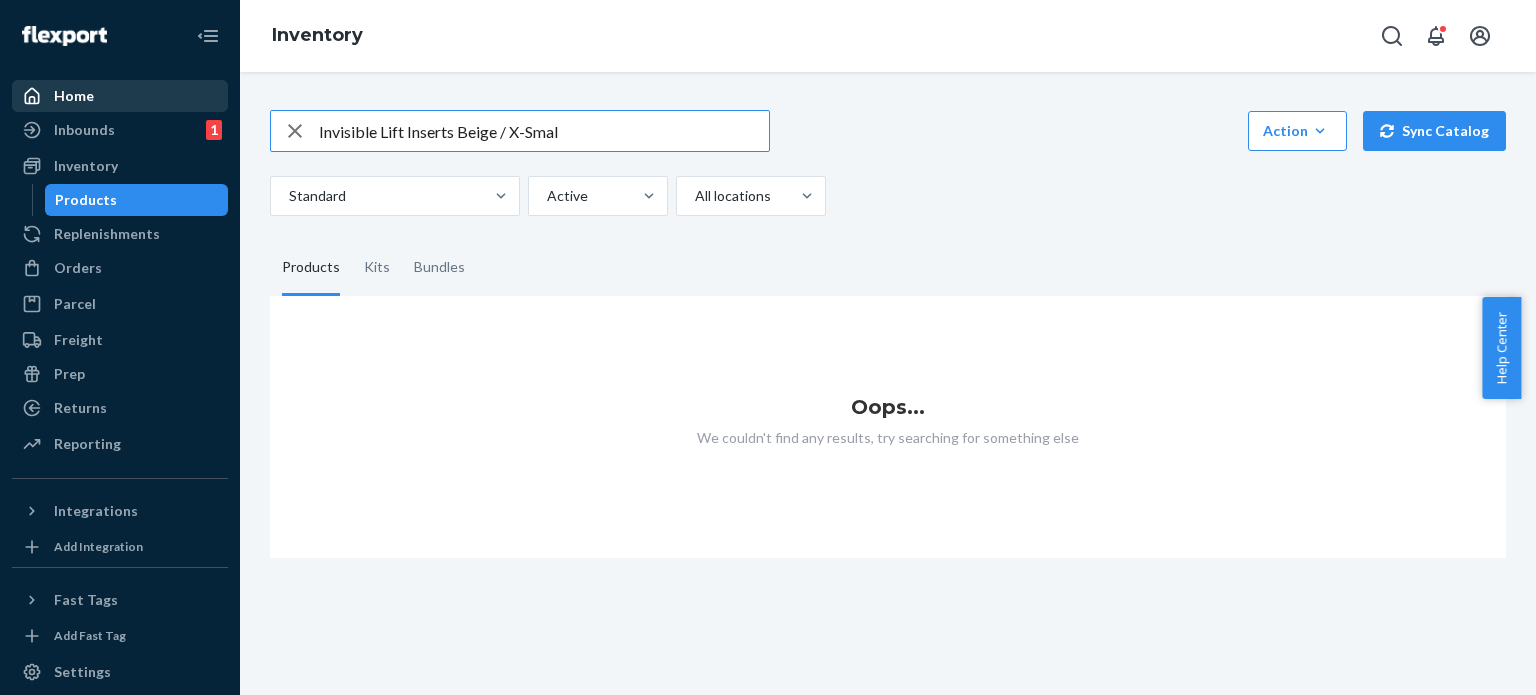 drag, startPoint x: 562, startPoint y: 129, endPoint x: 498, endPoint y: 132, distance: 64.070274 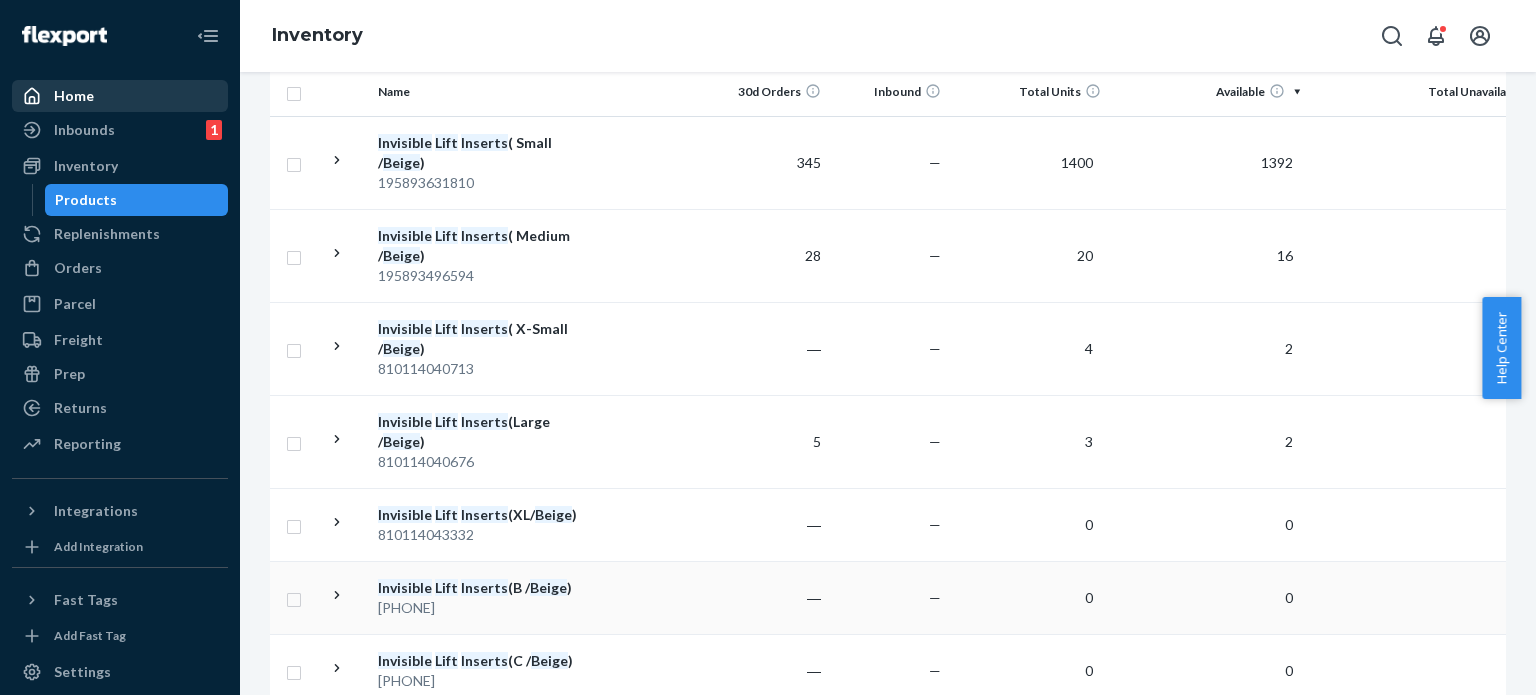 scroll, scrollTop: 0, scrollLeft: 0, axis: both 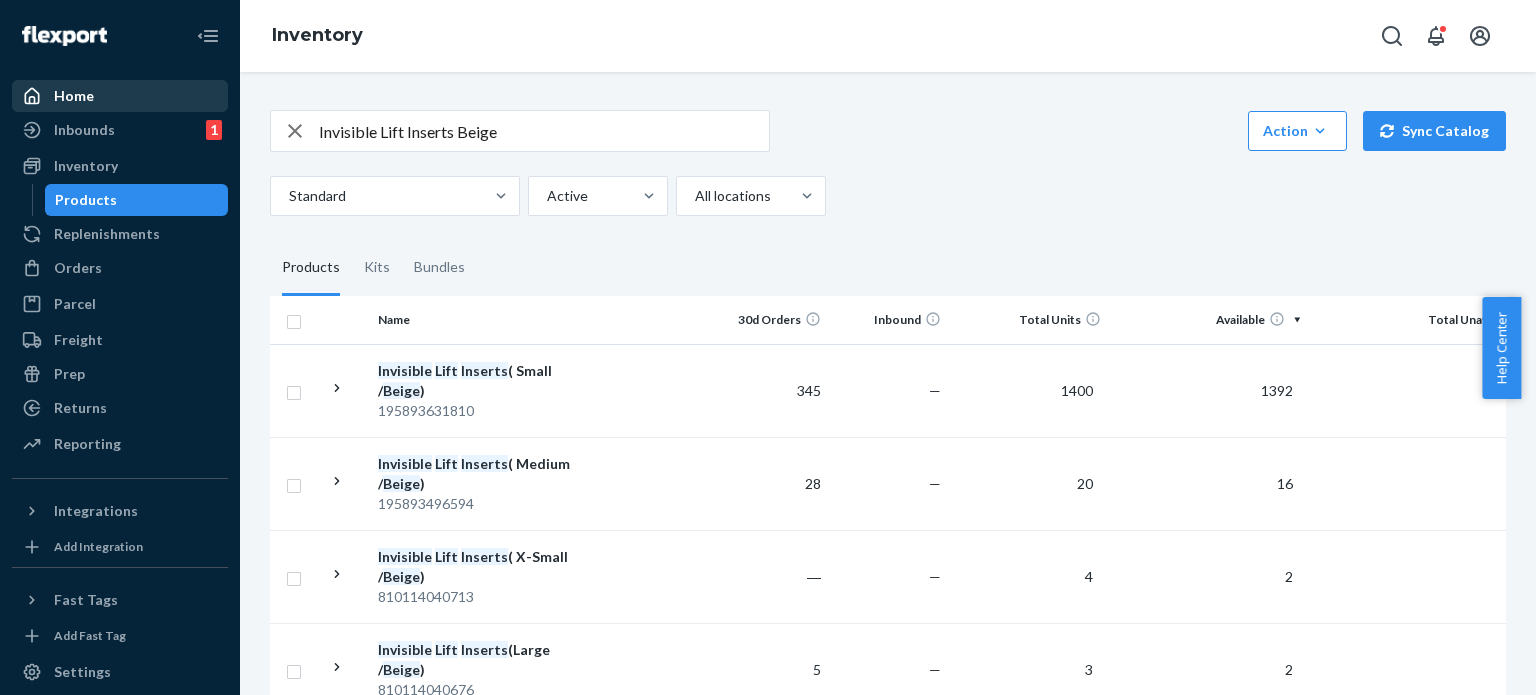 click on "Invisible Lift Inserts Beige" at bounding box center [544, 131] 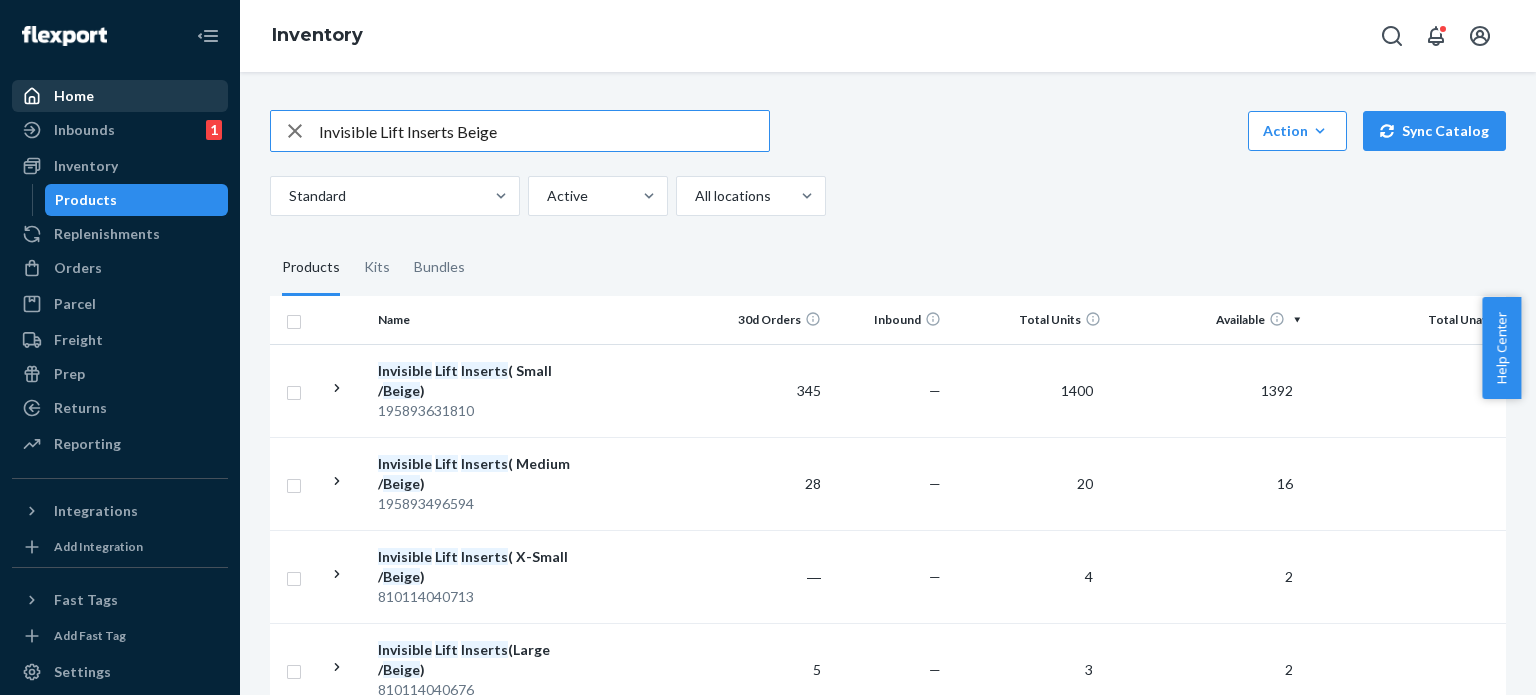 click on "Invisible Lift Inserts Beige" at bounding box center (544, 131) 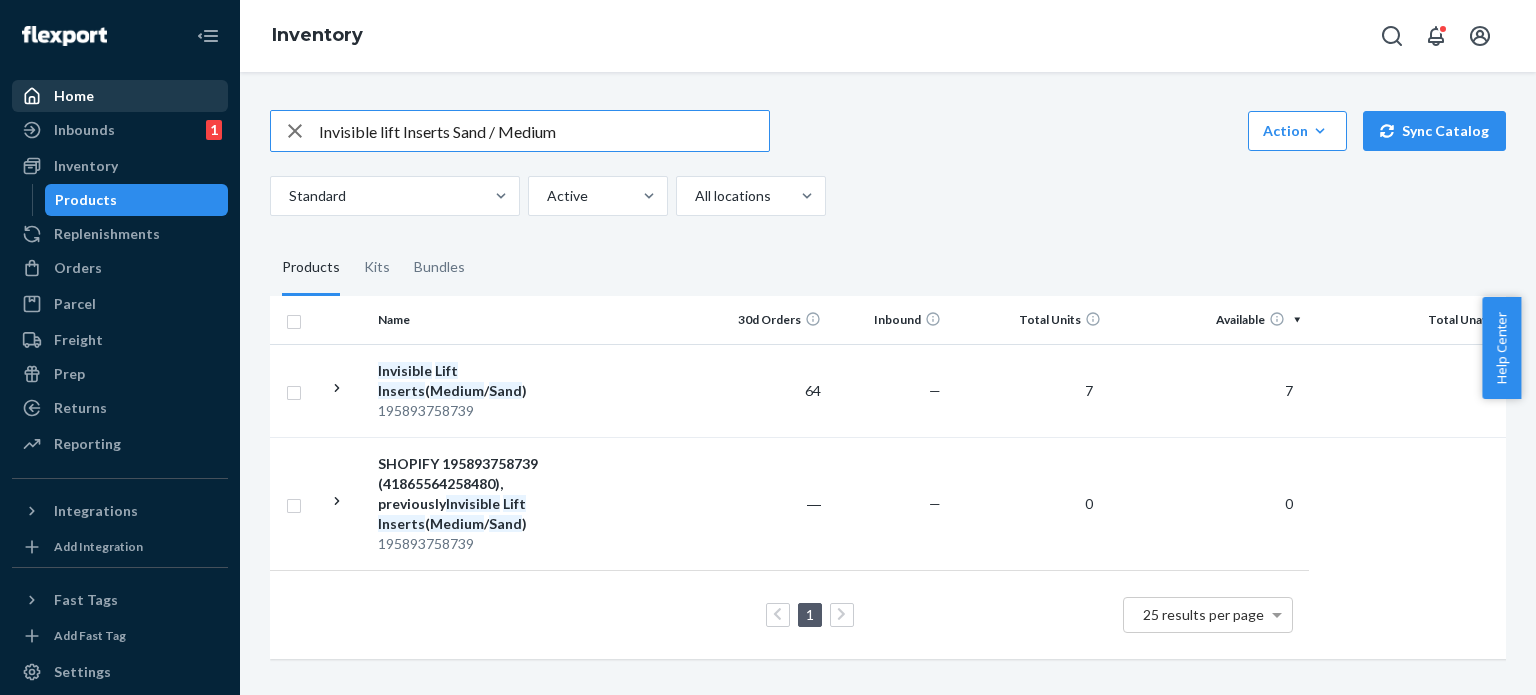 click on "Invisible lift Inserts Sand / Medium" at bounding box center (544, 131) 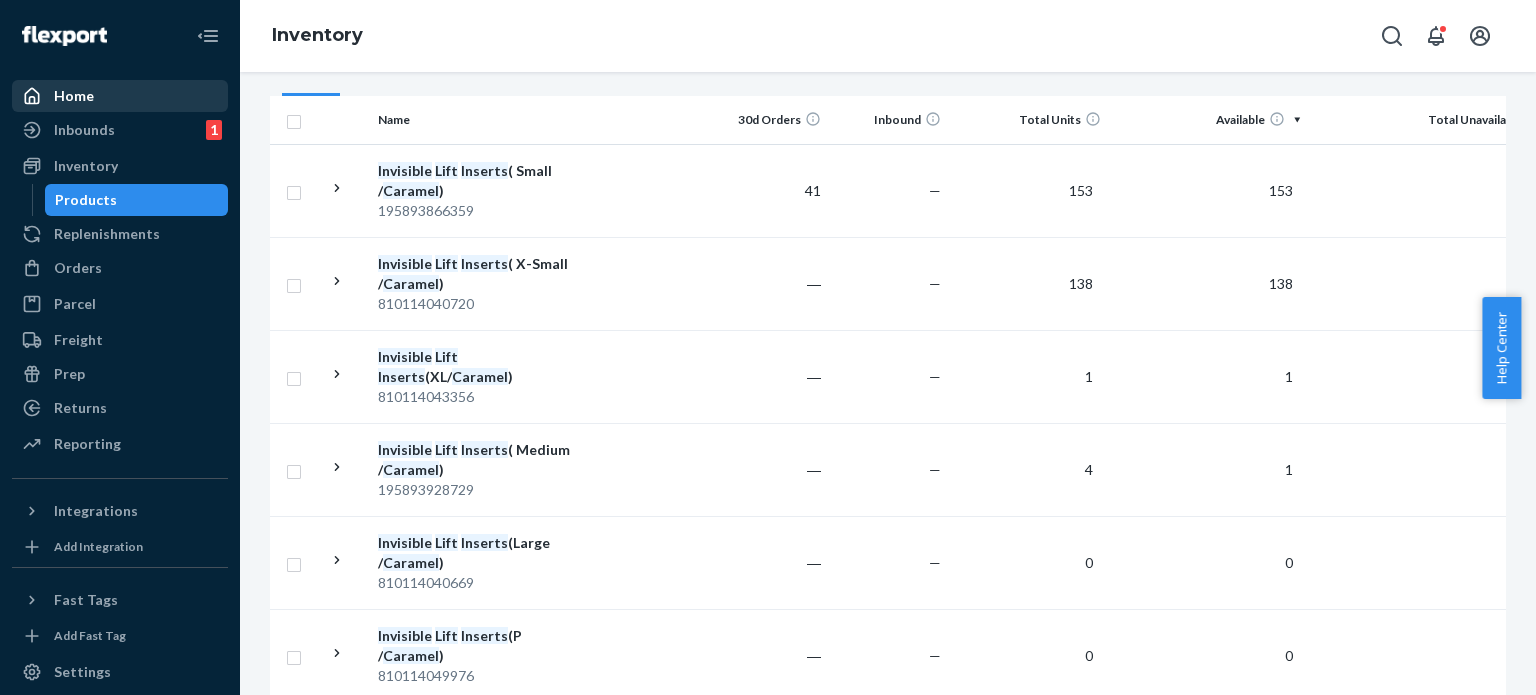 scroll, scrollTop: 0, scrollLeft: 0, axis: both 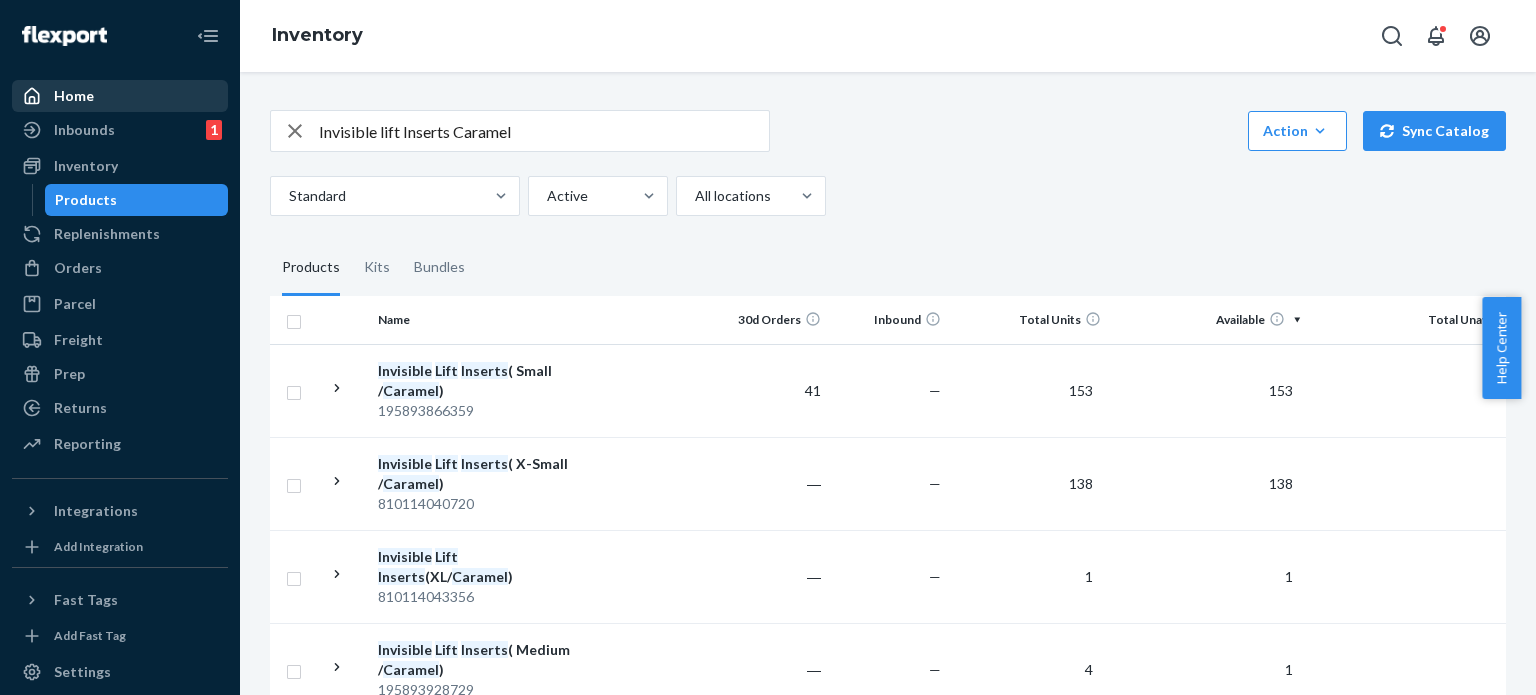 click on "Invisible lift Inserts Caramel" at bounding box center [544, 131] 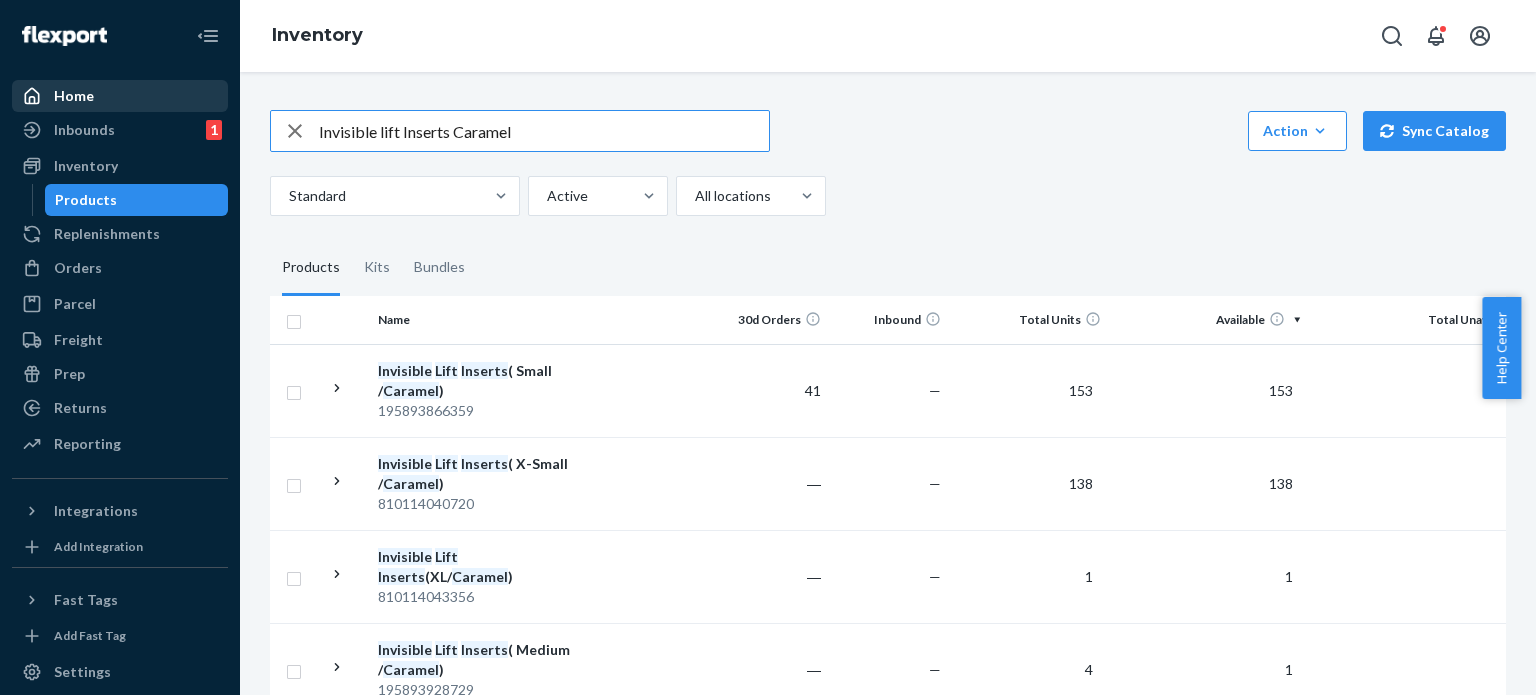 click on "Invisible lift Inserts Caramel" at bounding box center (544, 131) 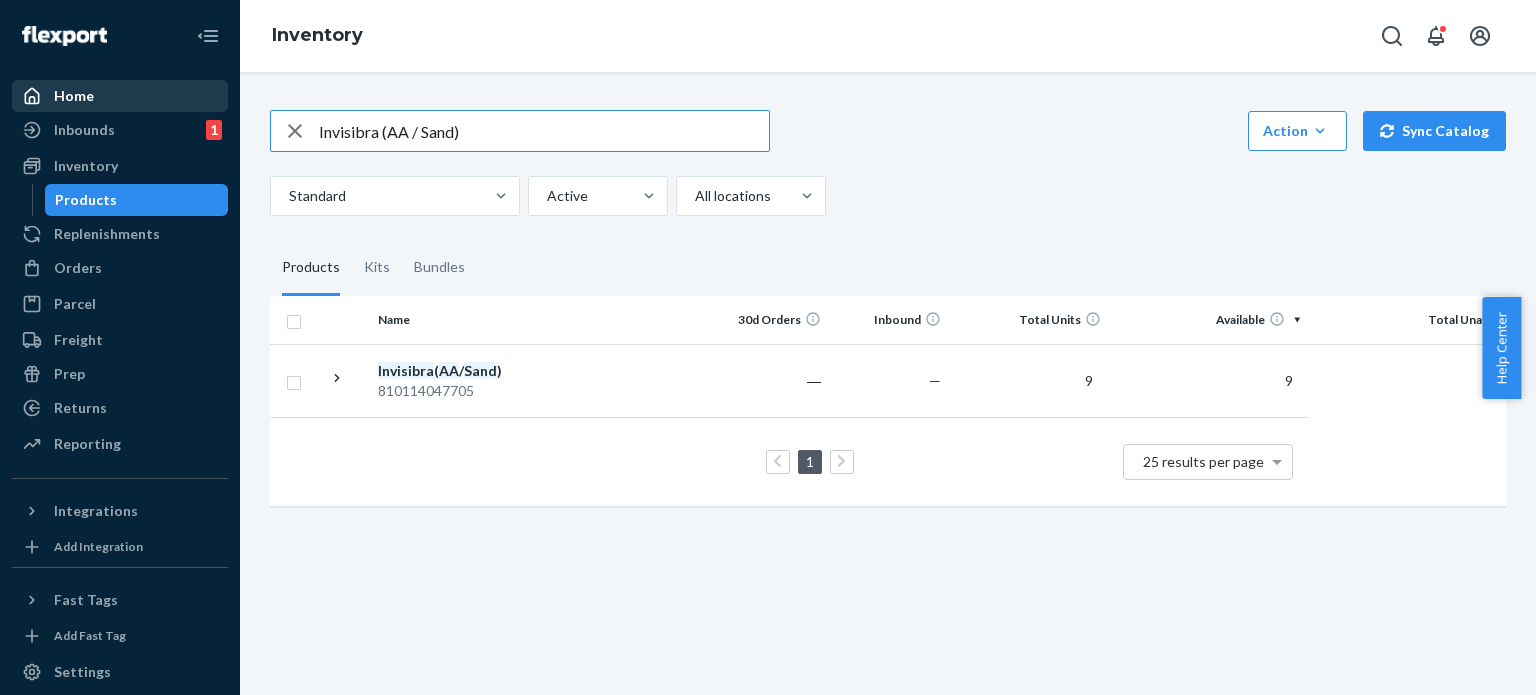click on "Invisibra (AA / Sand)" at bounding box center (544, 131) 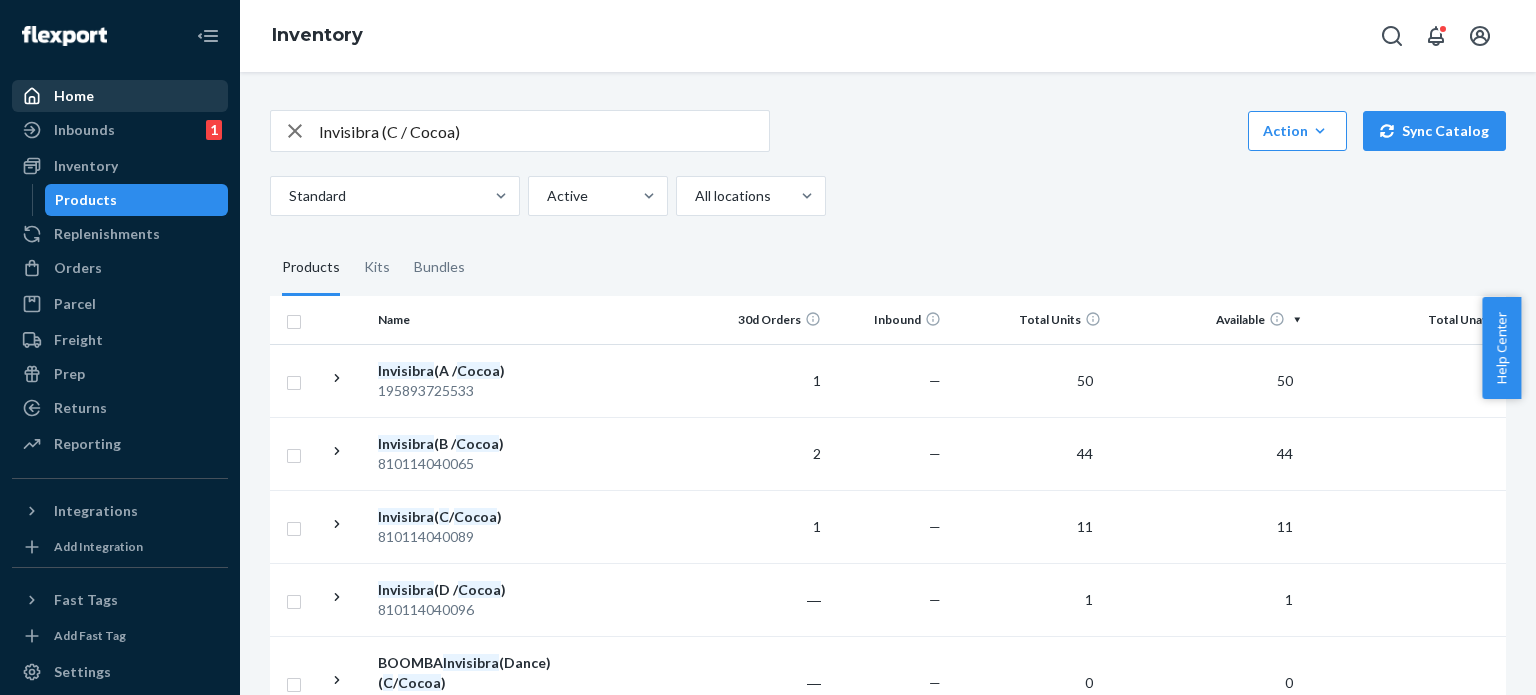 click on "Invisibra (C / Cocoa)" at bounding box center [544, 131] 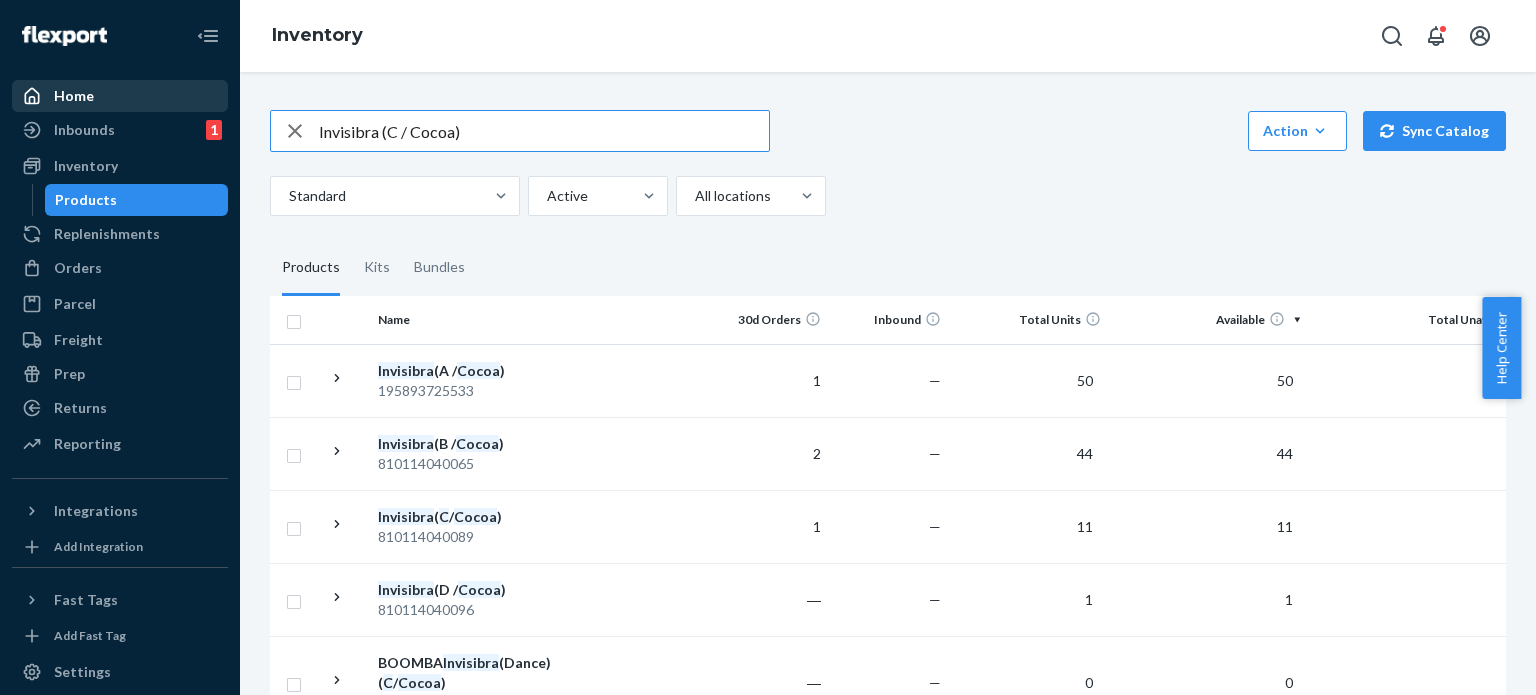 click on "Invisibra (C / Cocoa)" at bounding box center (544, 131) 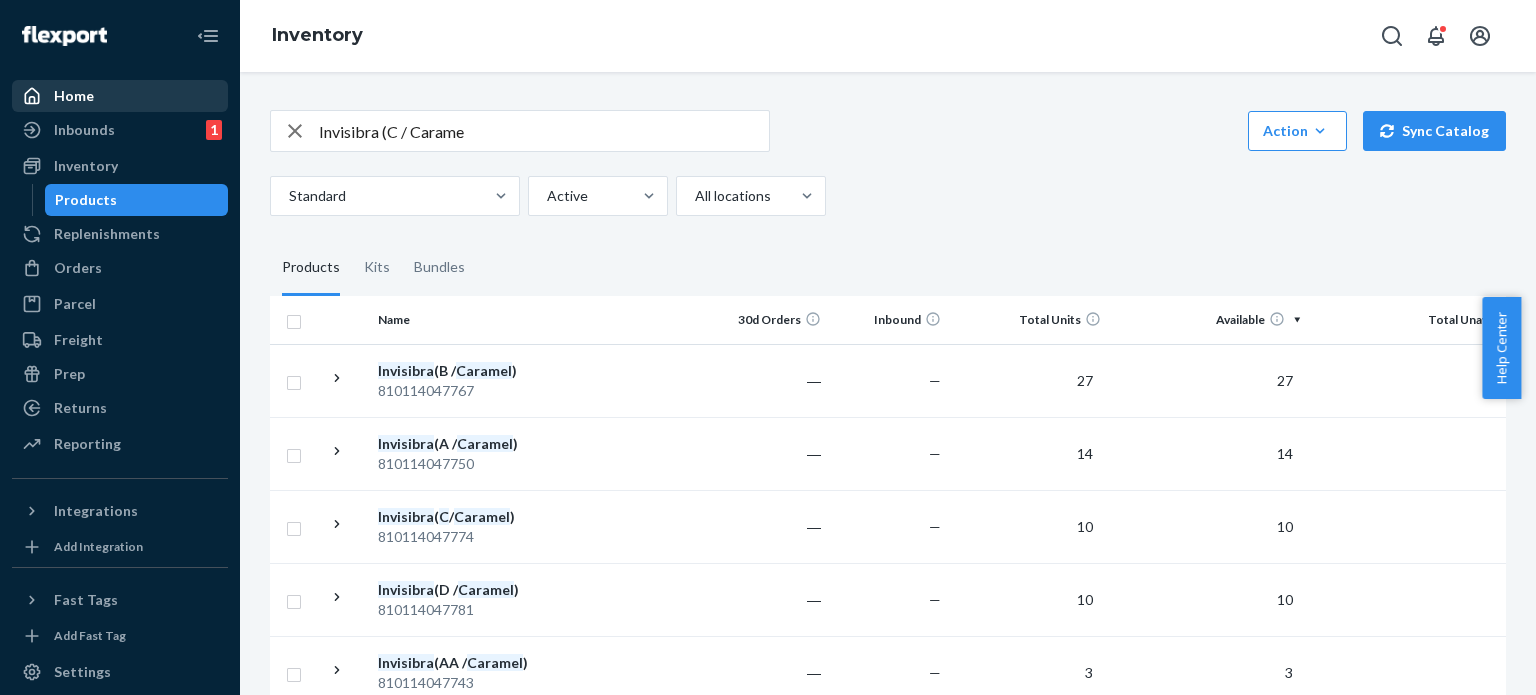 click on "Invisibra (C / Carame" at bounding box center [544, 131] 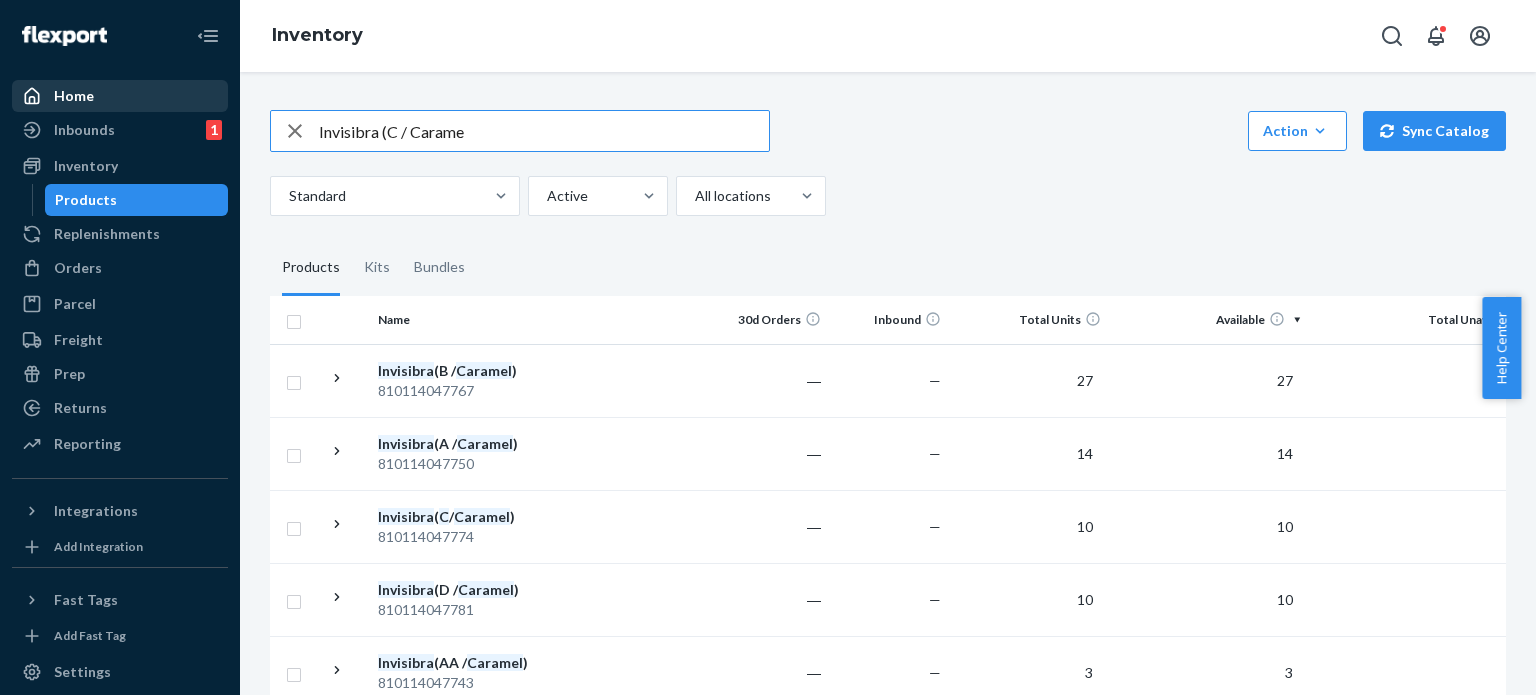 click on "Invisibra (C / Carame" at bounding box center [544, 131] 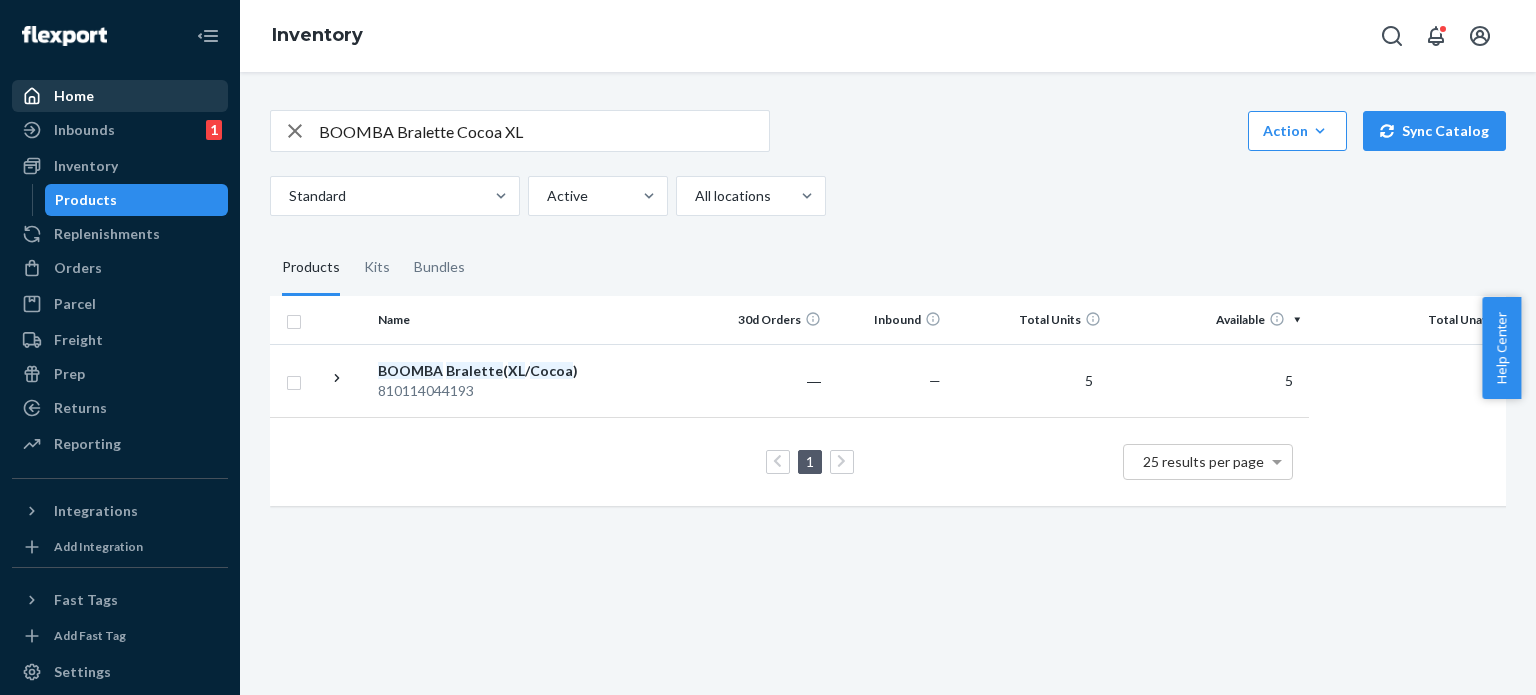 click on "BOOMBA Bralette Cocoa XL" at bounding box center [544, 131] 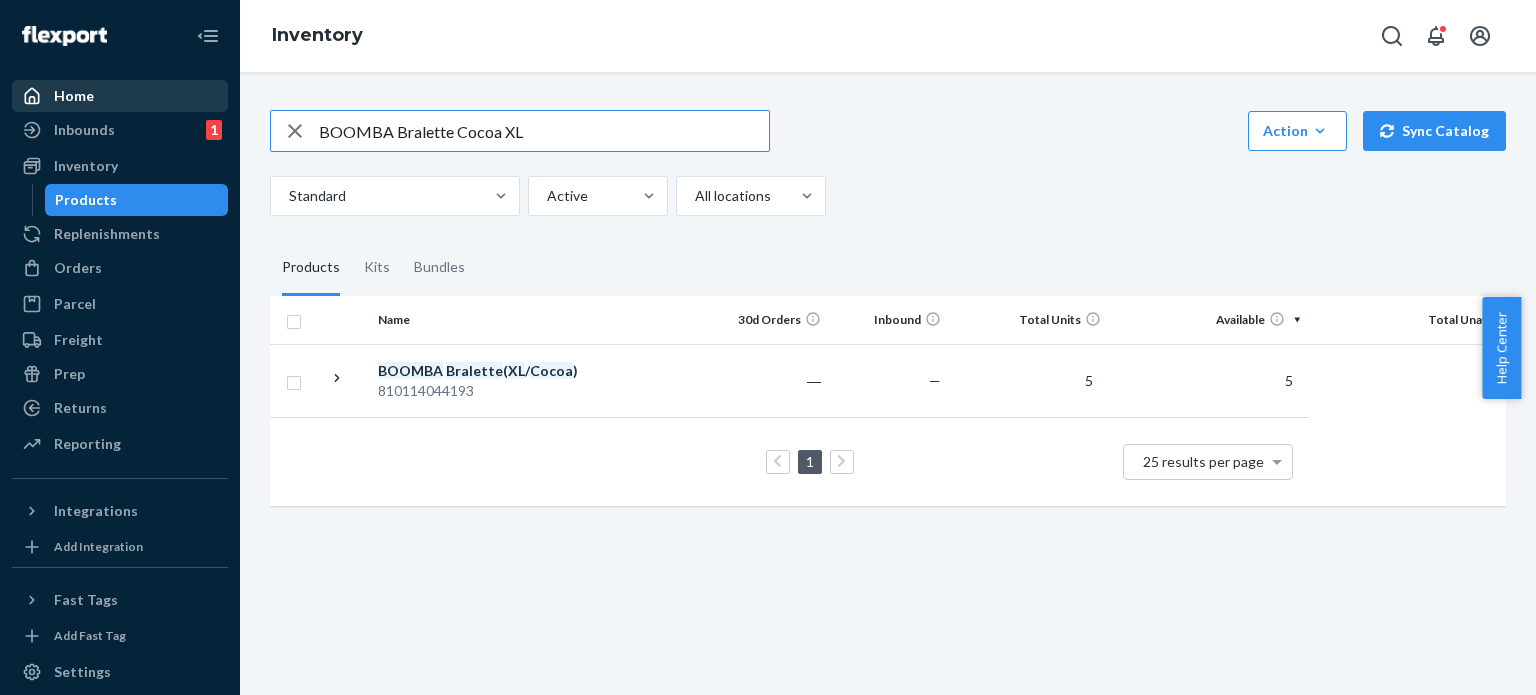 click on "BOOMBA Bralette Cocoa XL" at bounding box center (544, 131) 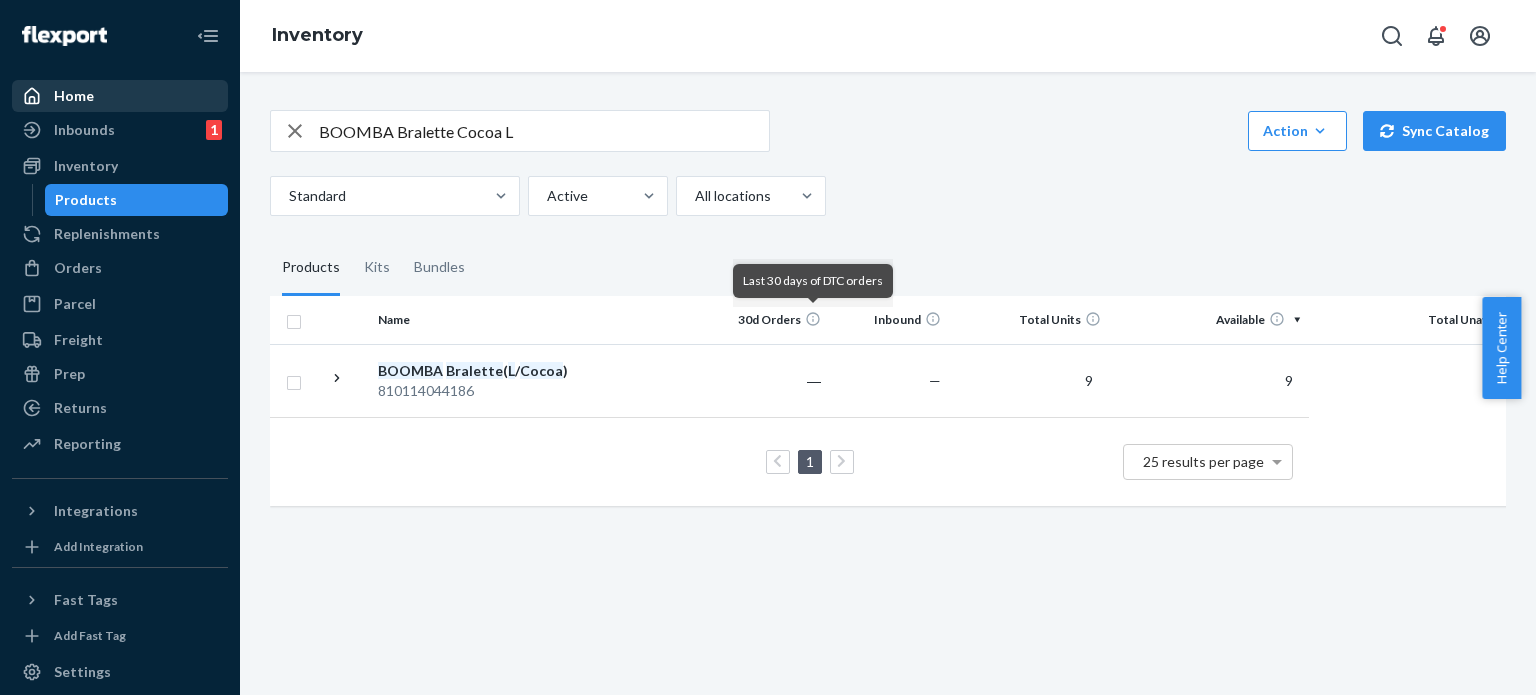 click on "BOOMBA Bralette Cocoa L" at bounding box center (544, 131) 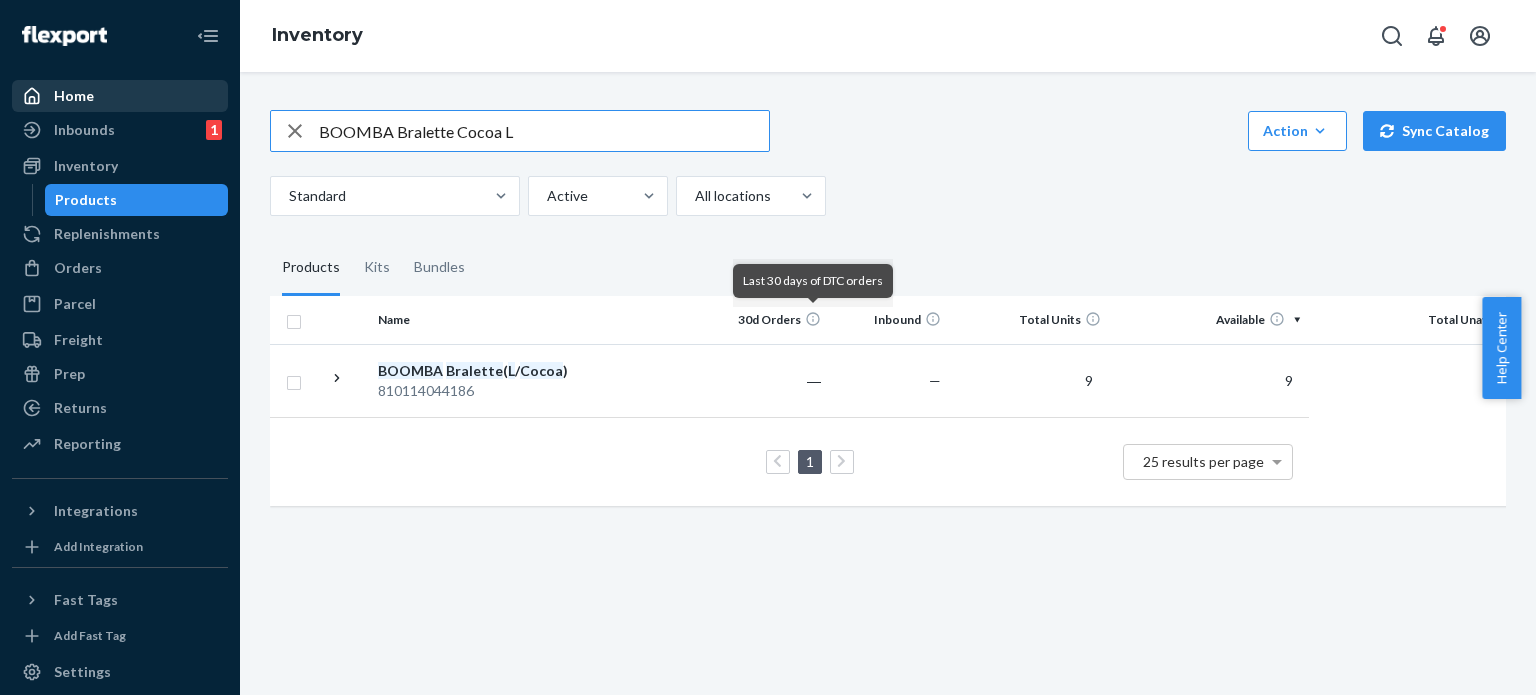 click on "BOOMBA Bralette Cocoa L" at bounding box center (544, 131) 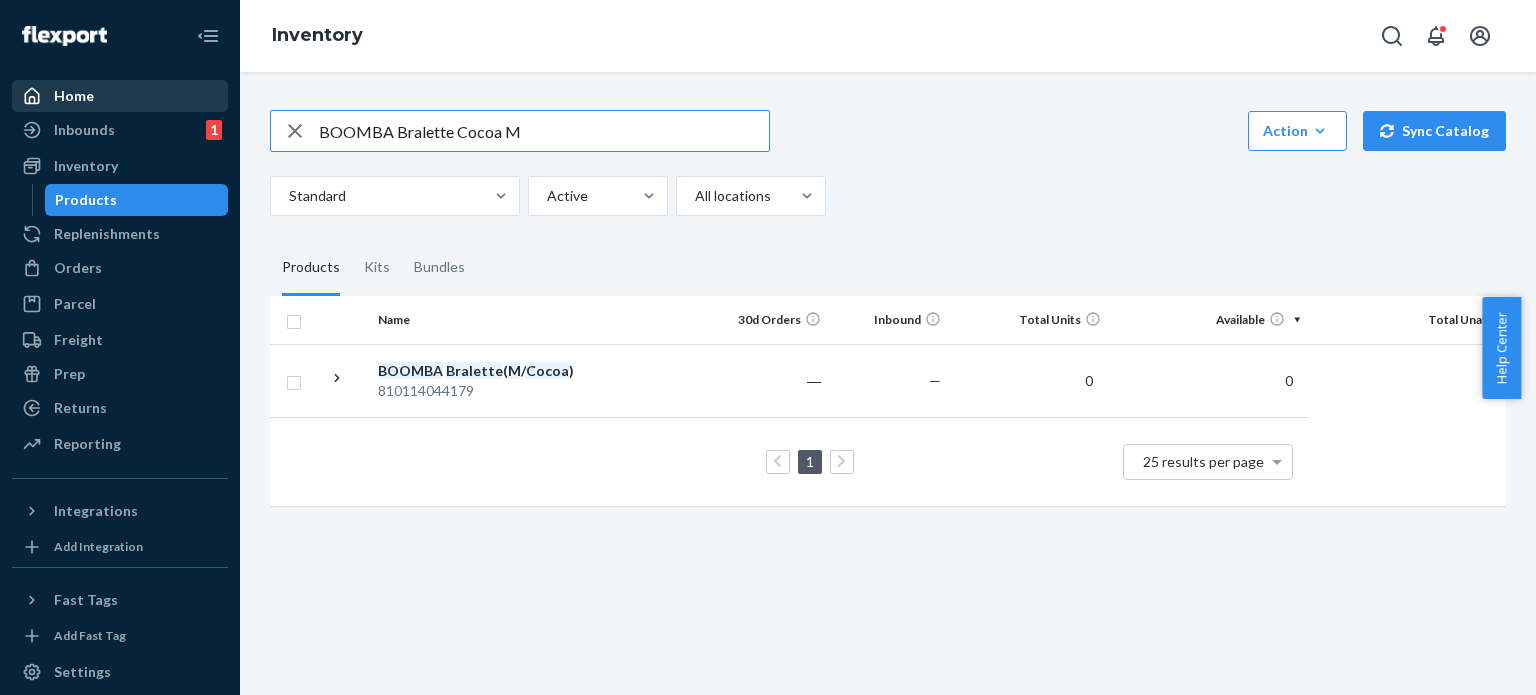 click on "BOOMBA Bralette Cocoa M" at bounding box center [544, 131] 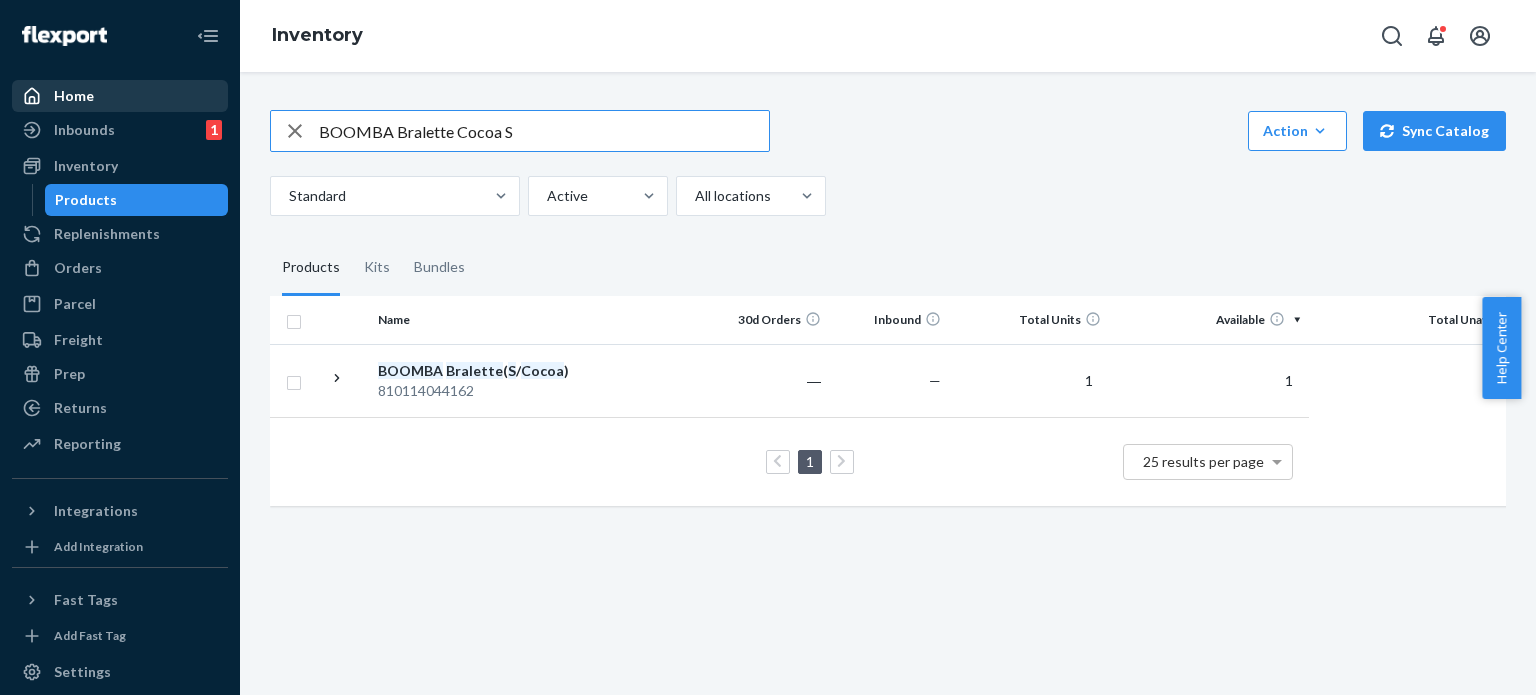 click on "BOOMBA Bralette Cocoa S" at bounding box center [544, 131] 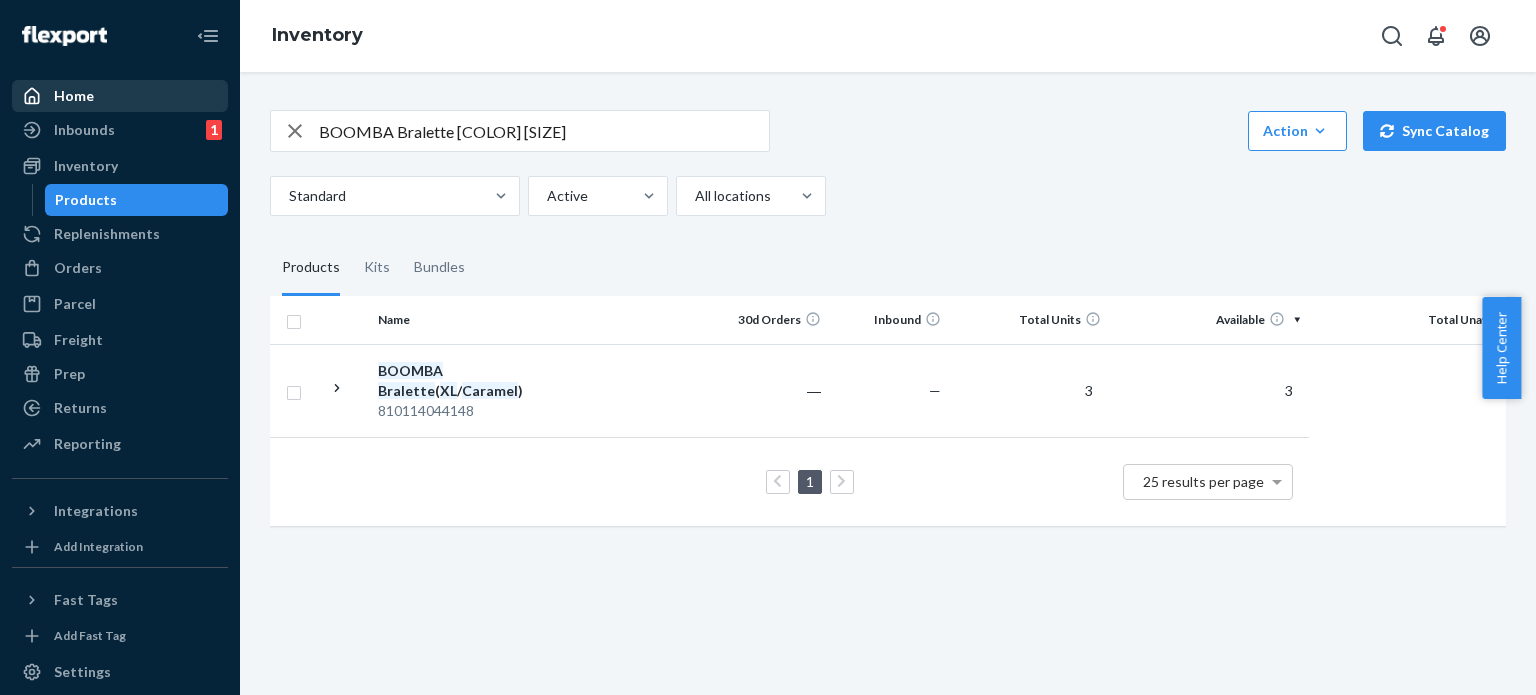 click on "BOOMBA Bralette [COLOR] [SIZE]" at bounding box center (544, 131) 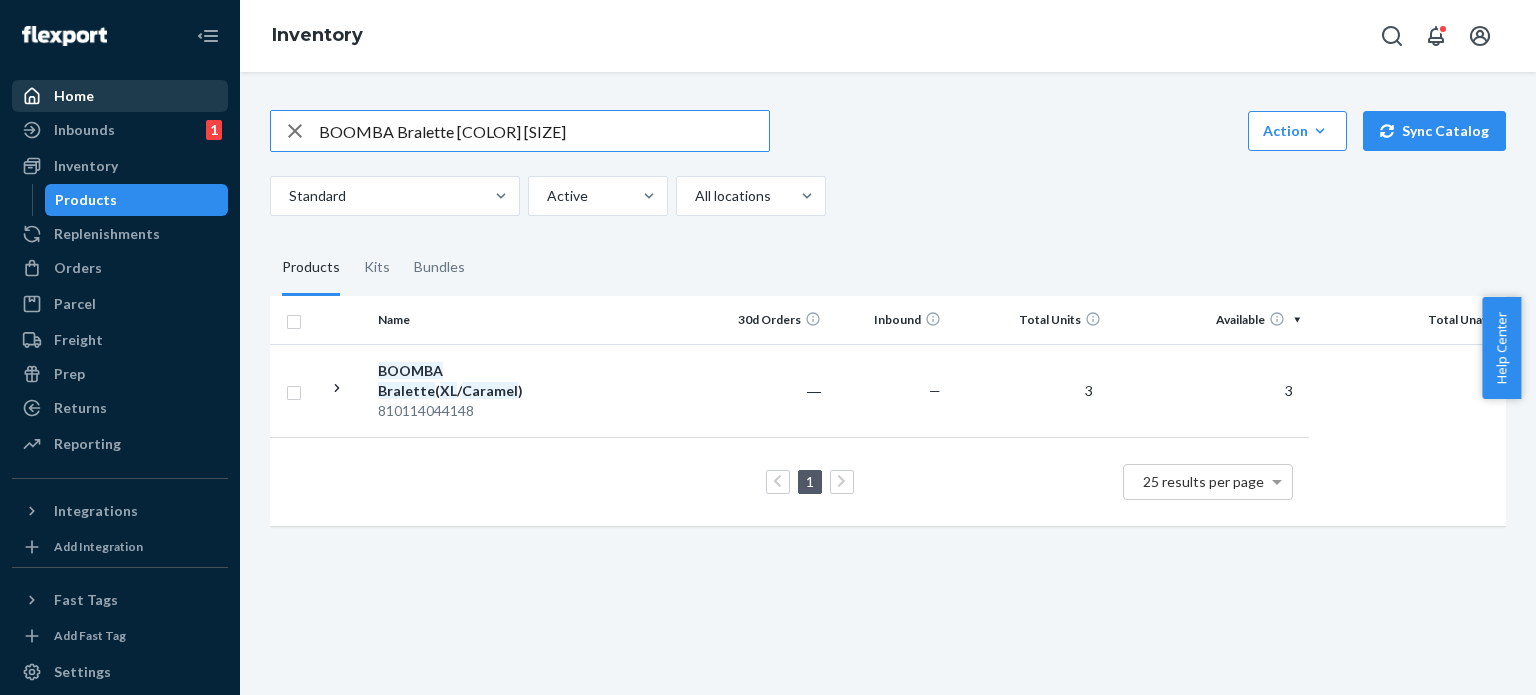 click on "BOOMBA Bralette [COLOR] [SIZE]" at bounding box center [544, 131] 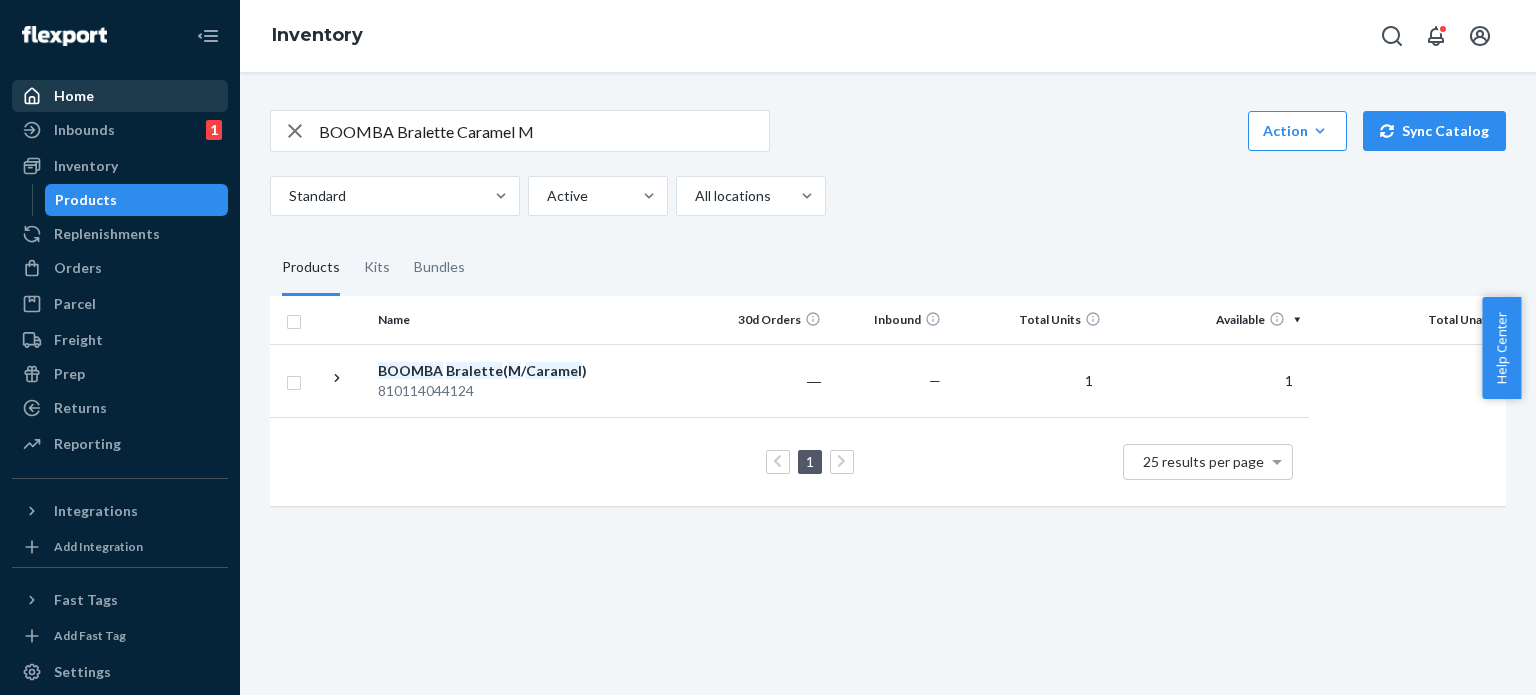 click on "BOOMBA Bralette Caramel M" at bounding box center (544, 131) 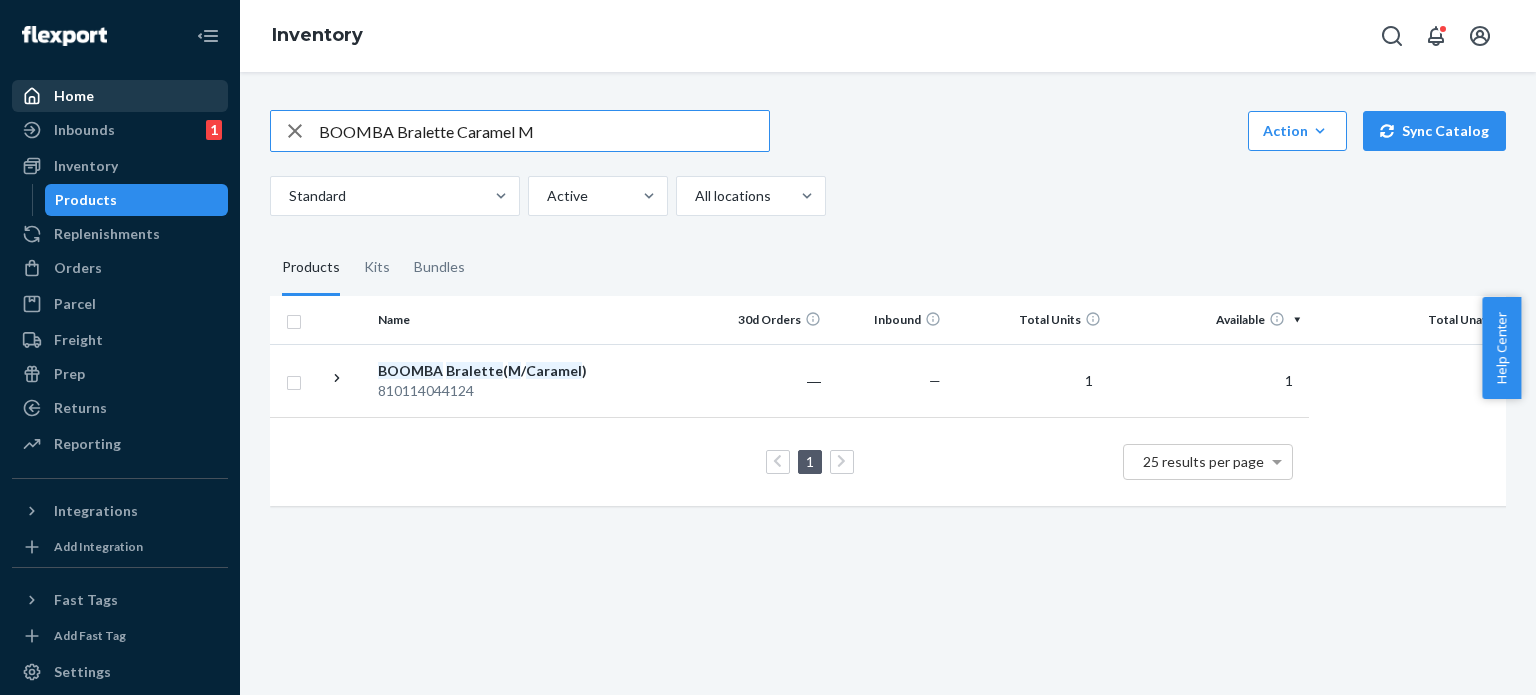click on "BOOMBA Bralette Caramel M" at bounding box center (544, 131) 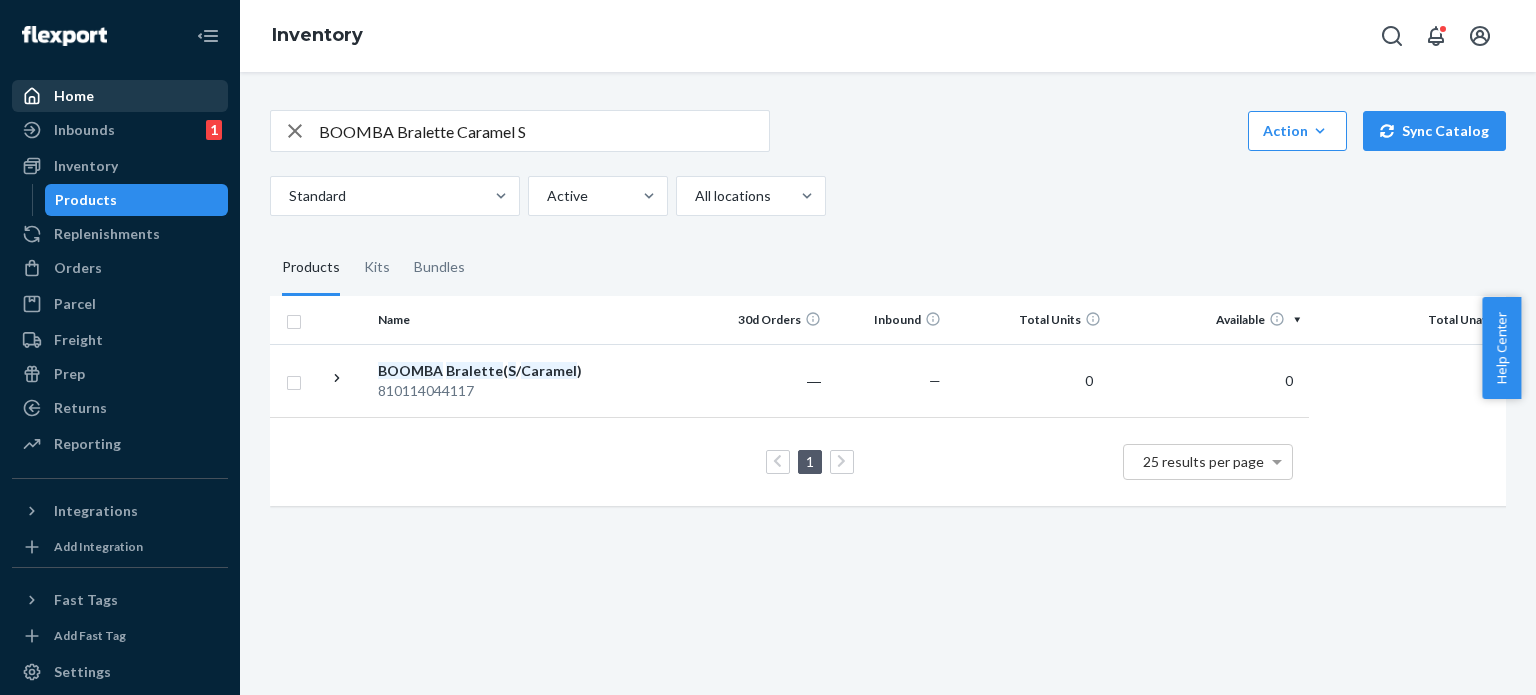 click on "BOOMBA Bralette Caramel S" at bounding box center (544, 131) 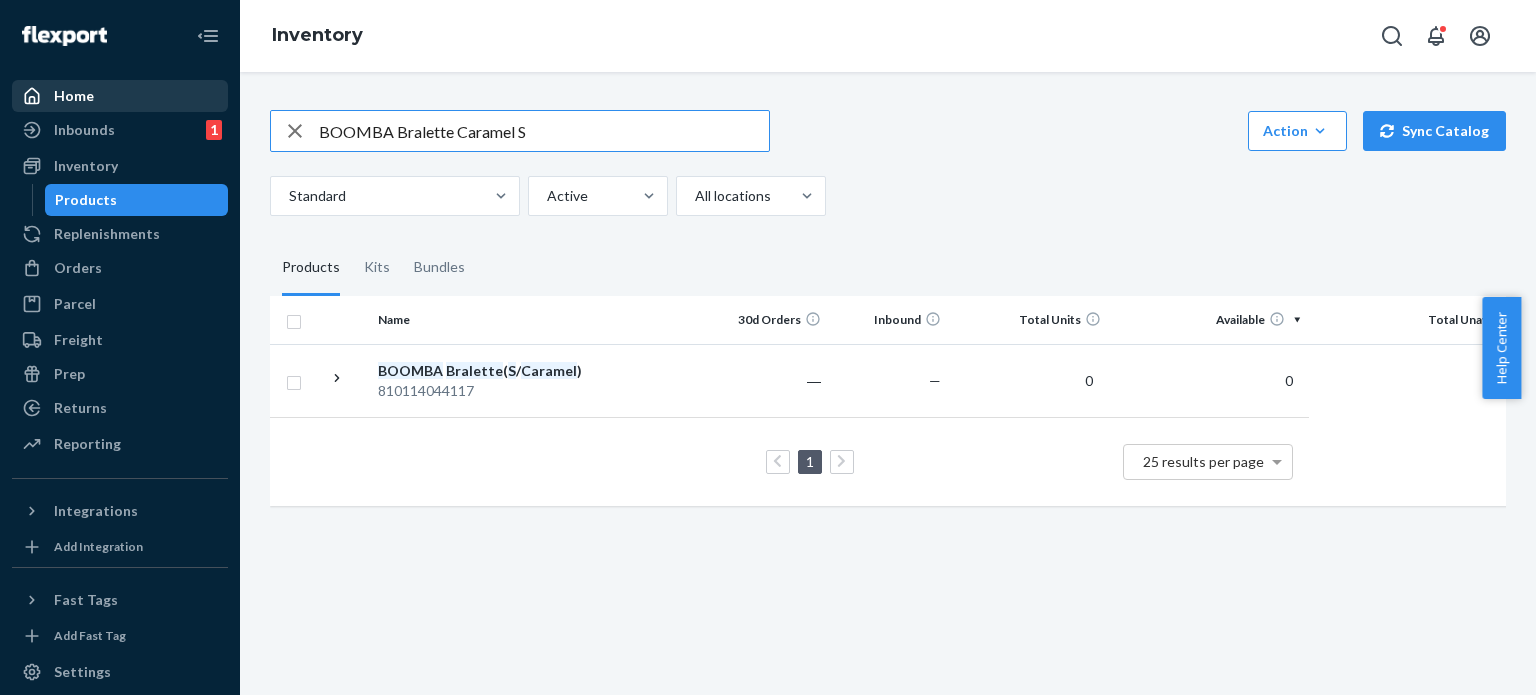 click on "BOOMBA Bralette Caramel S" at bounding box center [544, 131] 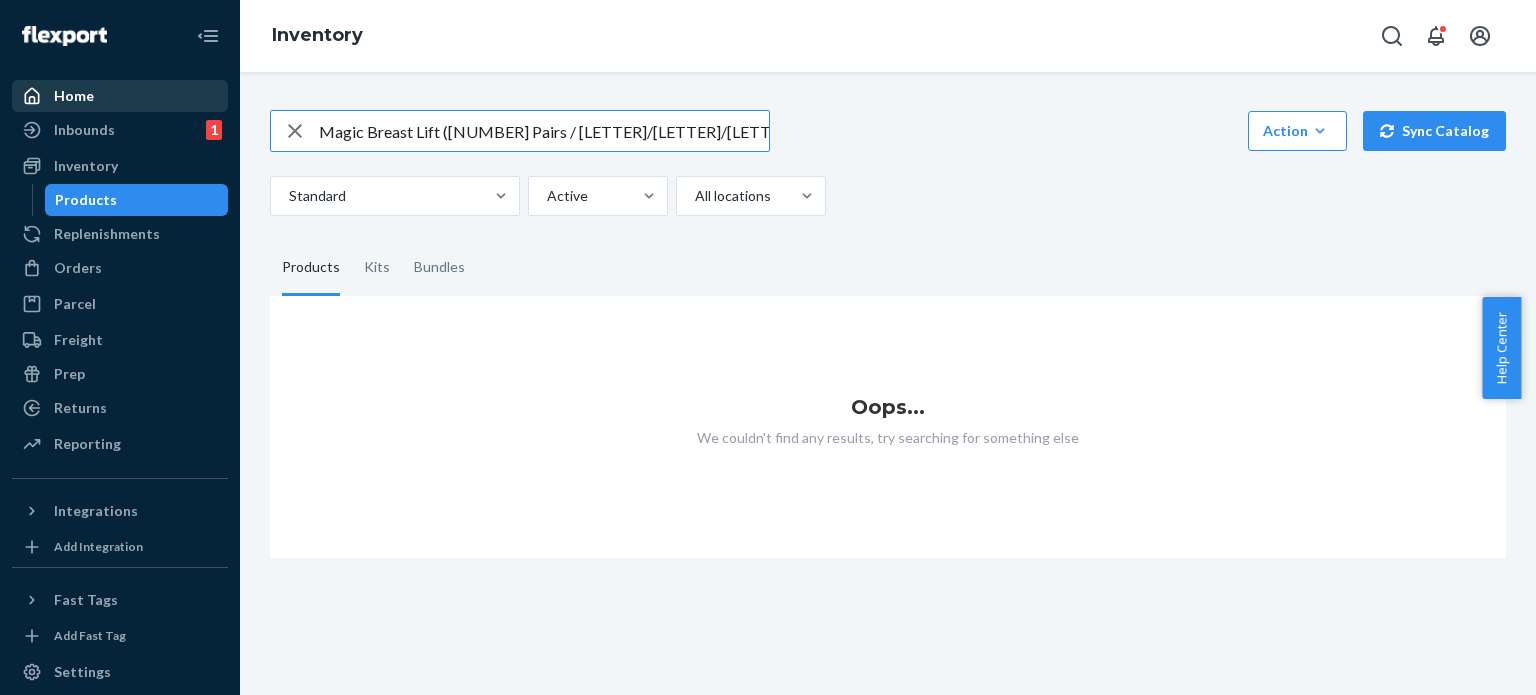 drag, startPoint x: 616, startPoint y: 131, endPoint x: 558, endPoint y: 131, distance: 58 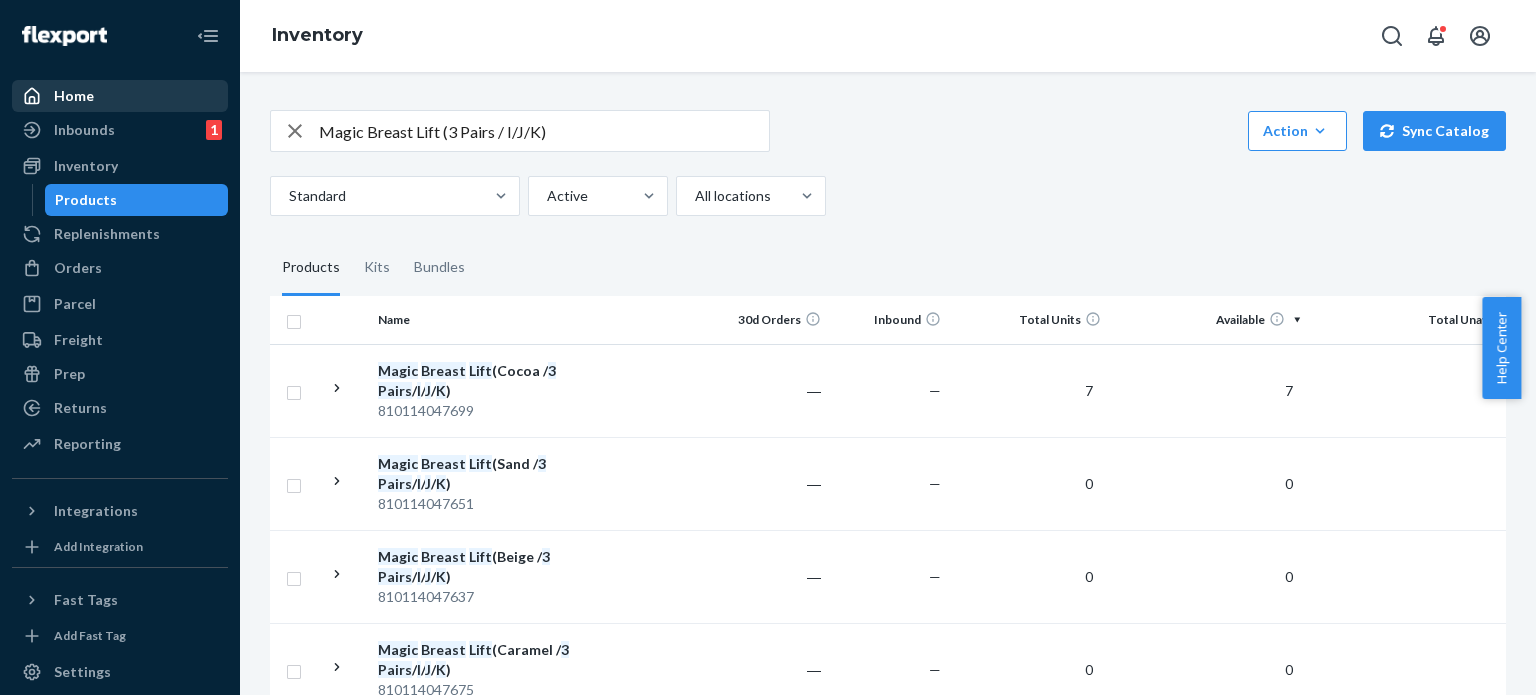 click on "Magic Breast Lift (3 Pairs / I/J/K)" at bounding box center [544, 131] 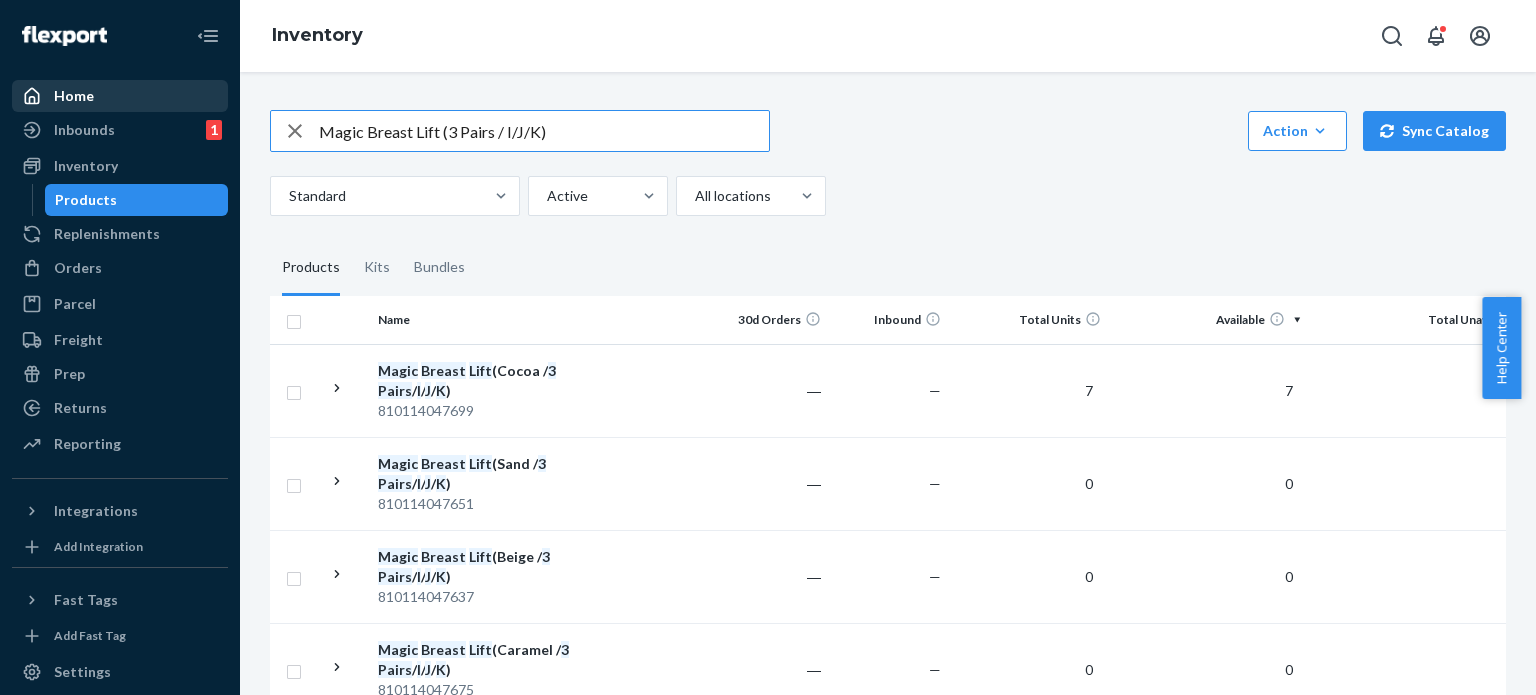 click on "Magic Breast Lift (3 Pairs / I/J/K)" at bounding box center [544, 131] 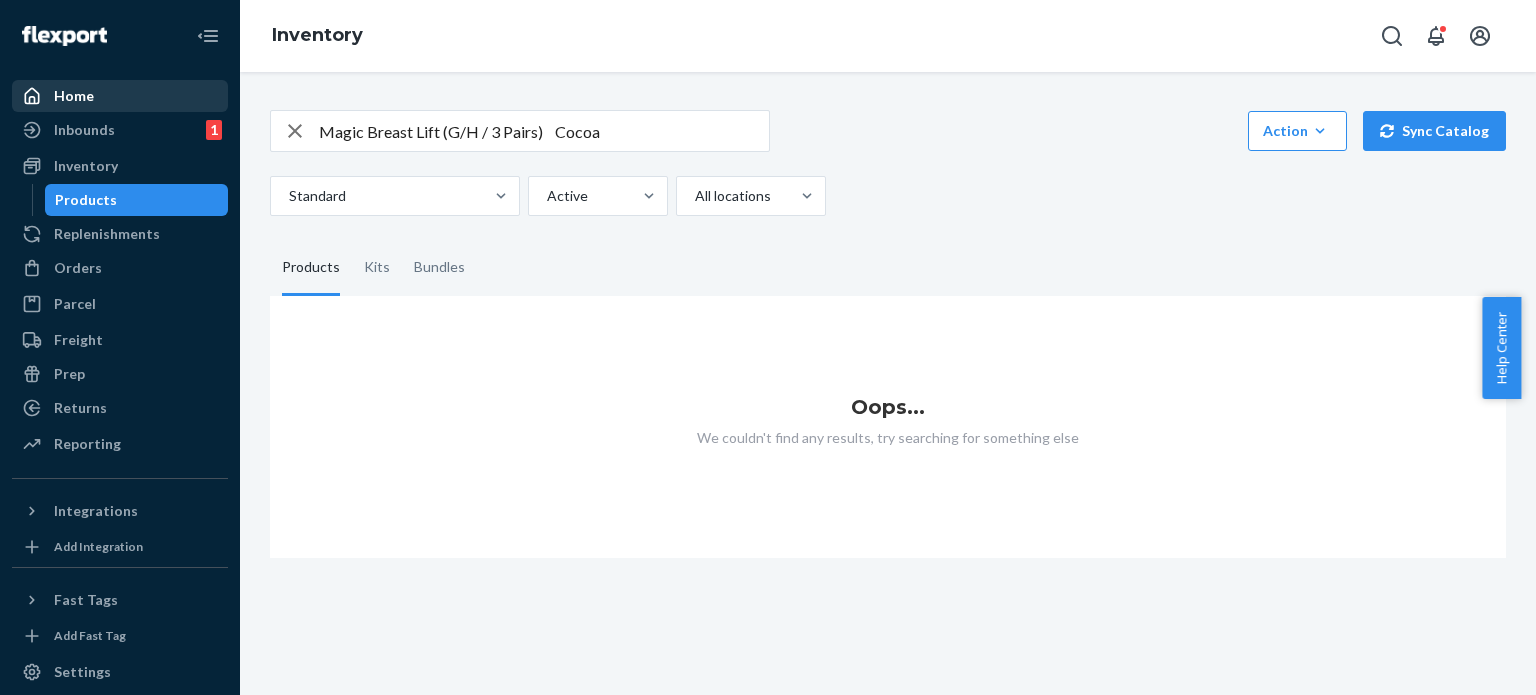 click on "Magic Breast Lift (G/H / 3 Pairs)    Cocoa" at bounding box center (544, 131) 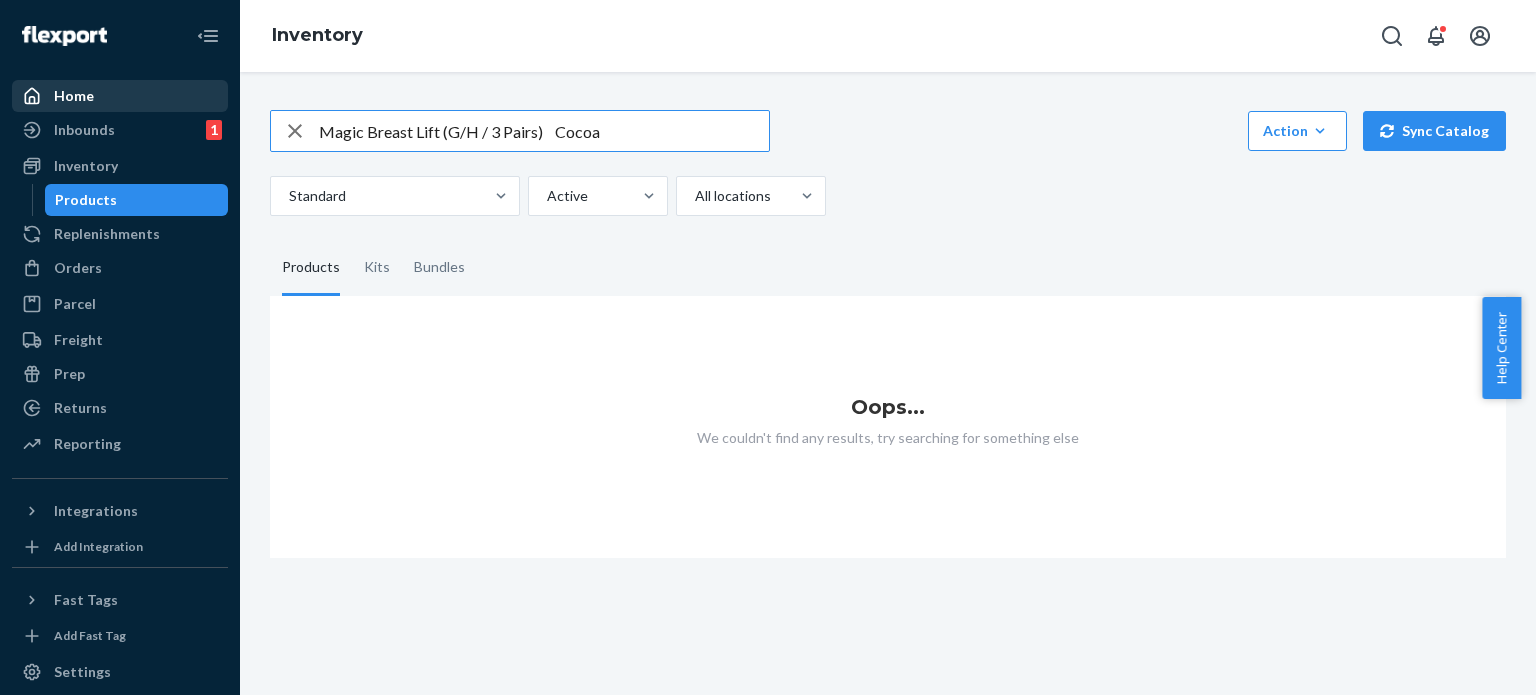 click on "Magic Breast Lift (G/H / 3 Pairs)    Cocoa" at bounding box center [544, 131] 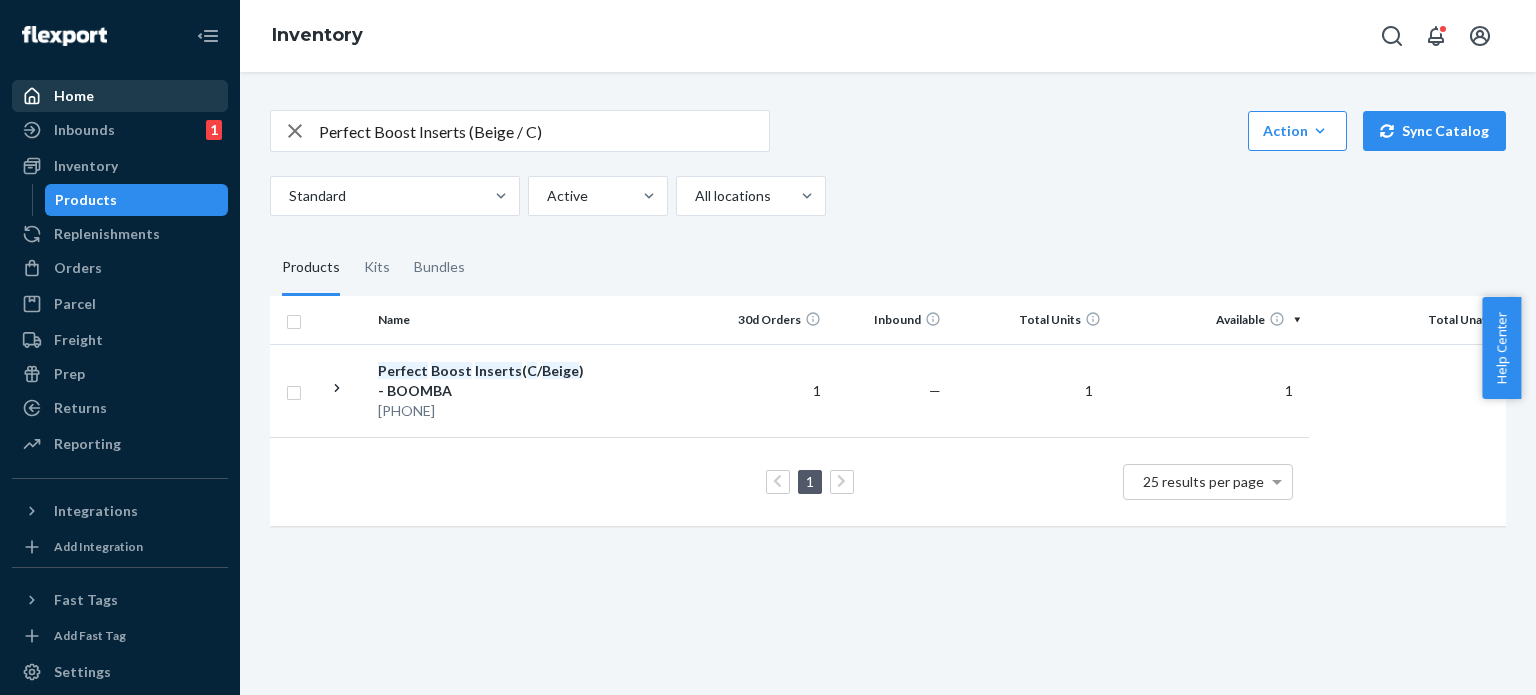 click on "Perfect Boost Inserts (Beige / C)" at bounding box center (544, 131) 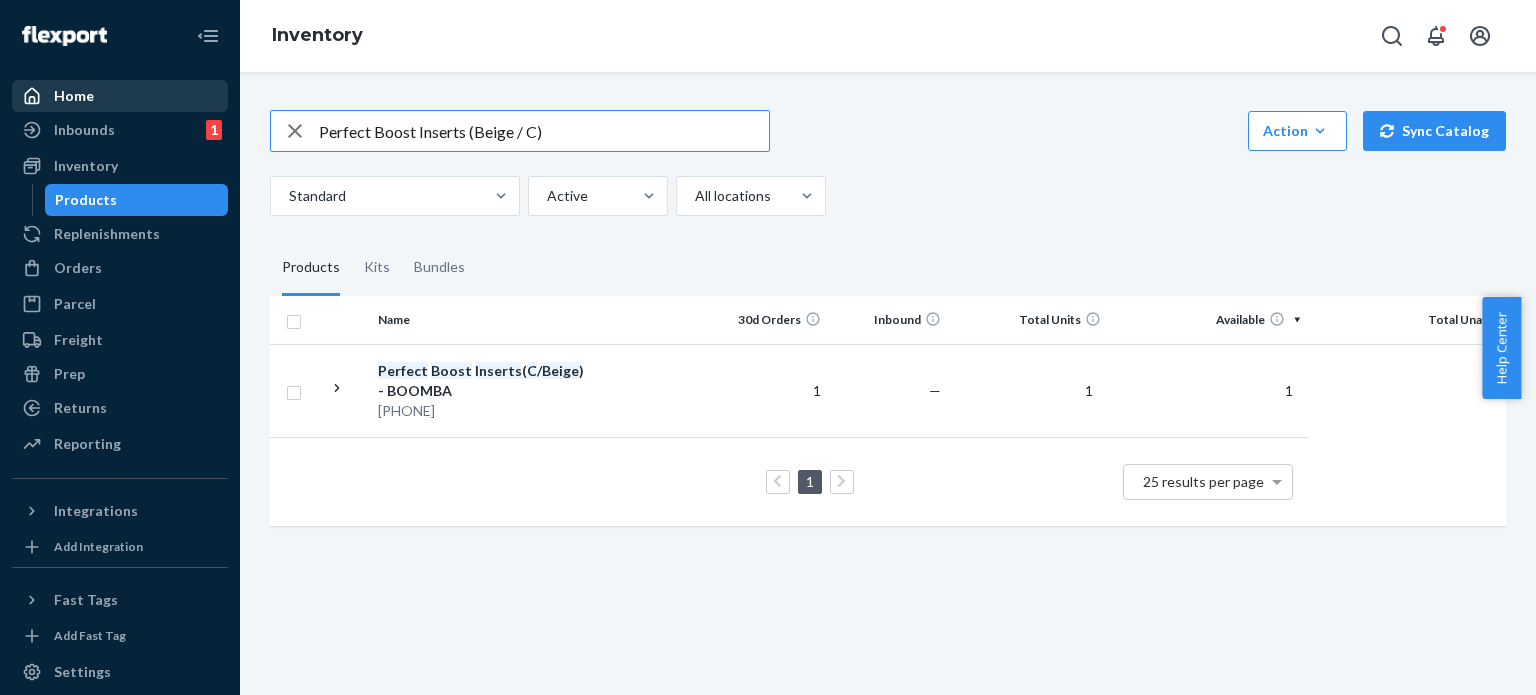 click on "Perfect Boost Inserts (Beige / C)" at bounding box center [544, 131] 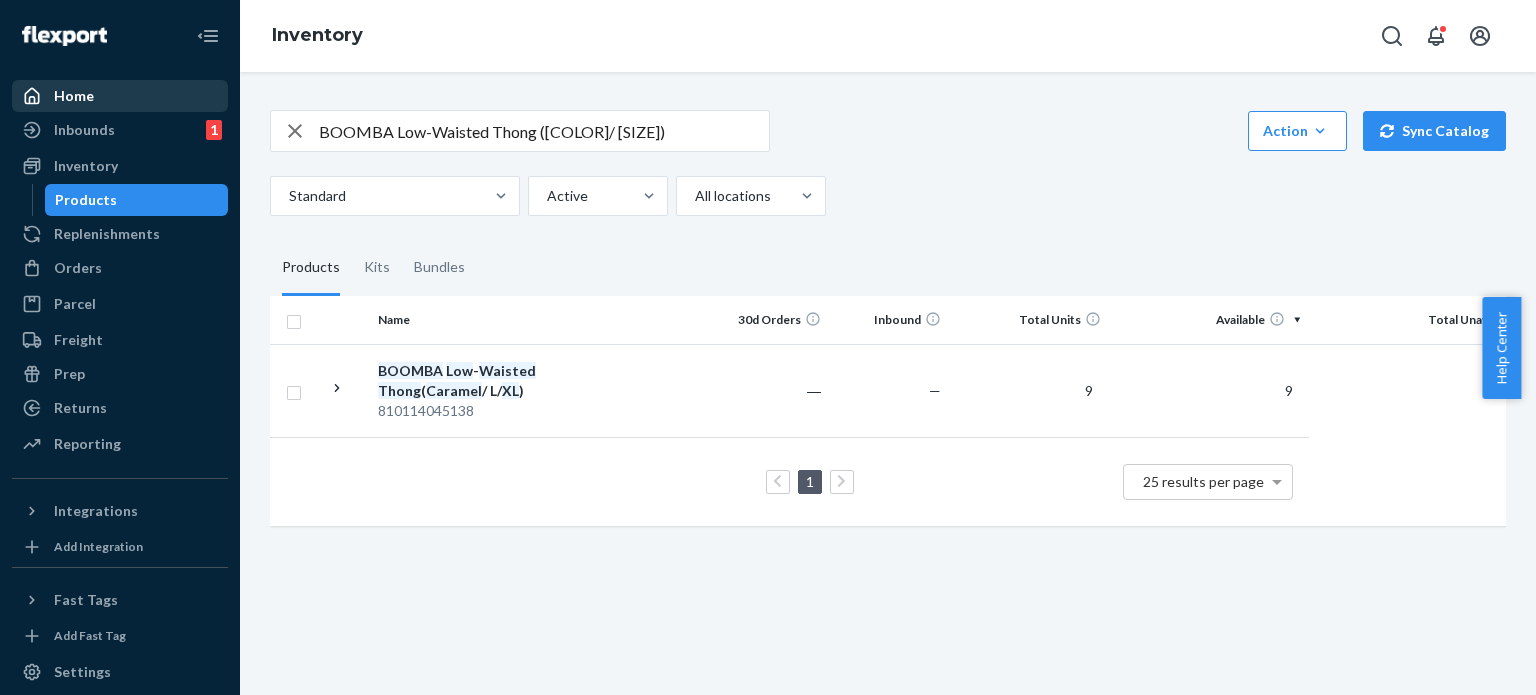 click on "BOOMBA Low-Waisted Thong ([COLOR]/ [SIZE])" at bounding box center (544, 131) 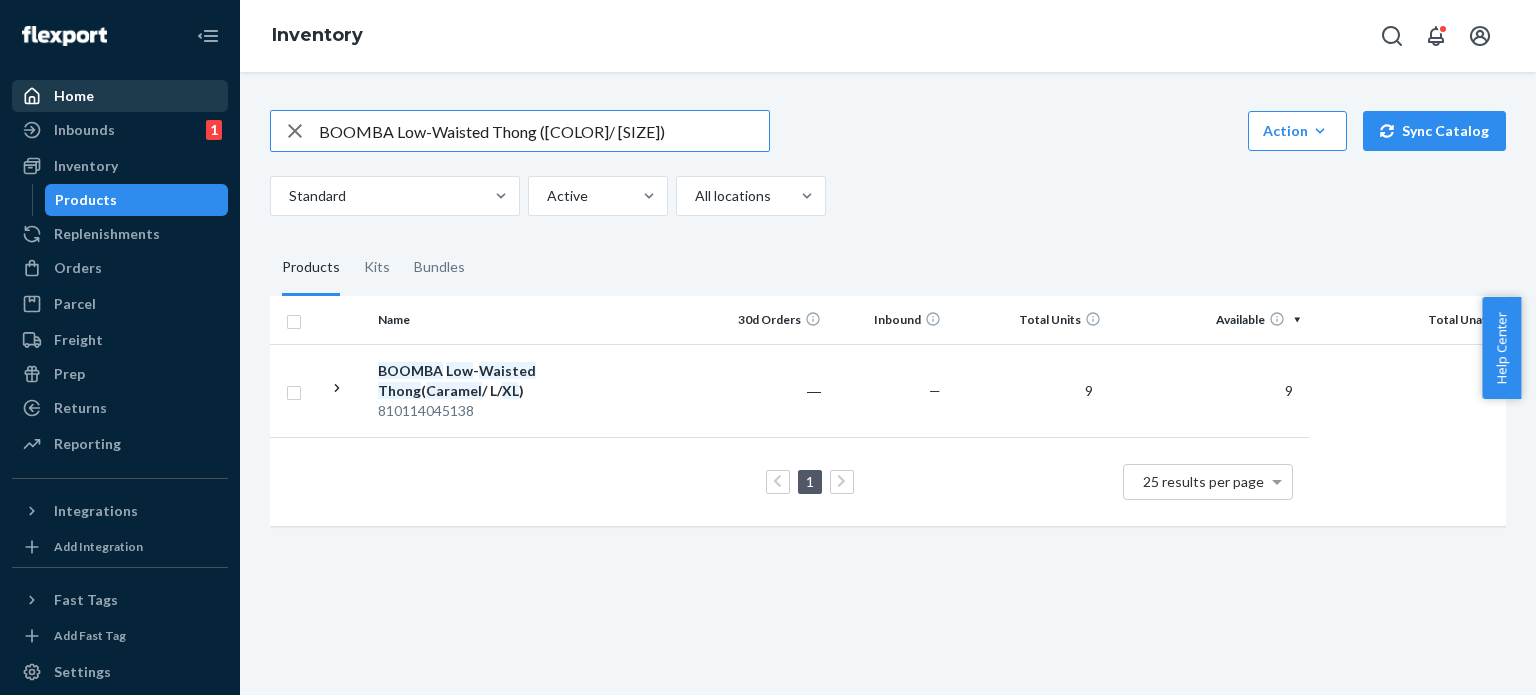 click on "BOOMBA Low-Waisted Thong ([COLOR]/ [SIZE])" at bounding box center [544, 131] 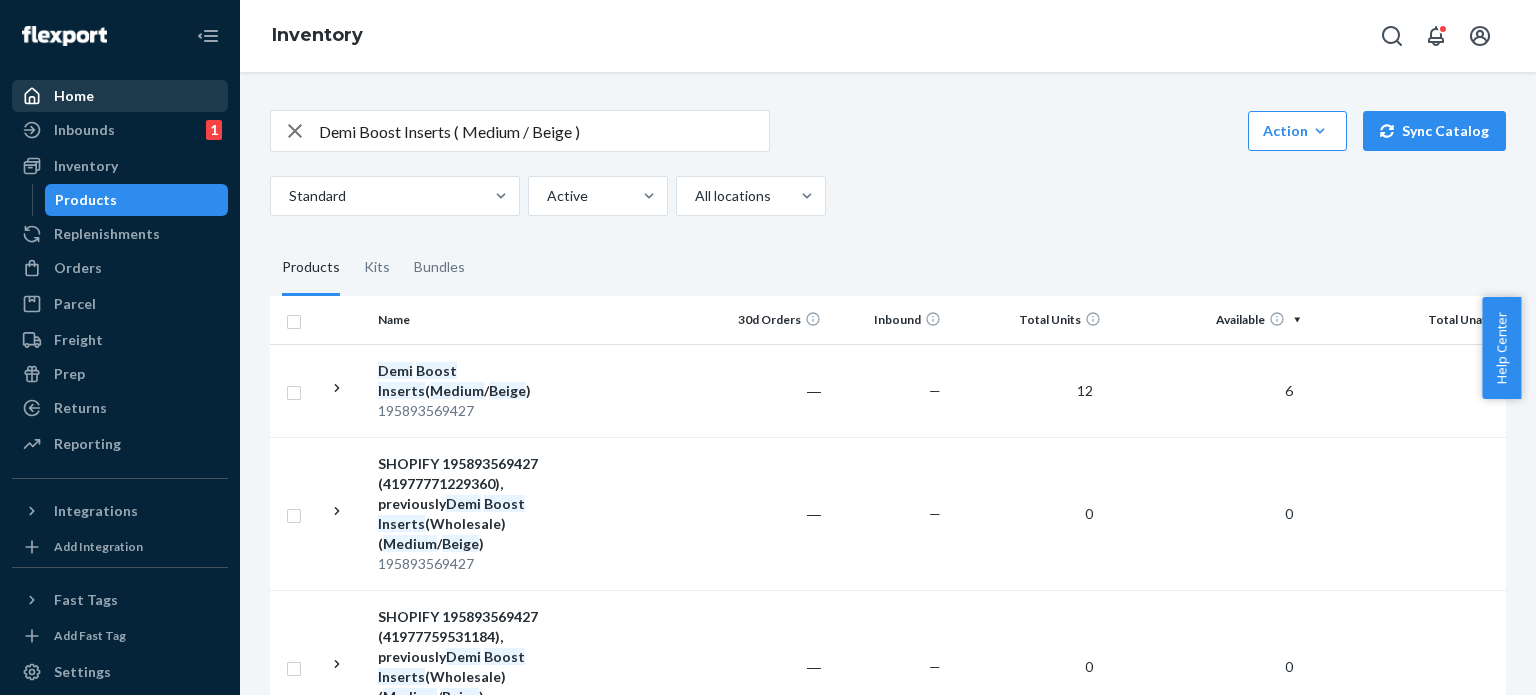 click on "Demi Boost Inserts ( Medium / Beige )" at bounding box center (544, 131) 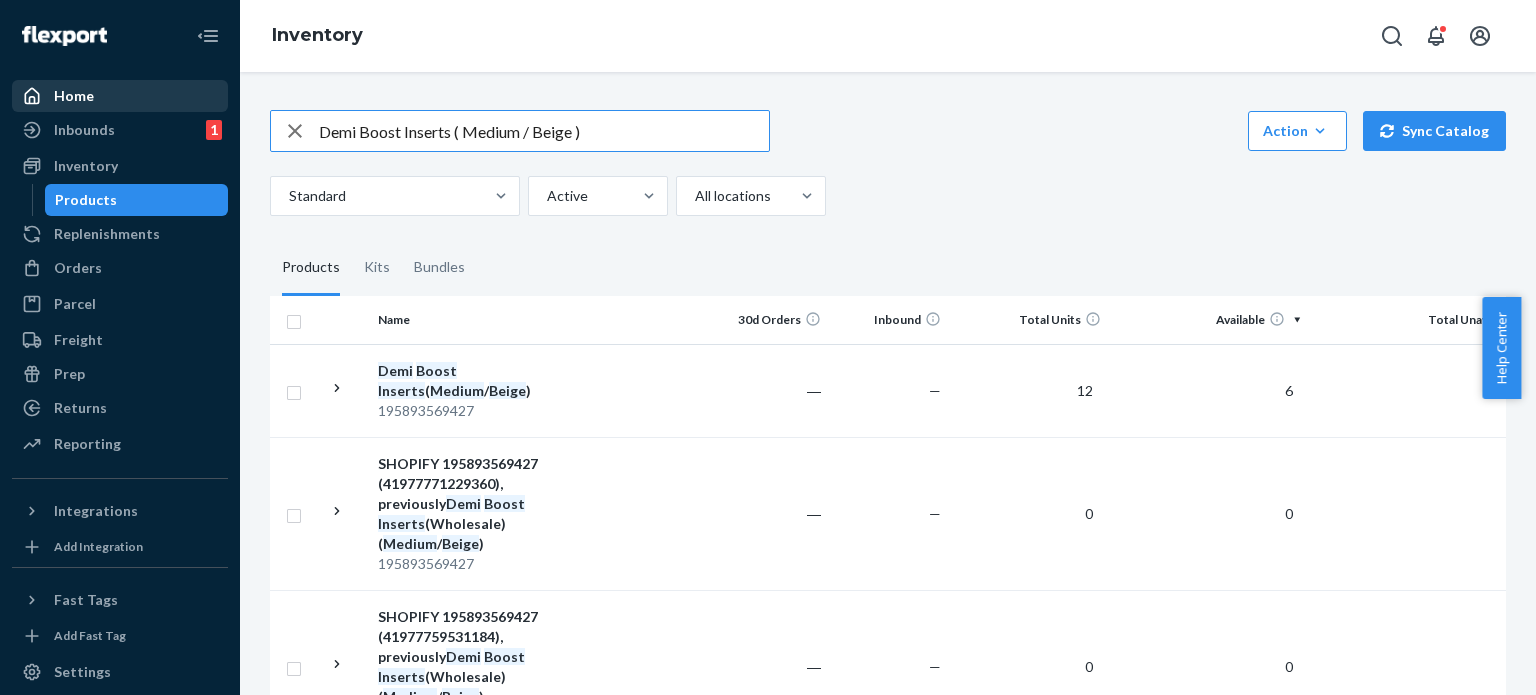click on "Demi Boost Inserts ( Medium / Beige )" at bounding box center (544, 131) 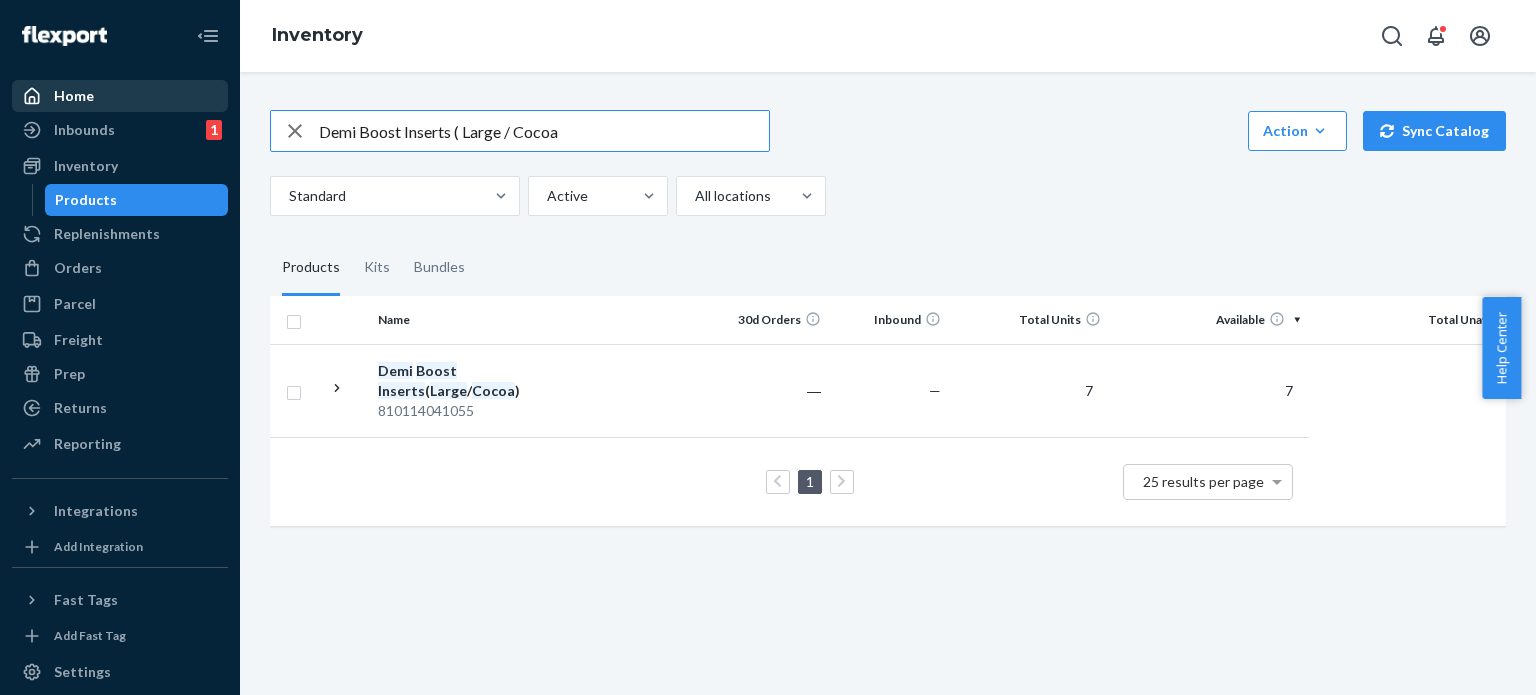 click on "Demi Boost Inserts ( Large / Cocoa" at bounding box center [544, 131] 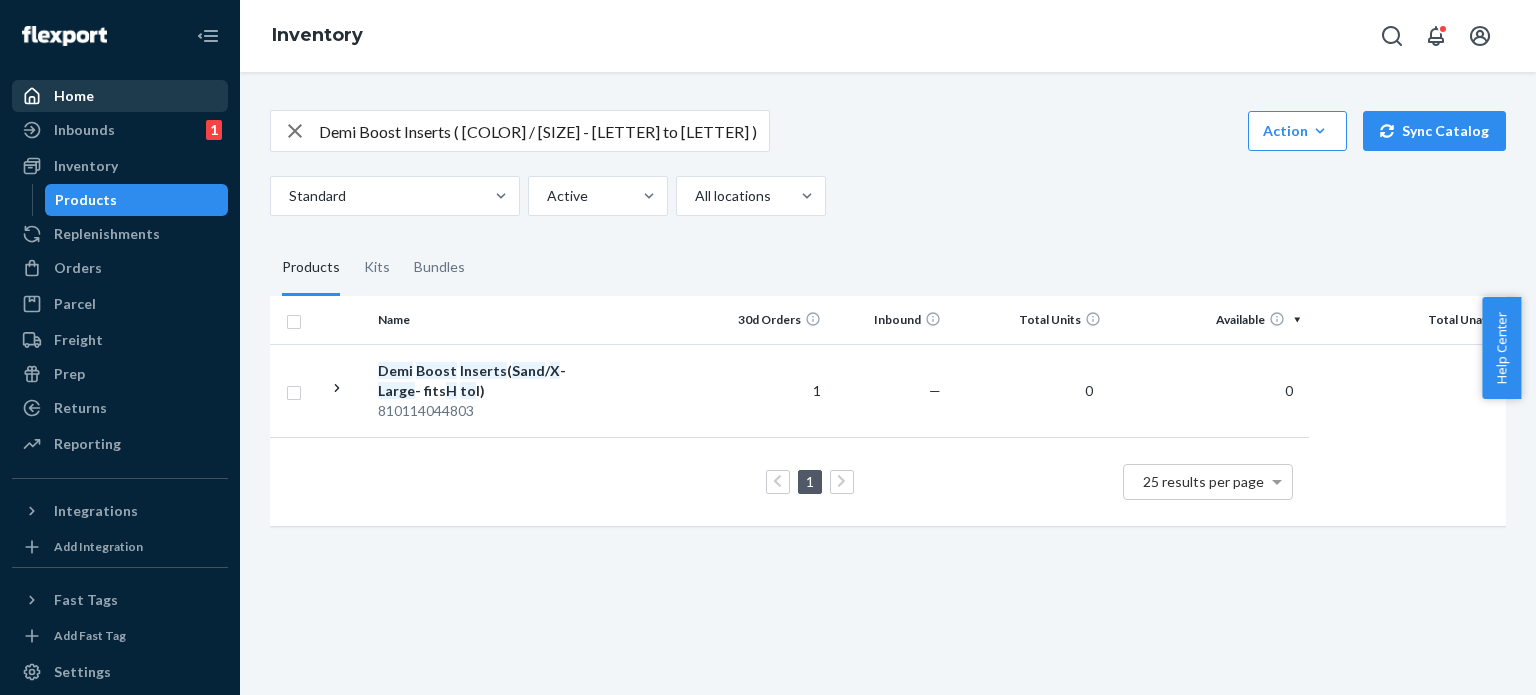 click on "Demi Boost Inserts ( [COLOR] / [SIZE] - [LETTER] to [LETTER] )" at bounding box center [544, 131] 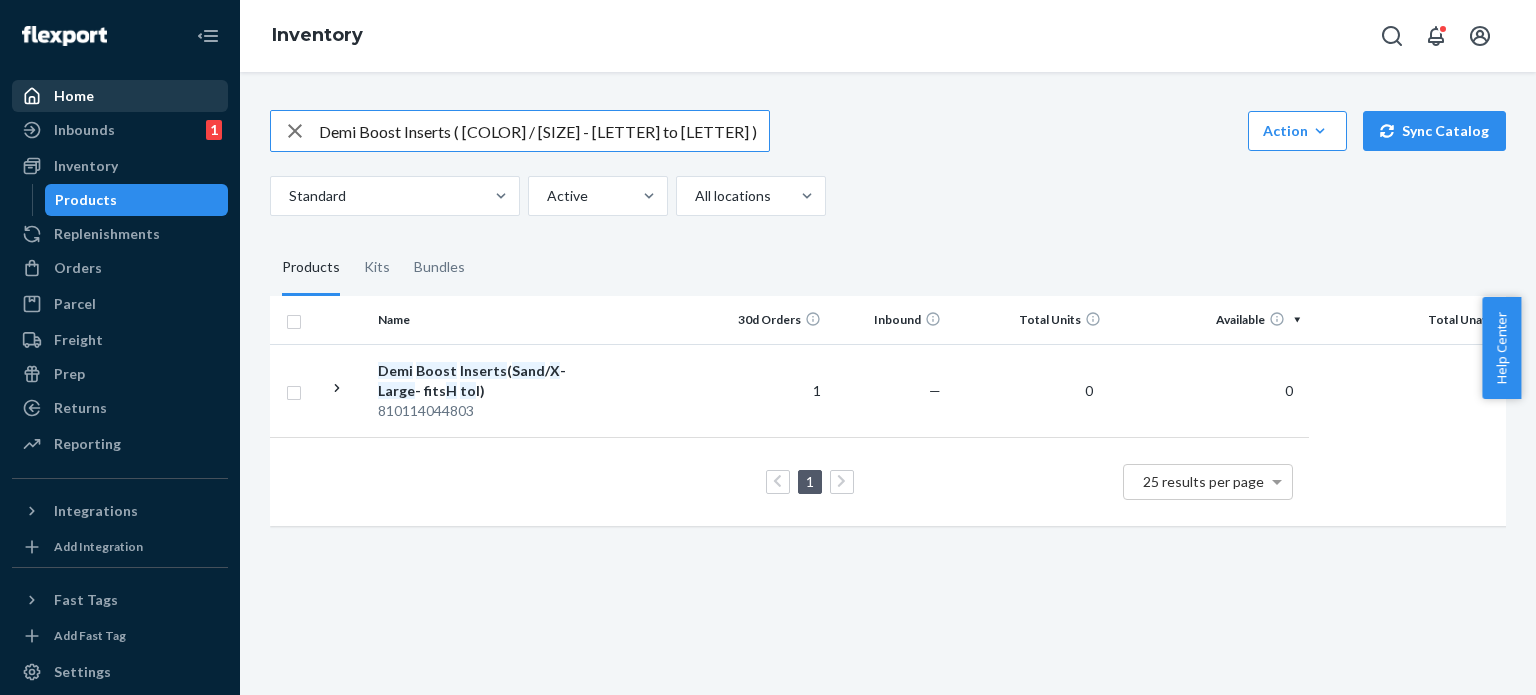 click on "Demi Boost Inserts ( [COLOR] / [SIZE] - [LETTER] to [LETTER] )" at bounding box center (544, 131) 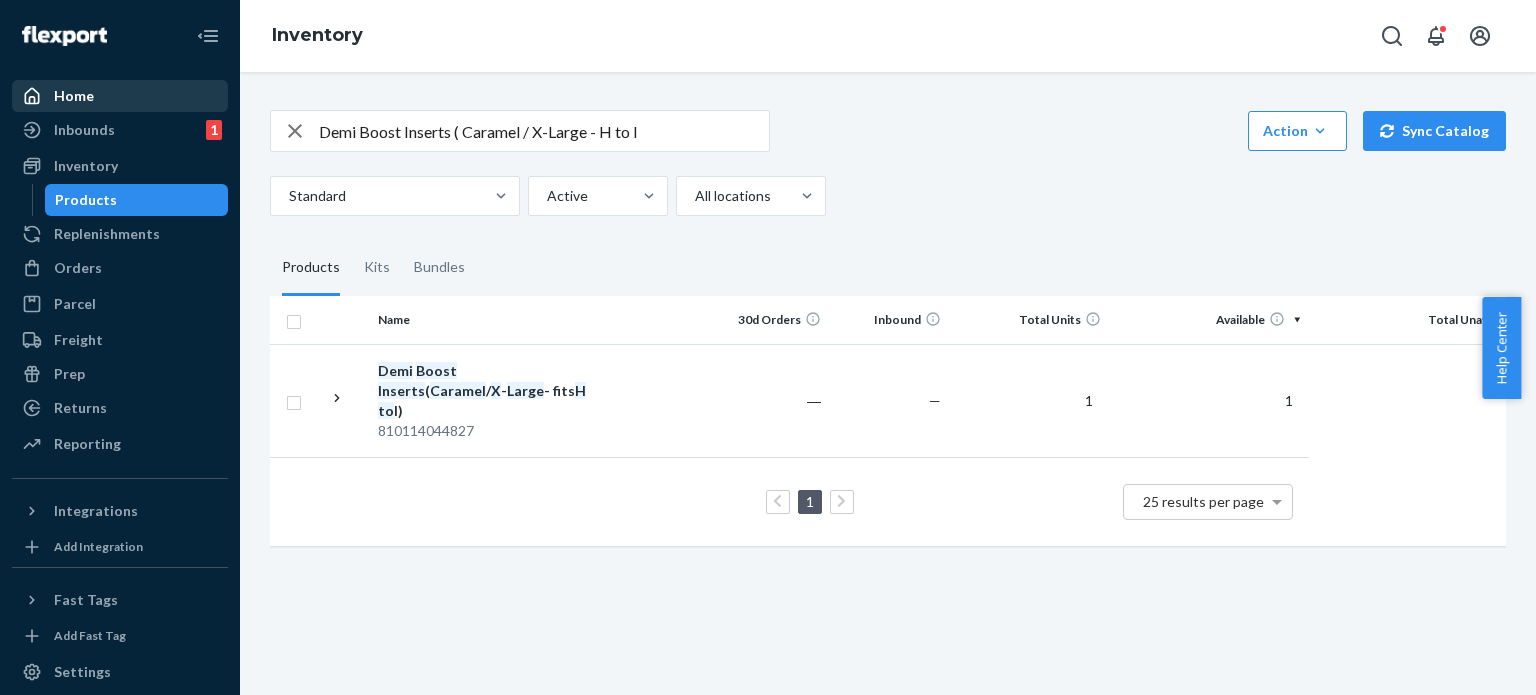 click on "Demi Boost Inserts ( Caramel / X-Large - H to I" at bounding box center (544, 131) 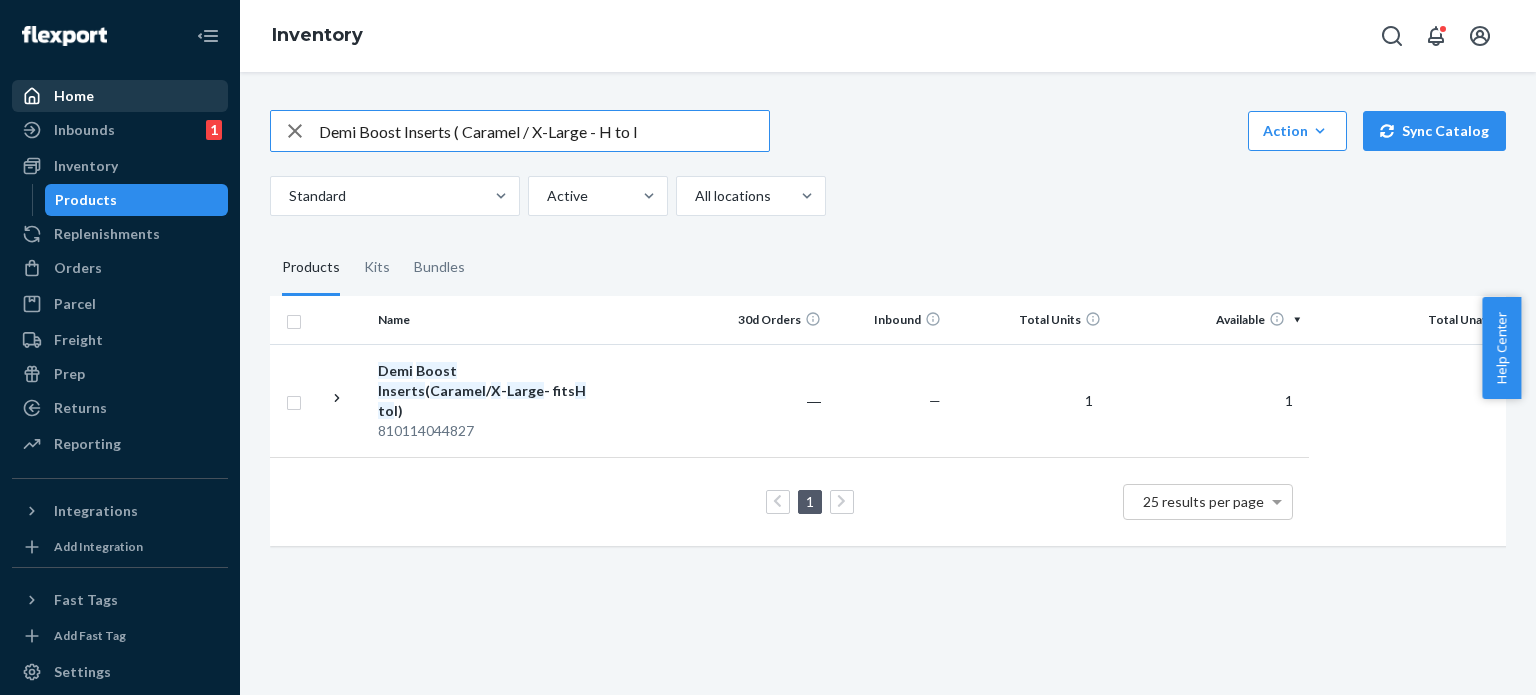 click on "Demi Boost Inserts ( Caramel / X-Large - H to I" at bounding box center [544, 131] 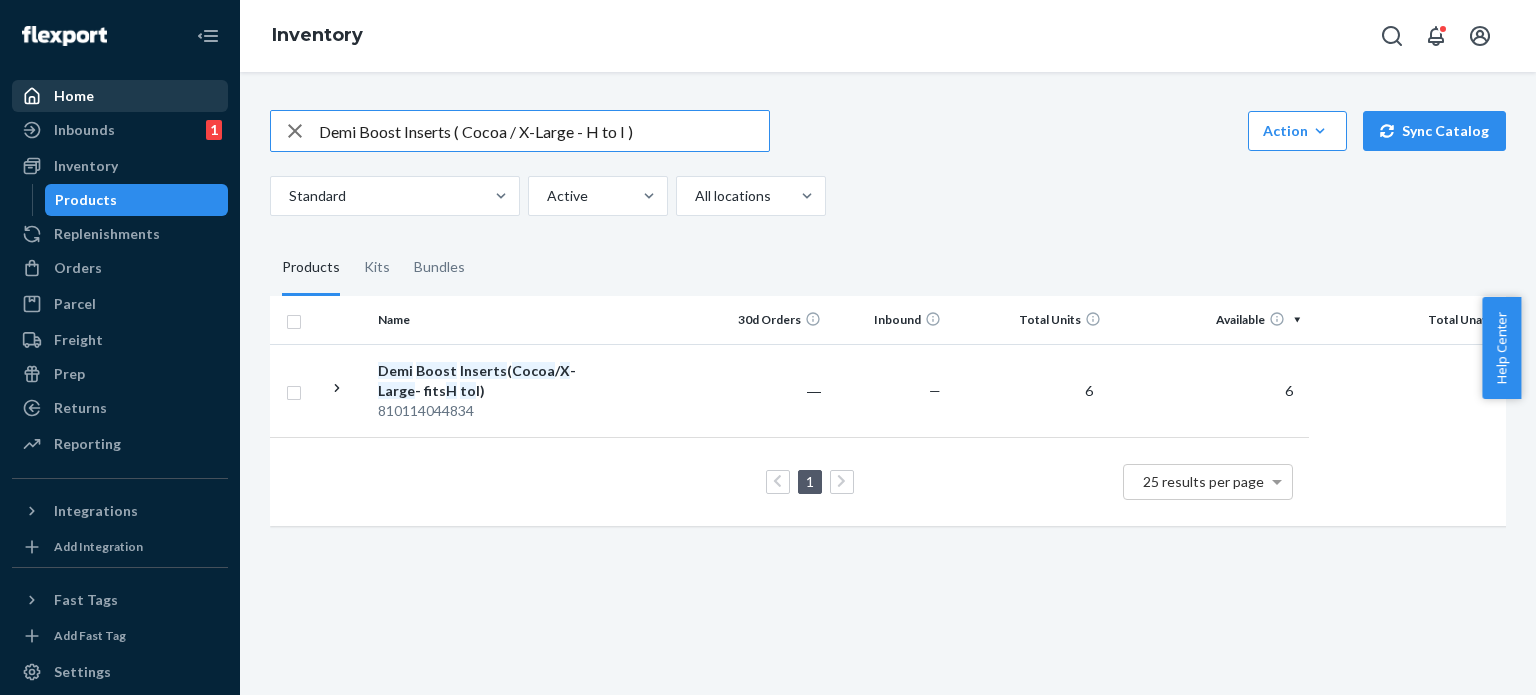 click on "Demi Boost Inserts ( Cocoa / X-Large - H to I )" at bounding box center (544, 131) 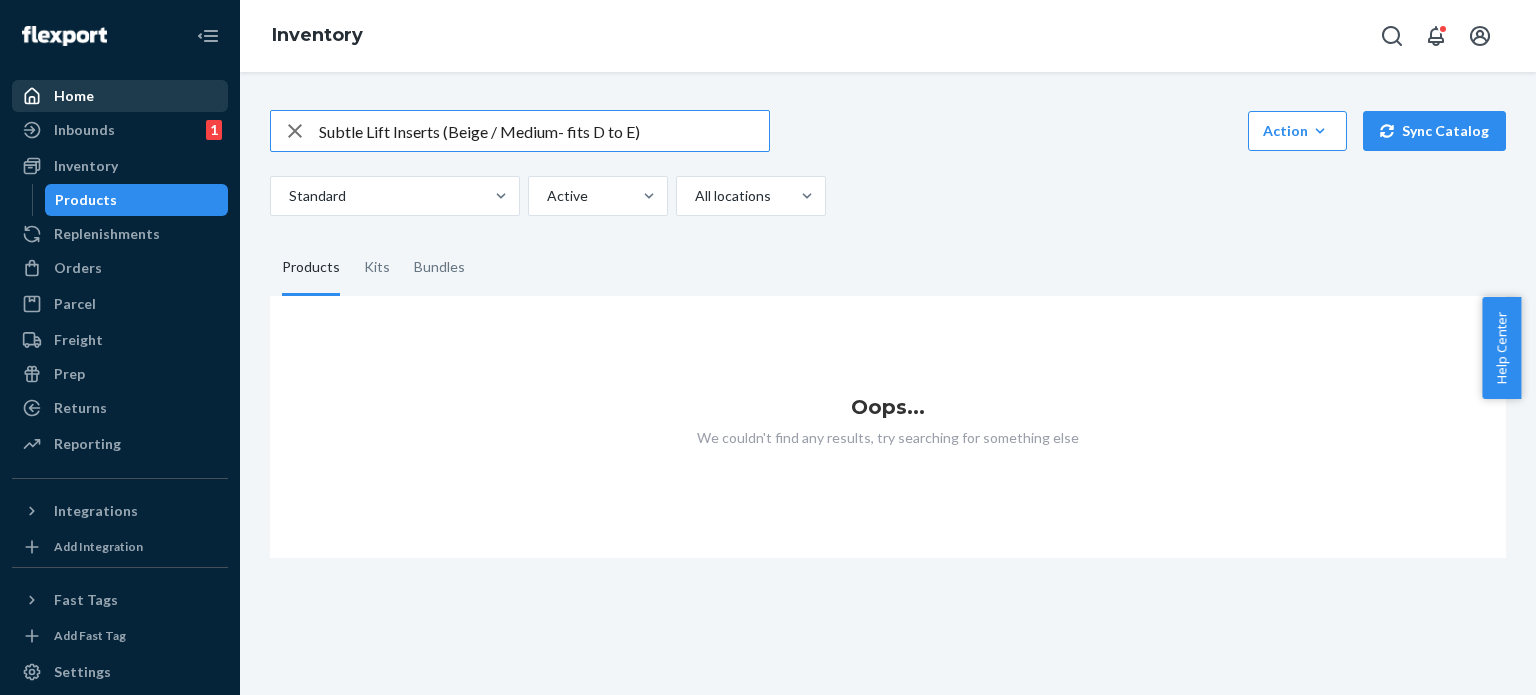 drag, startPoint x: 660, startPoint y: 132, endPoint x: 572, endPoint y: 132, distance: 88 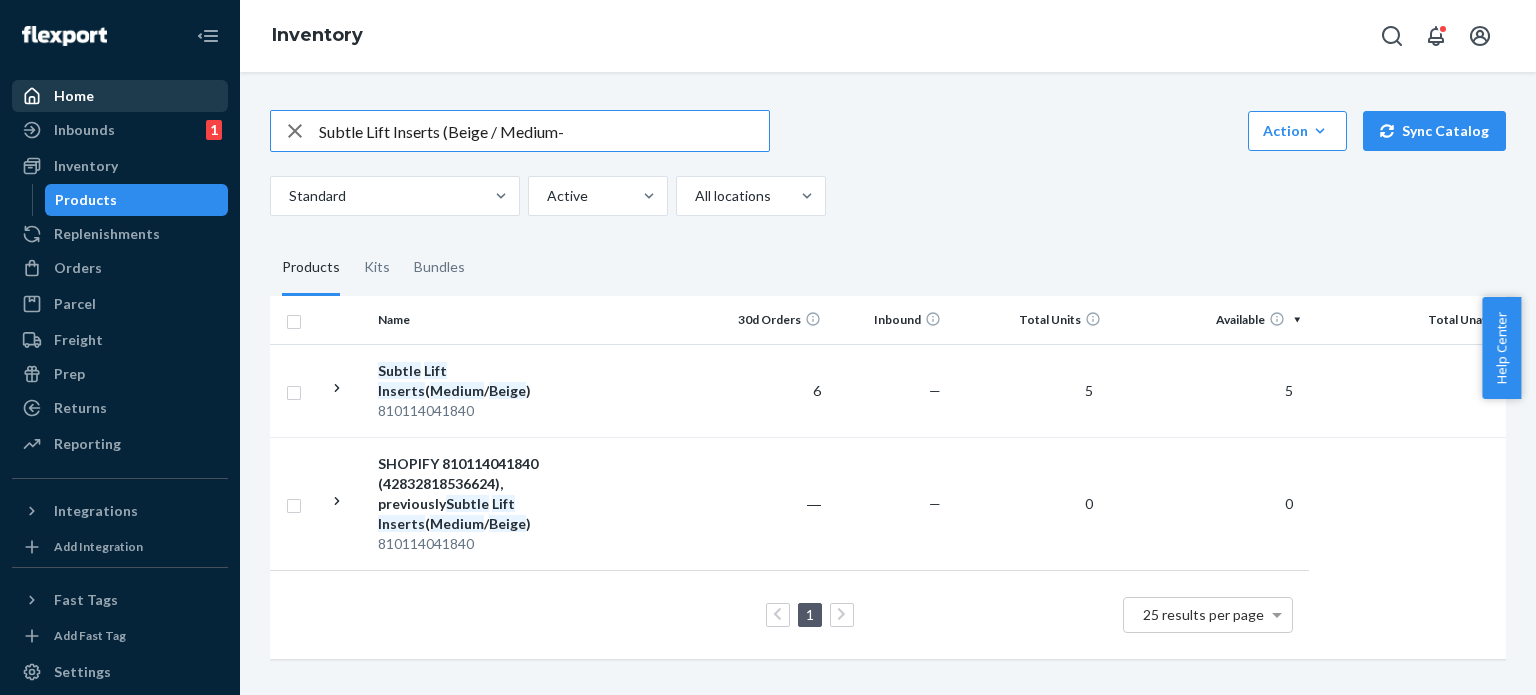 click on "Subtle Lift Inserts (Beige / Medium-" at bounding box center (544, 131) 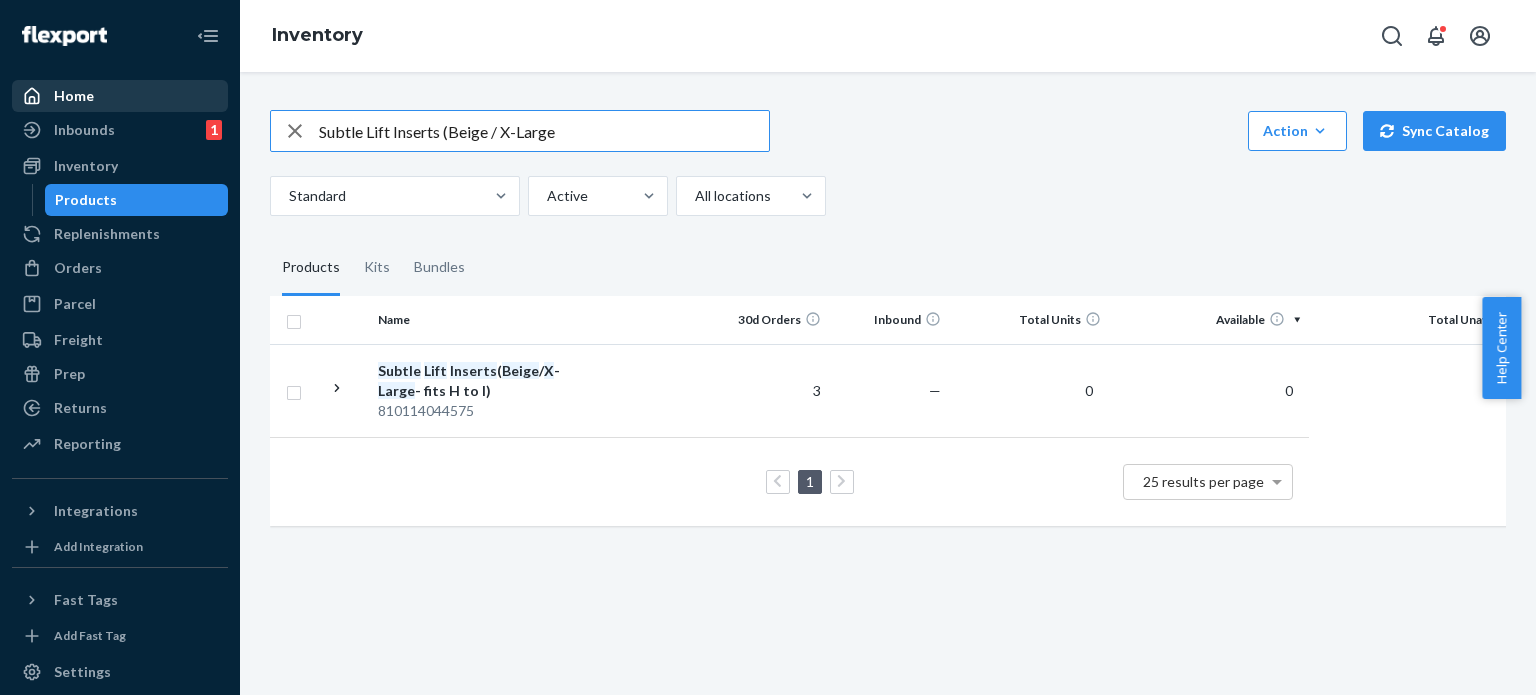 click on "Subtle Lift Inserts (Beige / X-Large" at bounding box center (544, 131) 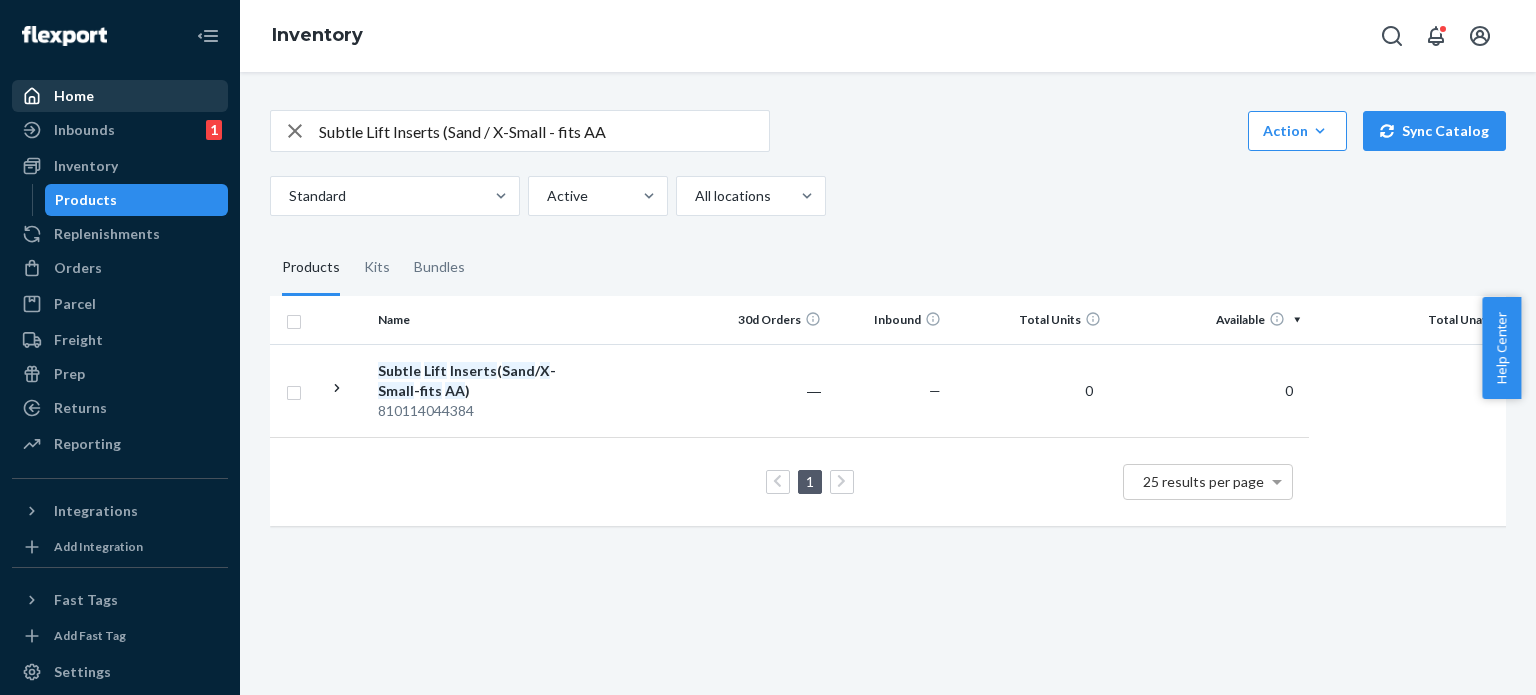 click on "Subtle Lift Inserts (Sand / X-Small - fits AA" at bounding box center [544, 131] 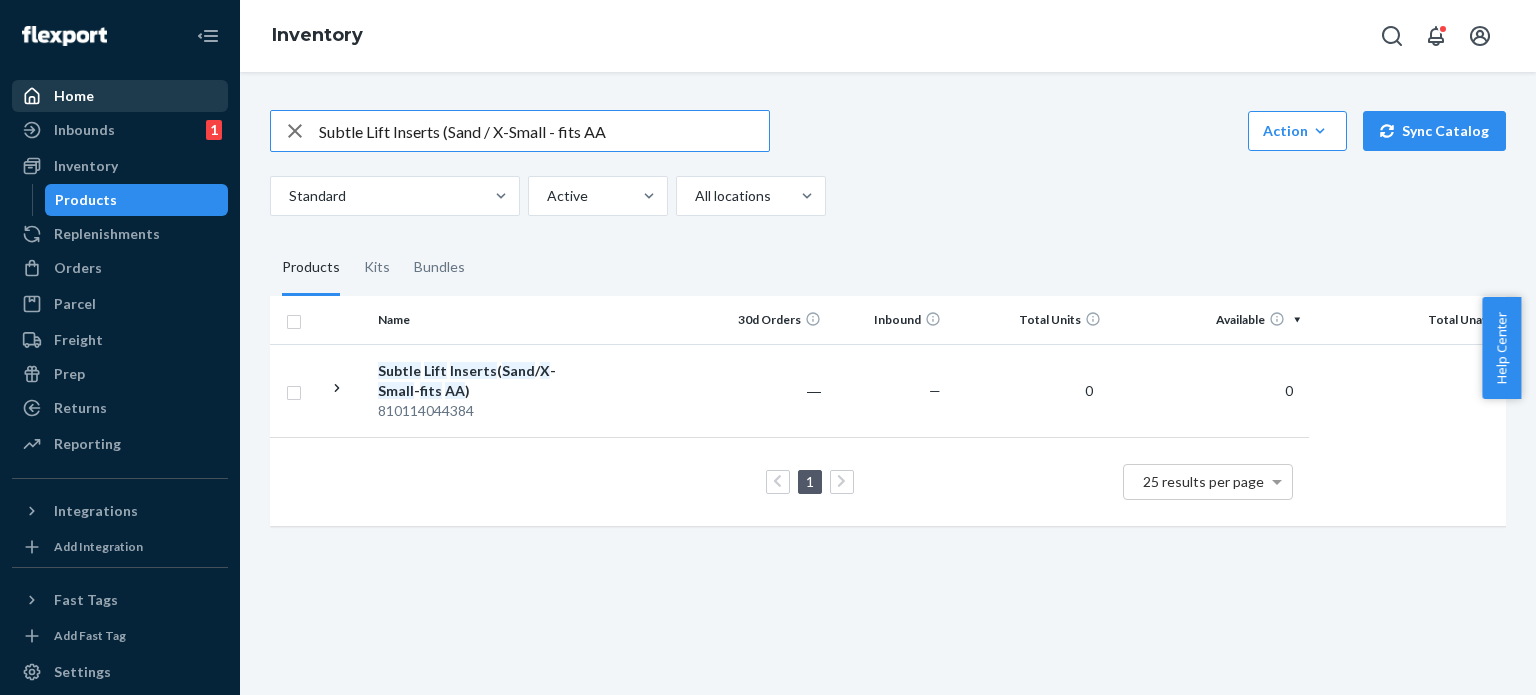click on "Subtle Lift Inserts (Sand / X-Small - fits AA" at bounding box center (544, 131) 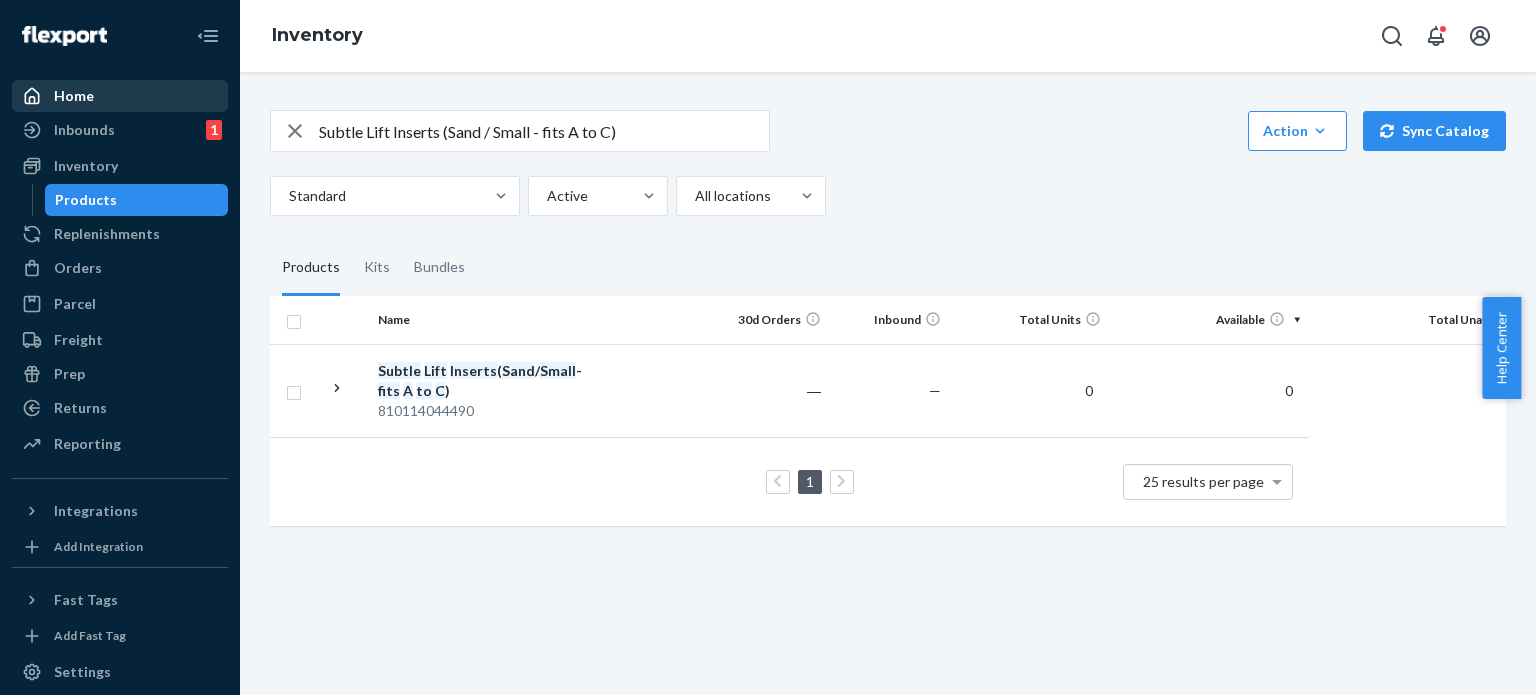click on "Subtle Lift Inserts (Sand / Small - fits A to C)" at bounding box center [544, 131] 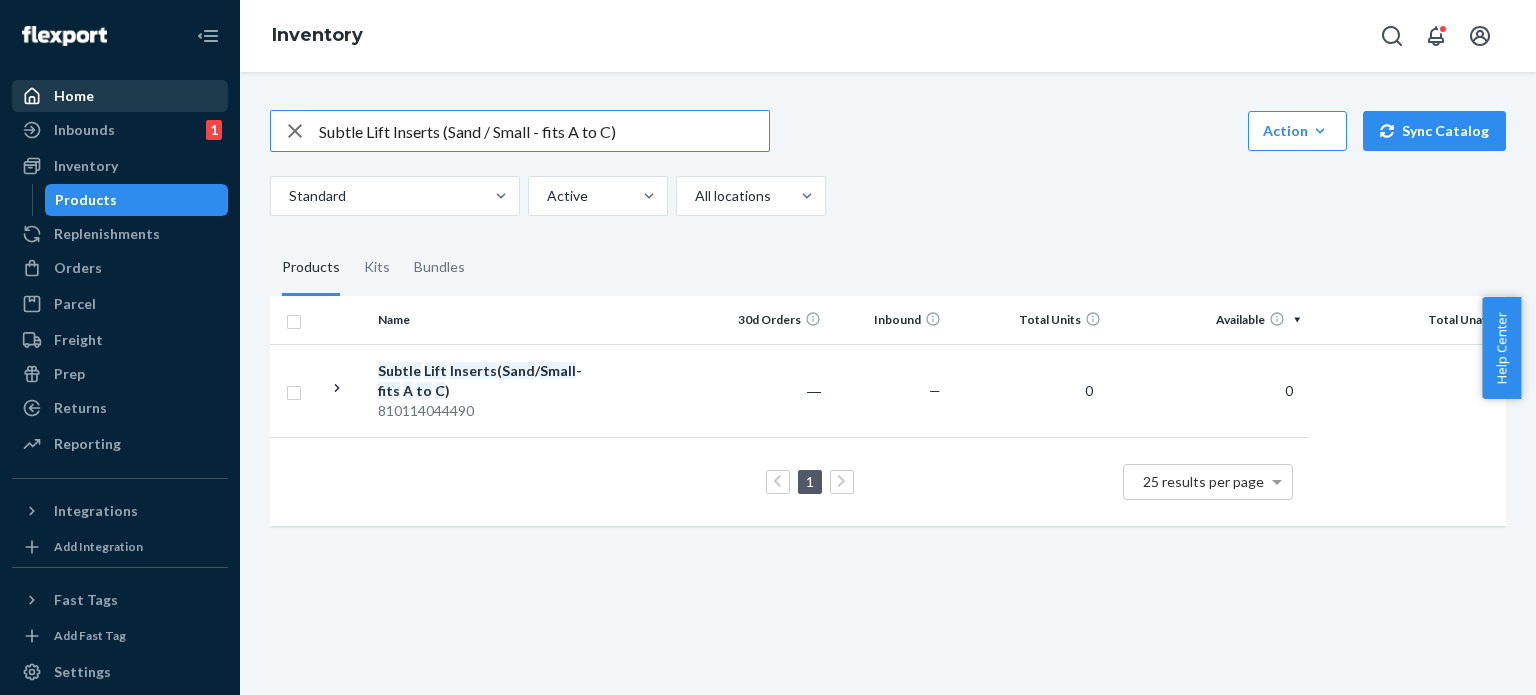 click on "Subtle Lift Inserts (Sand / Small - fits A to C)" at bounding box center [544, 131] 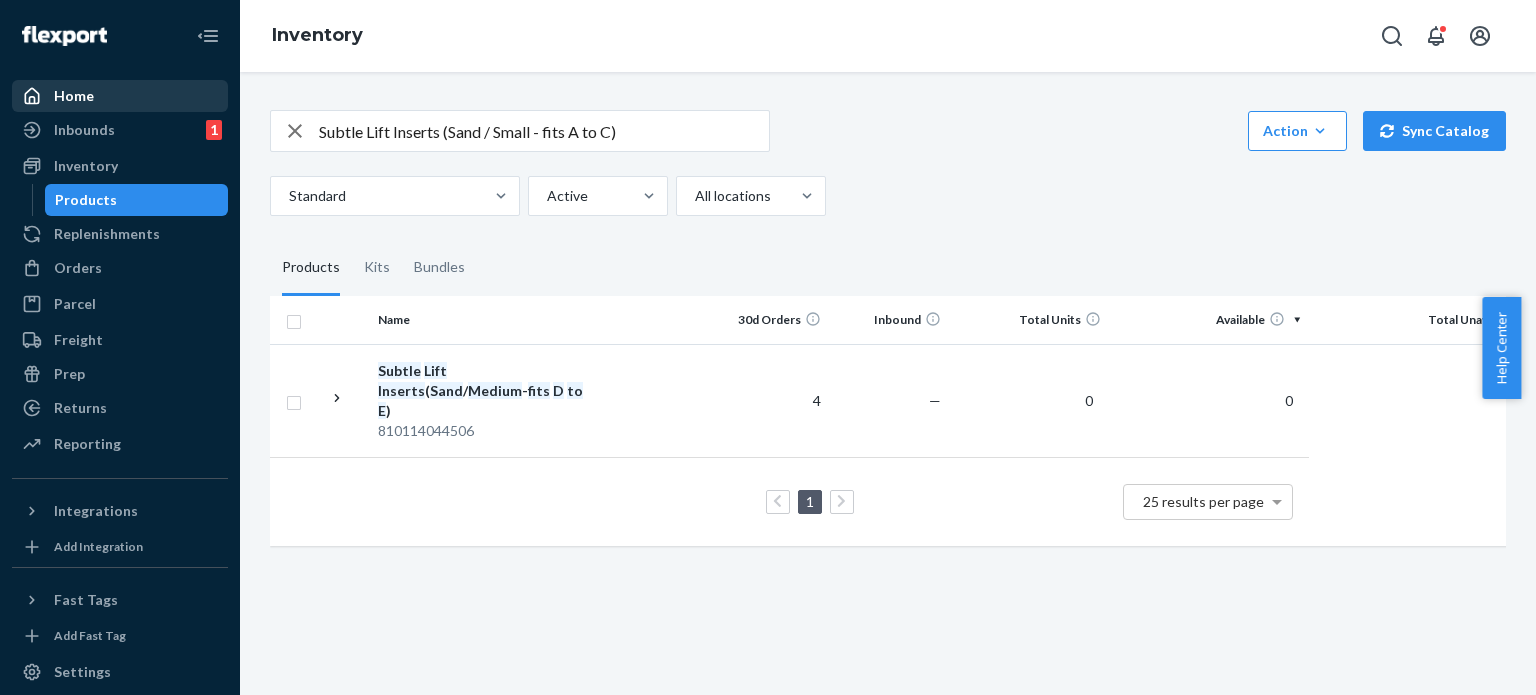 click on "Subtle Lift Inserts (Sand / Small - fits A to C)" at bounding box center [544, 131] 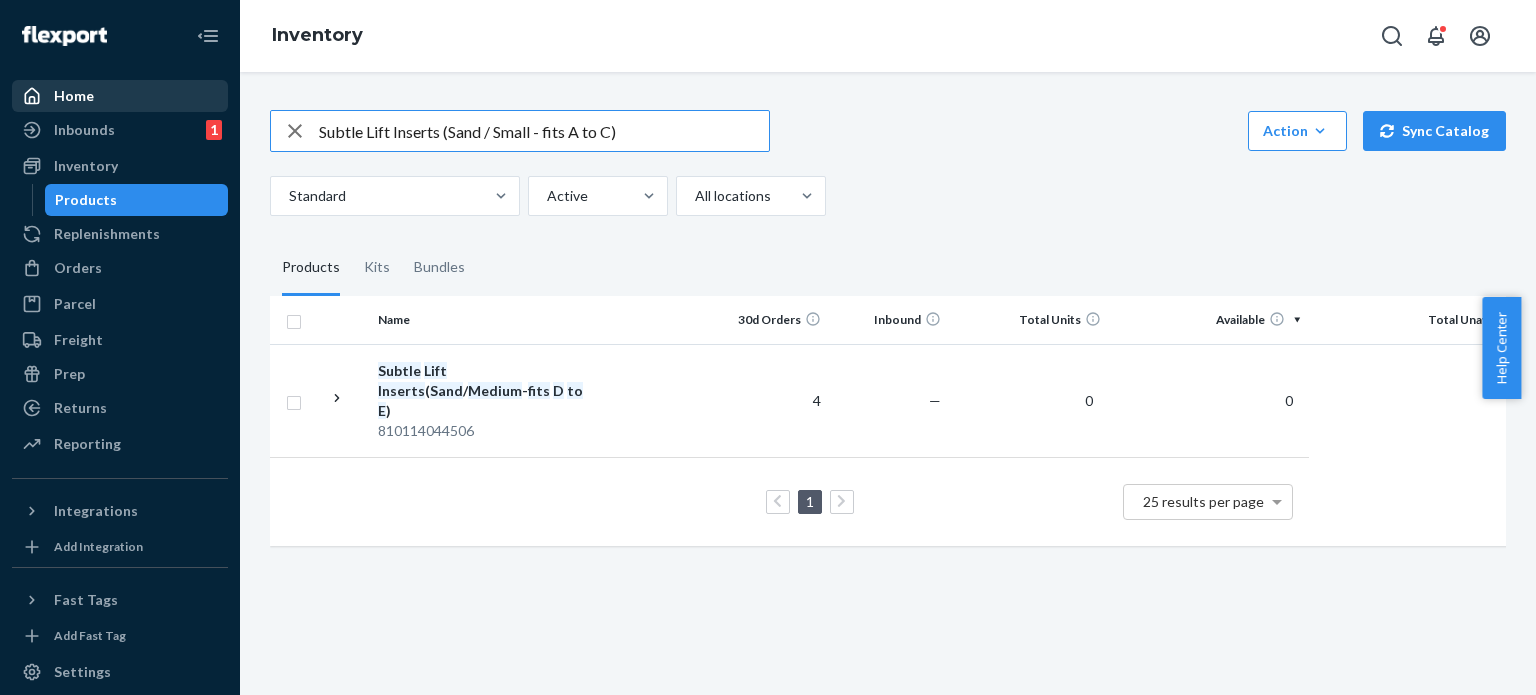 click on "Subtle Lift Inserts (Sand / Small - fits A to C)" at bounding box center (544, 131) 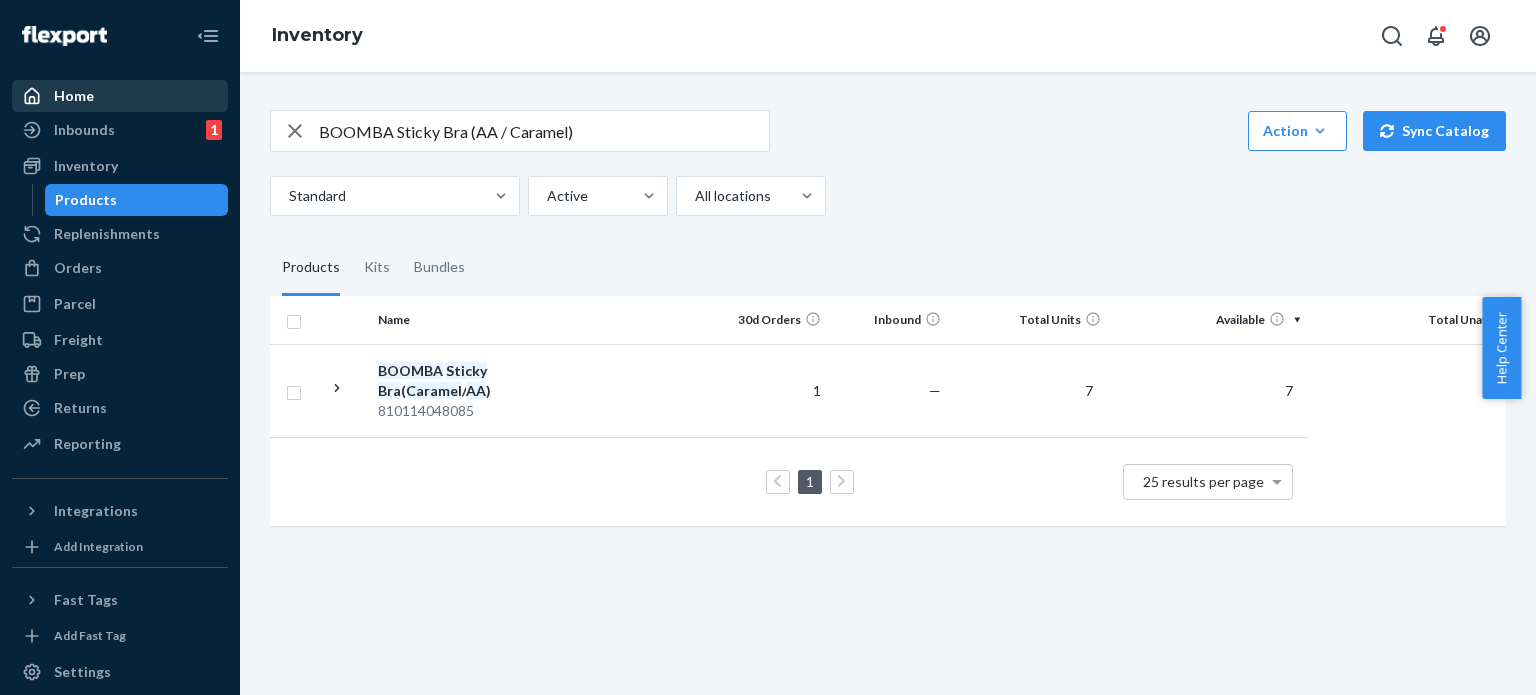 click on "BOOMBA Sticky Bra (AA / Caramel)" at bounding box center [544, 131] 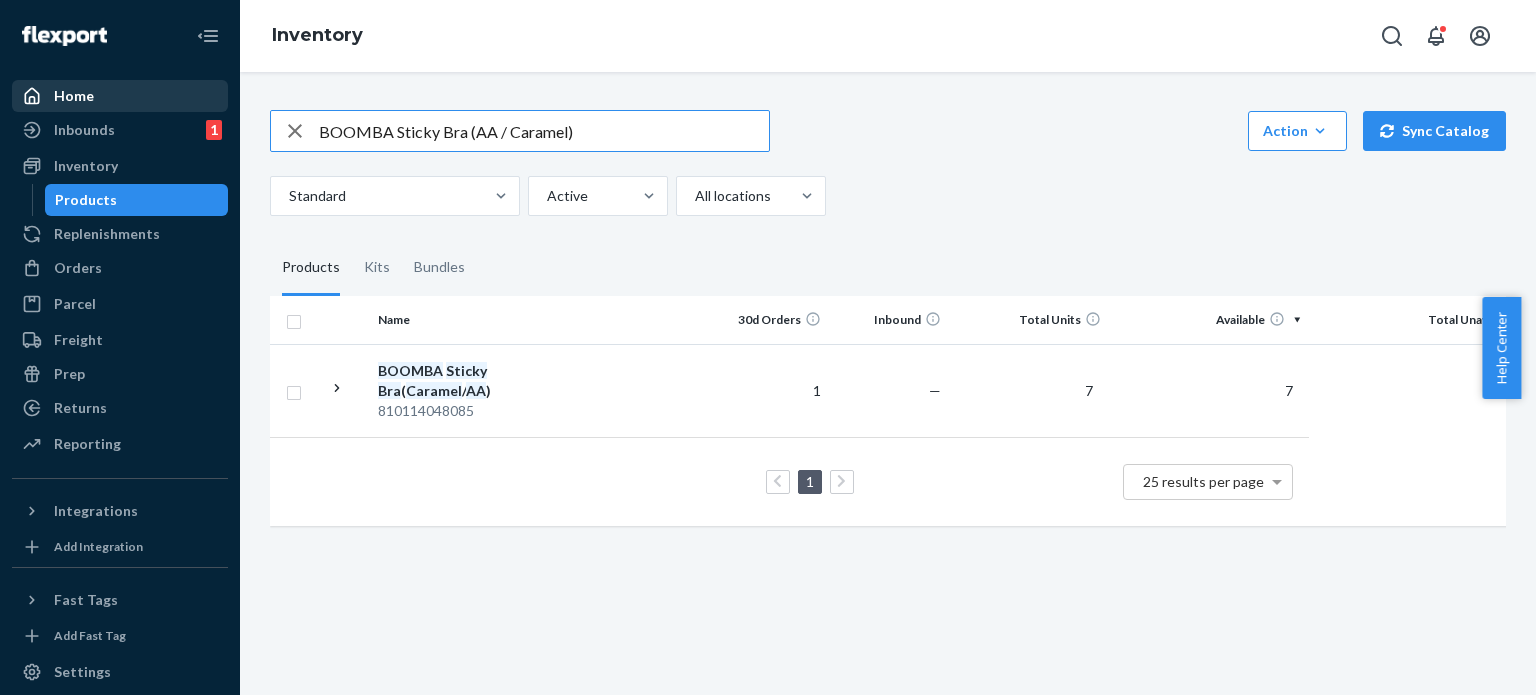 click on "BOOMBA Sticky Bra (AA / Caramel)" at bounding box center [544, 131] 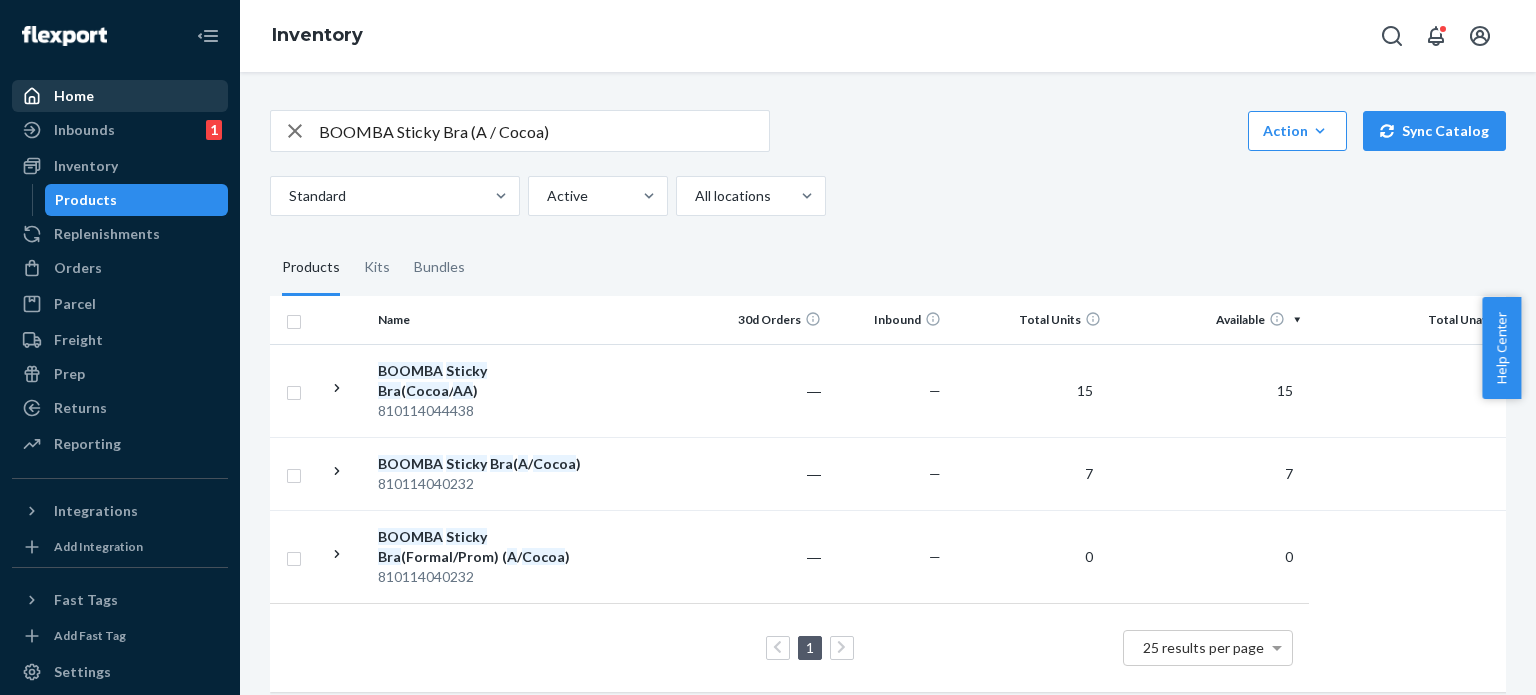 click on "BOOMBA Sticky Bra (A / Cocoa)" at bounding box center (544, 131) 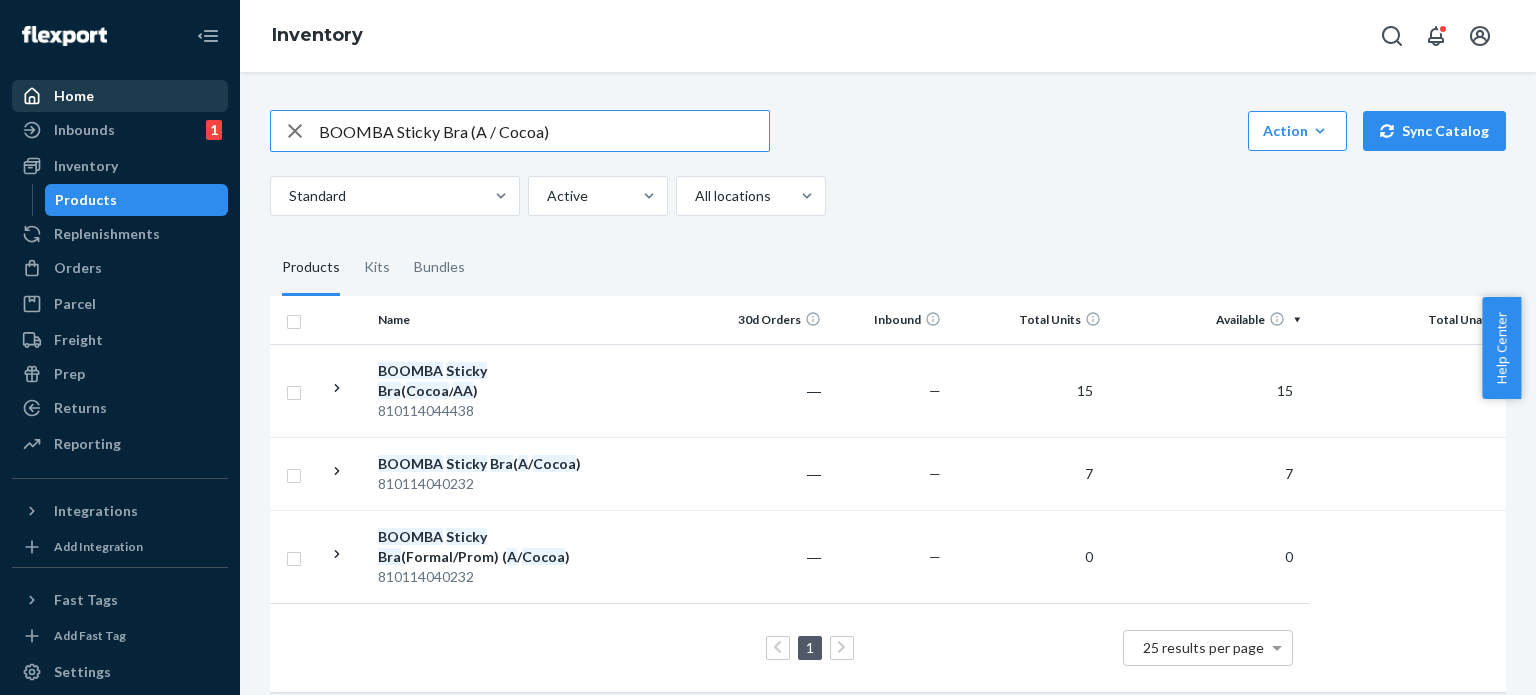 click on "BOOMBA Sticky Bra (A / Cocoa)" at bounding box center (544, 131) 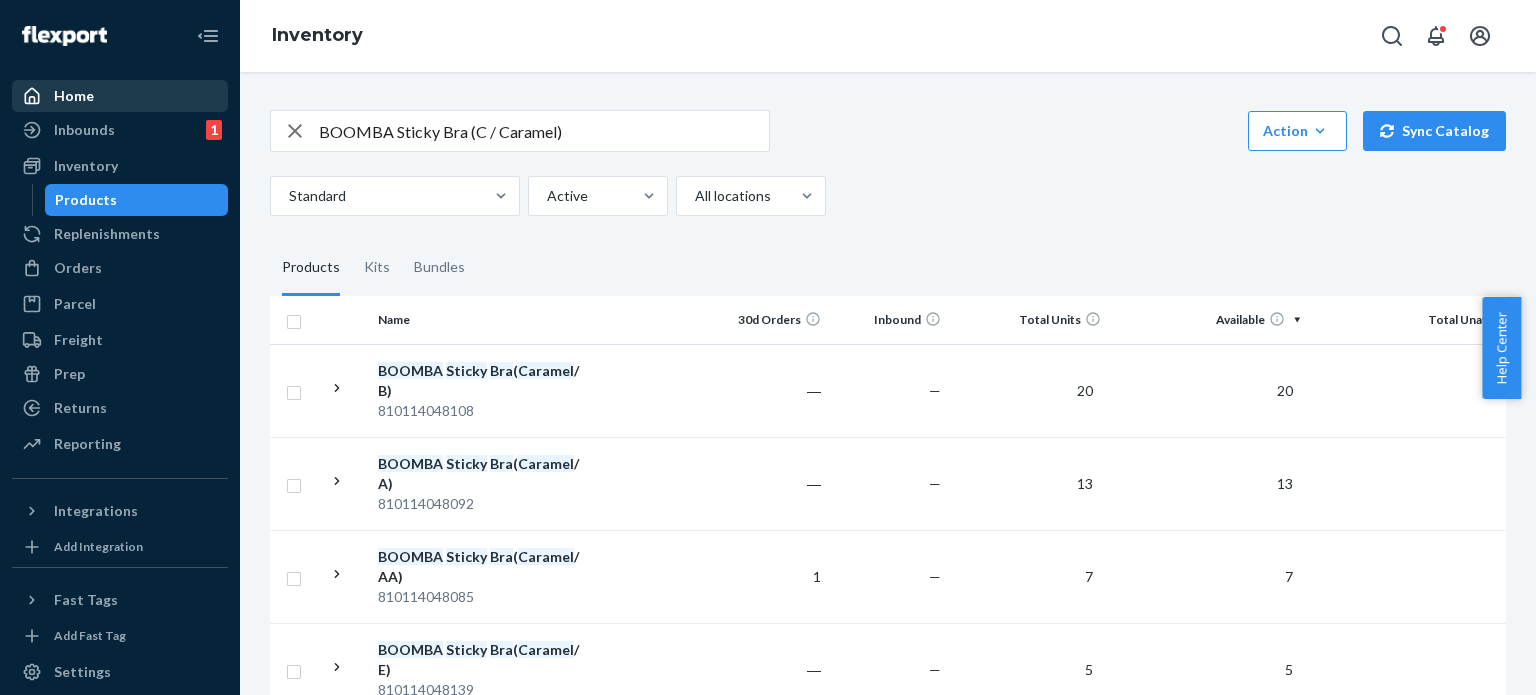 click on "BOOMBA Sticky Bra (C / Caramel)" at bounding box center [544, 131] 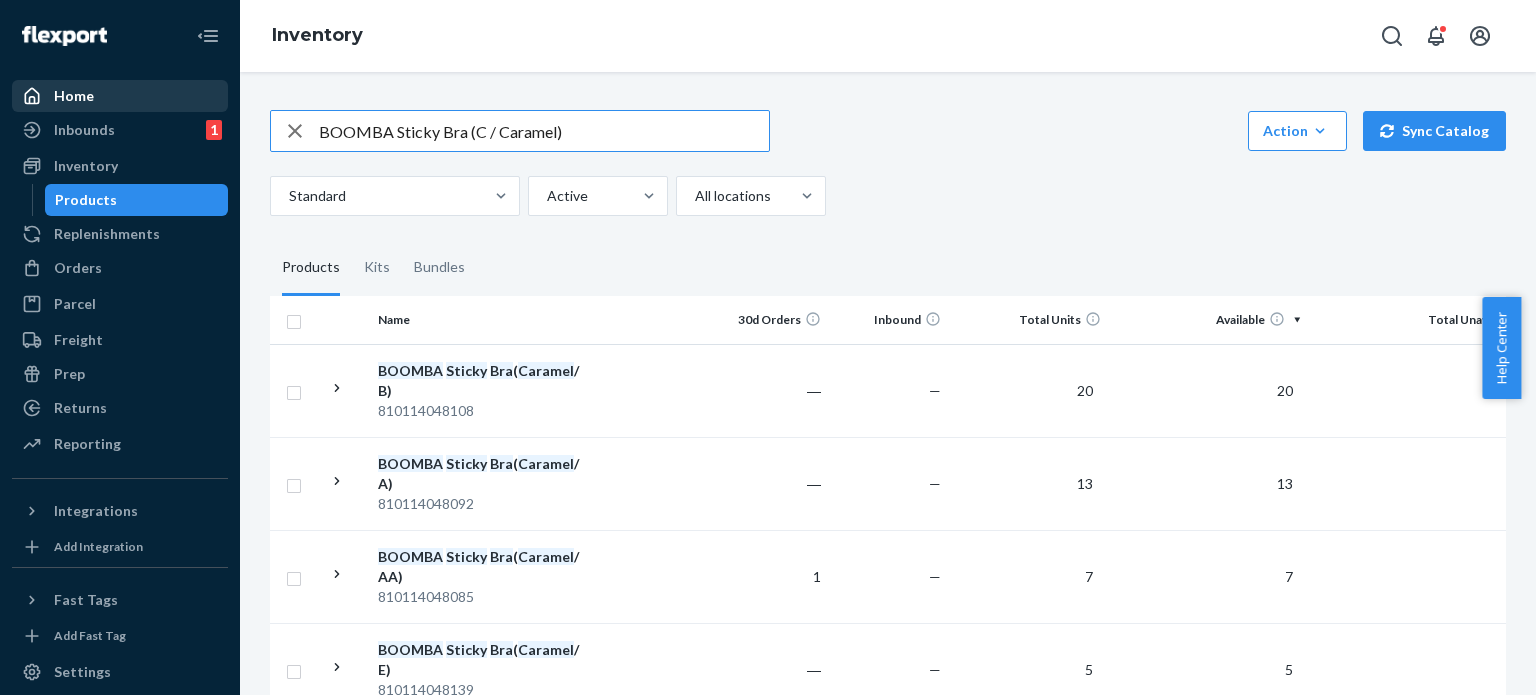 click on "BOOMBA Sticky Bra (C / Caramel)" at bounding box center (544, 131) 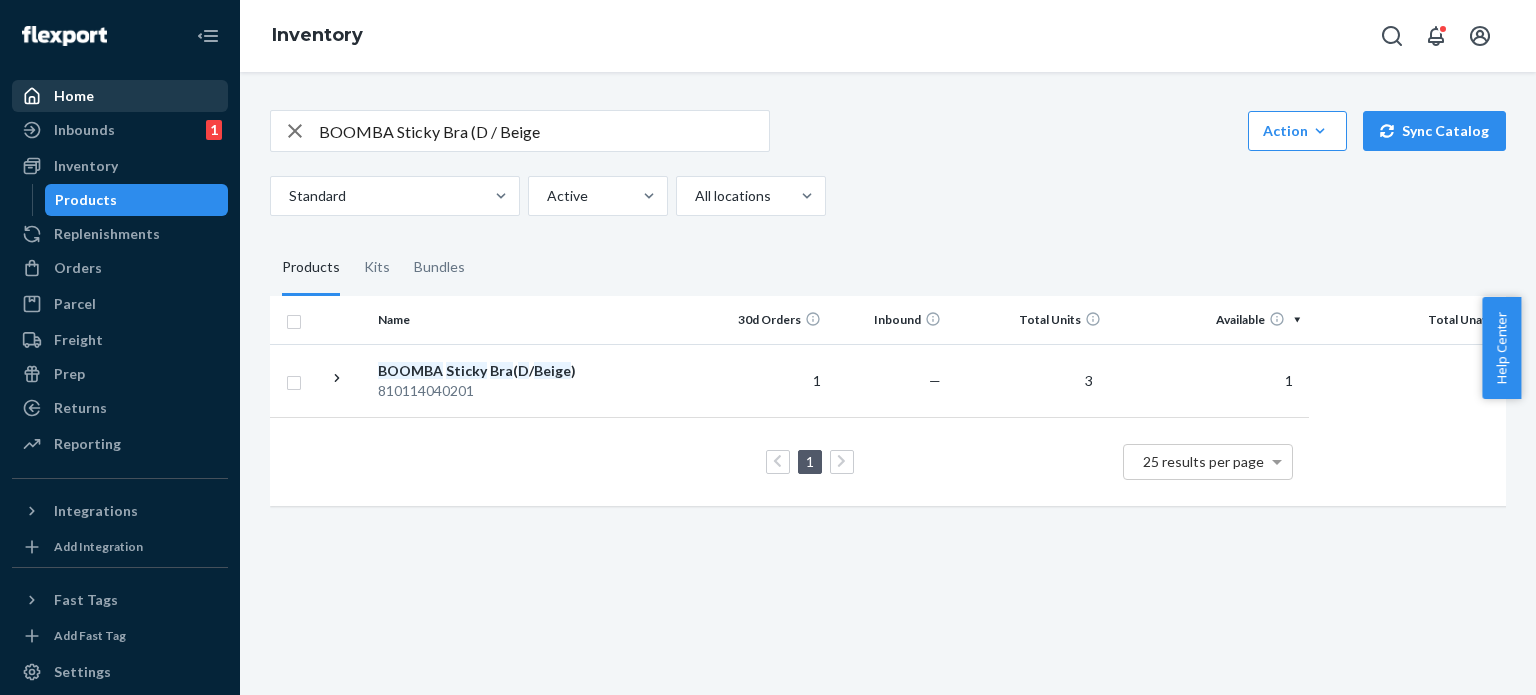click on "BOOMBA Sticky Bra (D / Beige" at bounding box center (544, 131) 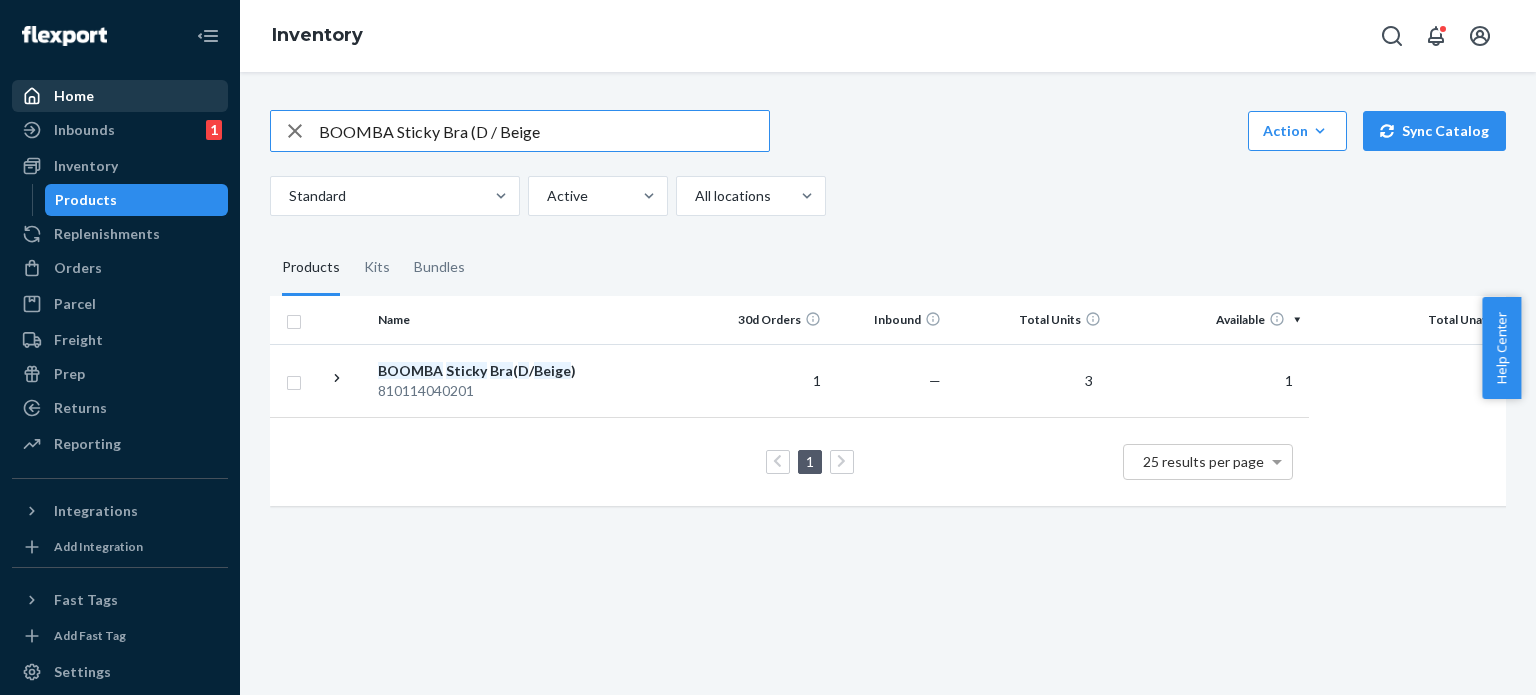 click on "BOOMBA Sticky Bra (D / Beige" at bounding box center [544, 131] 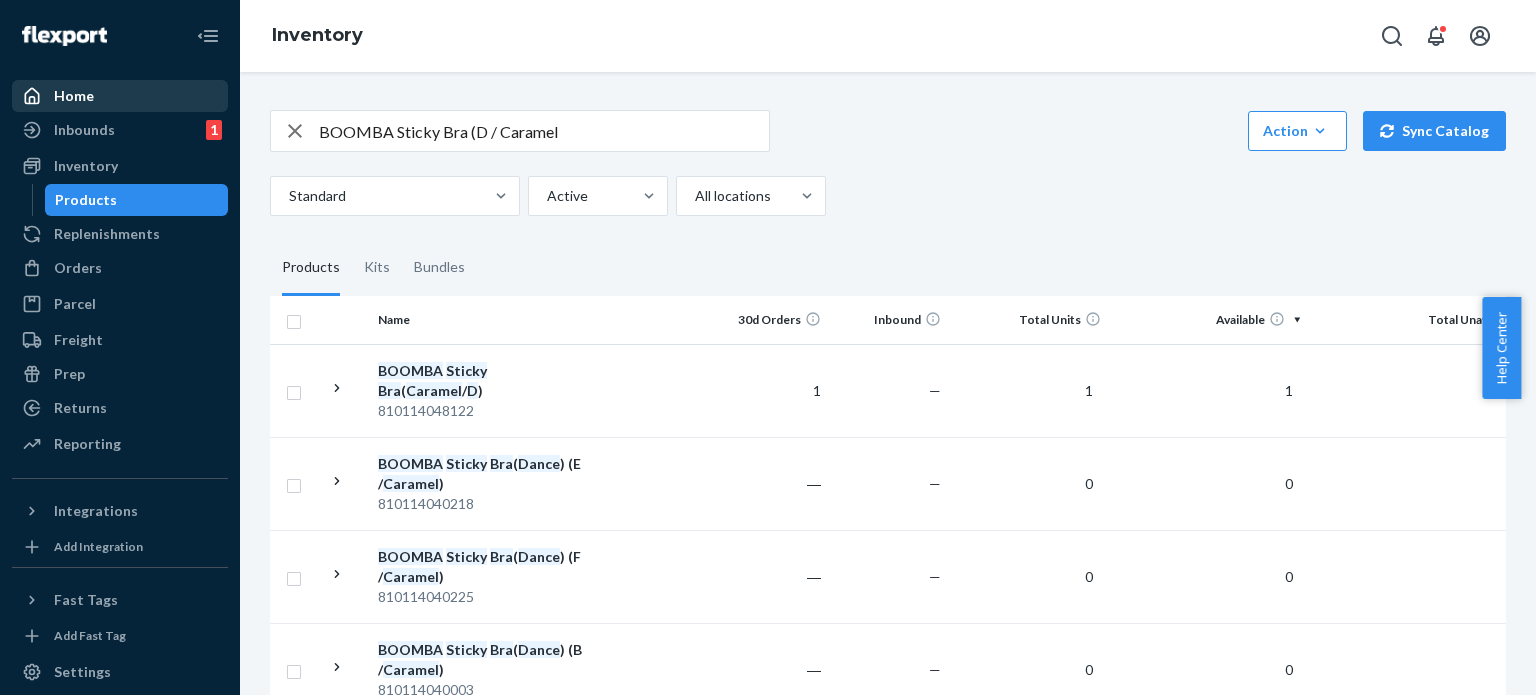 click on "BOOMBA Sticky Bra (D / Caramel" at bounding box center (544, 131) 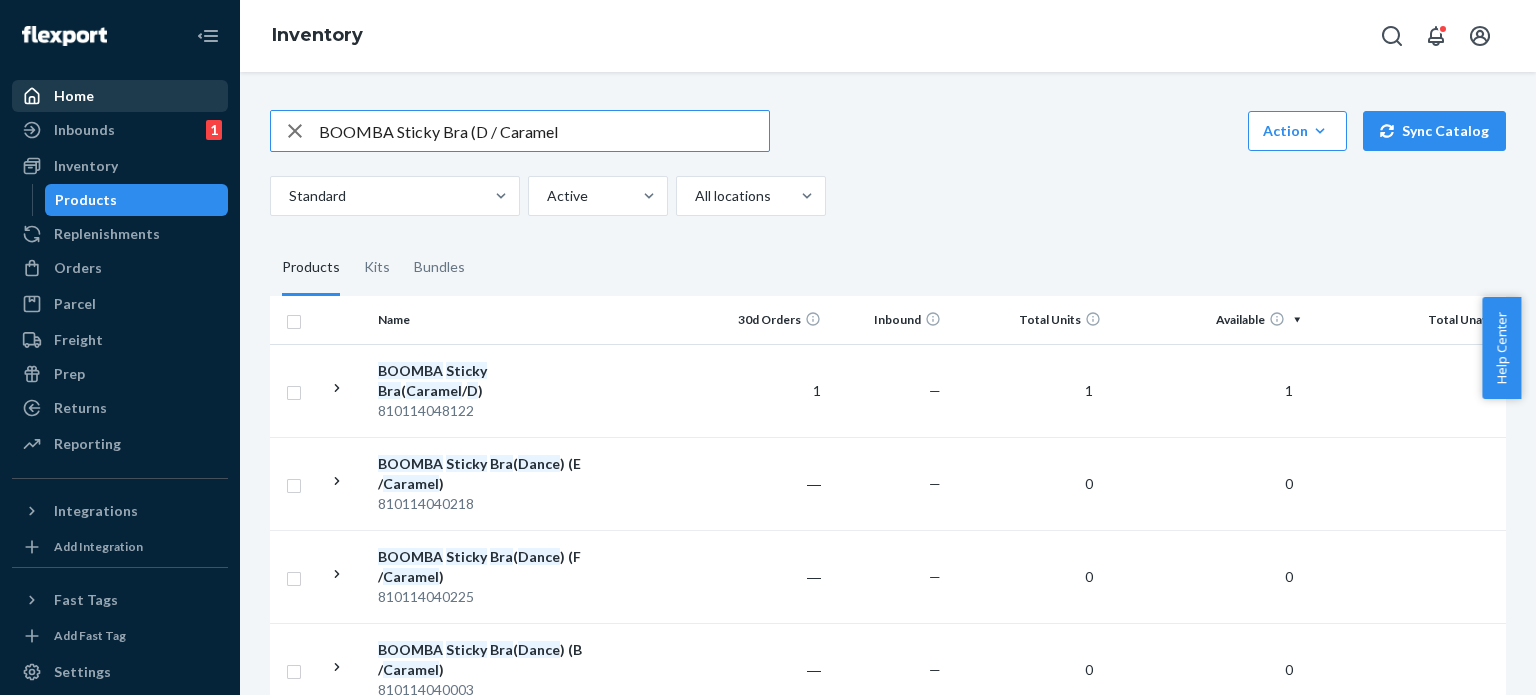 click on "BOOMBA Sticky Bra (D / Caramel" at bounding box center (544, 131) 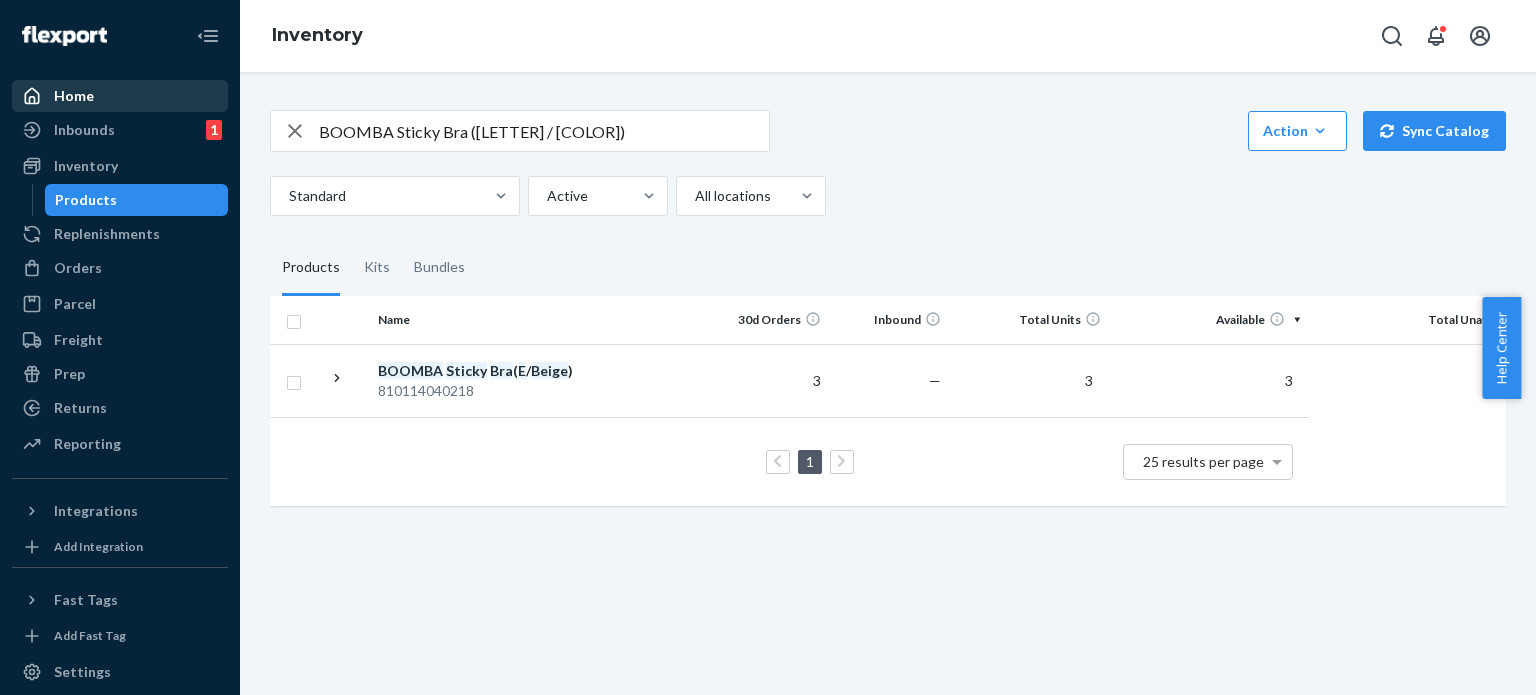 click on "BOOMBA Sticky Bra ([LETTER] / [COLOR])" at bounding box center [544, 131] 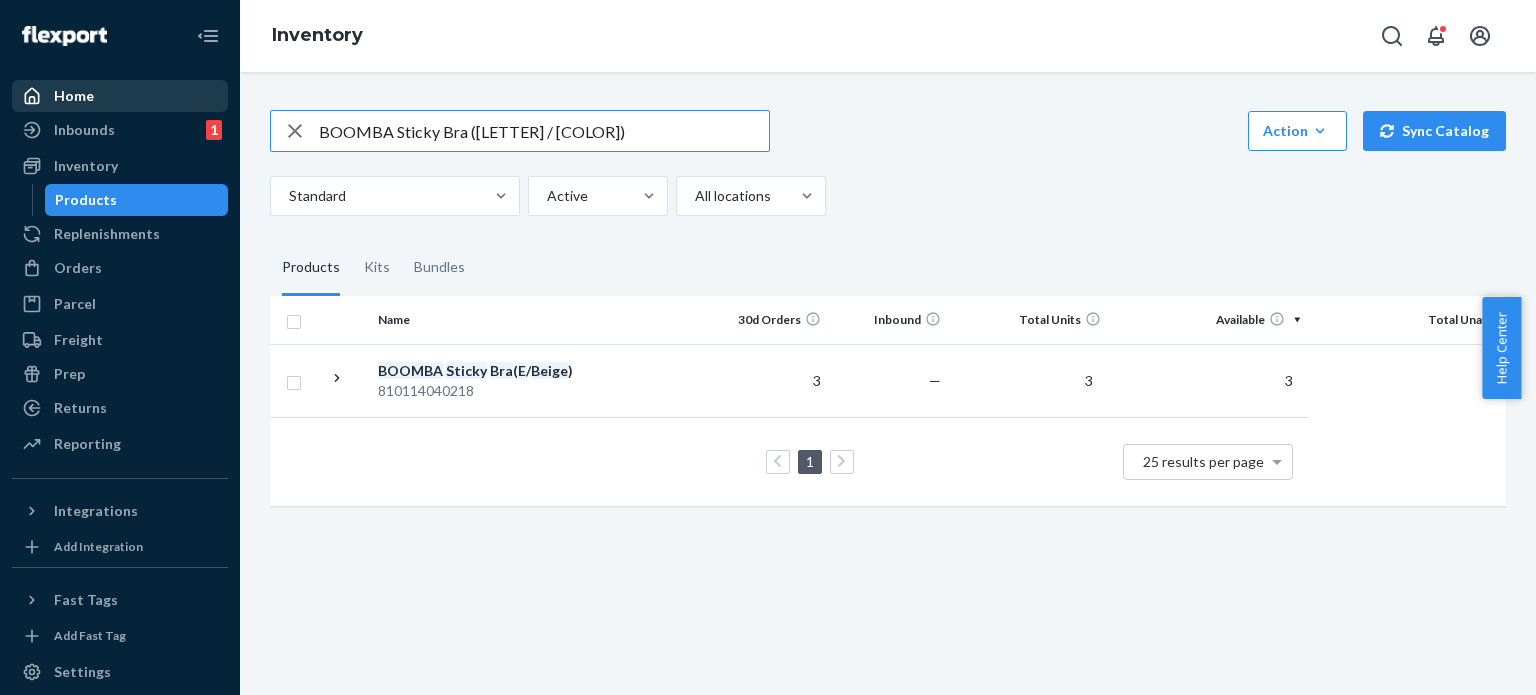 click on "BOOMBA Sticky Bra ([LETTER] / [COLOR])" at bounding box center (544, 131) 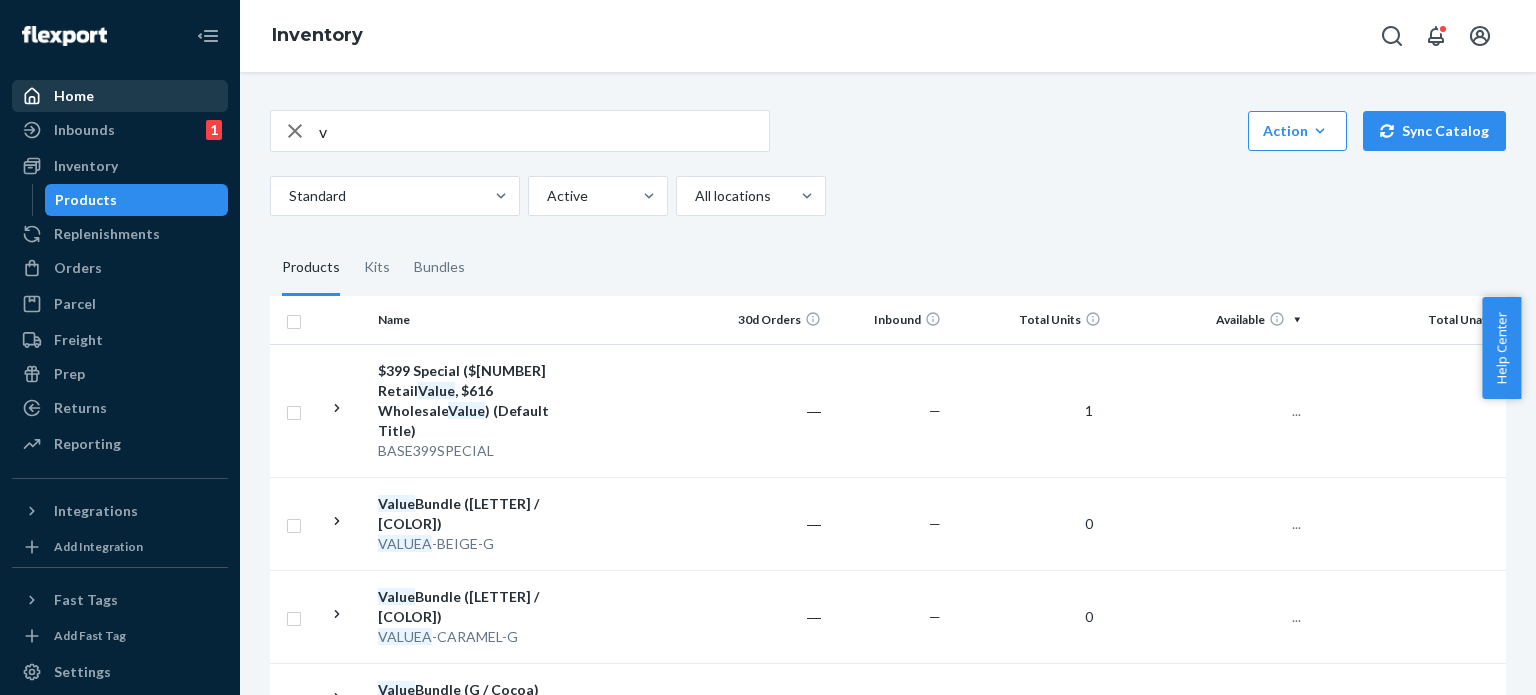 click on "v" at bounding box center (544, 131) 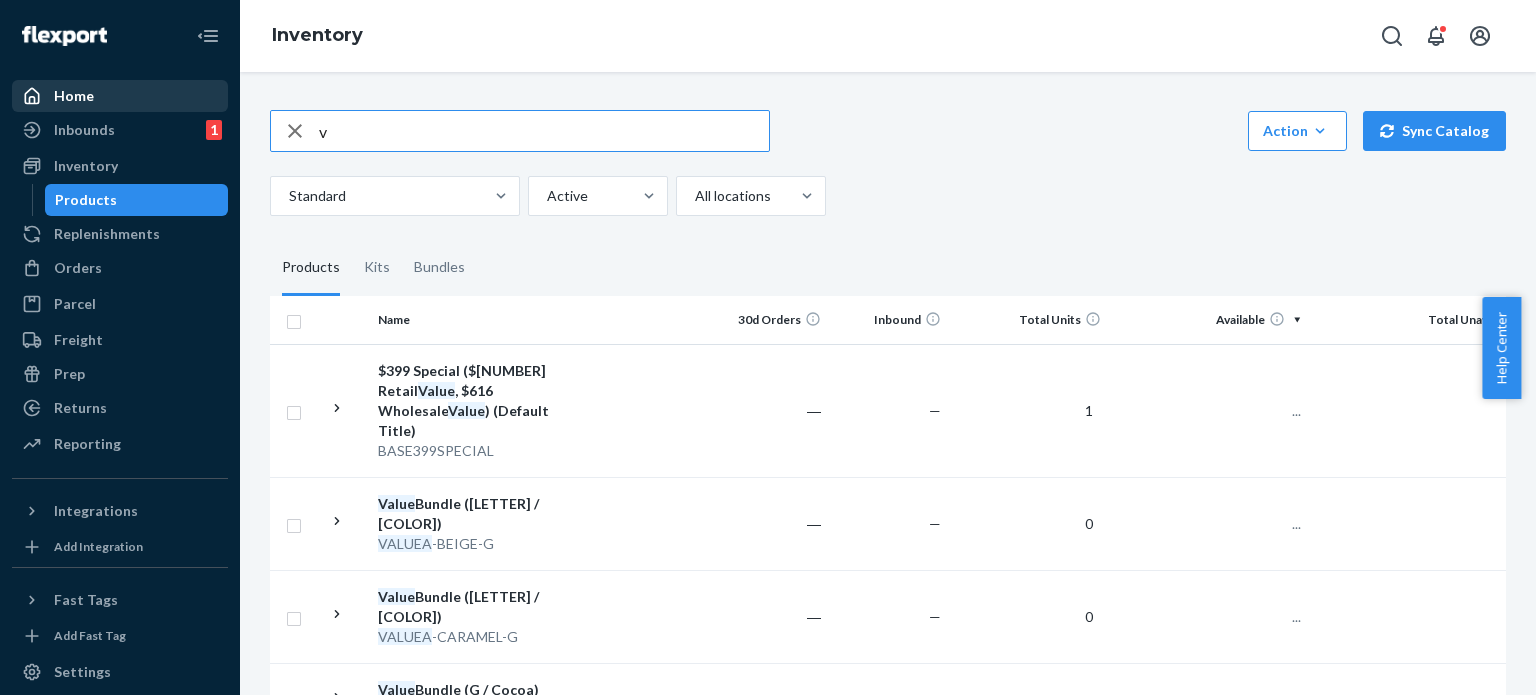 click on "v" at bounding box center (544, 131) 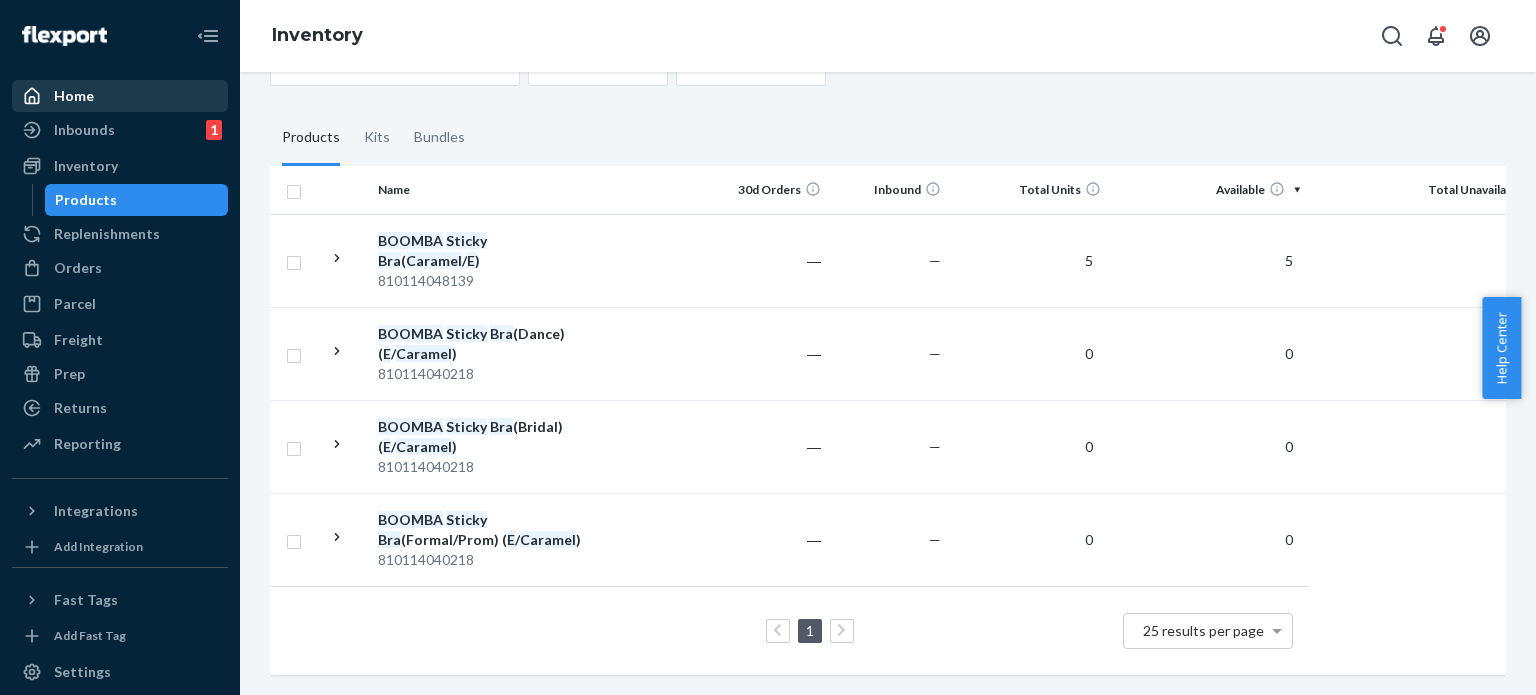 scroll, scrollTop: 0, scrollLeft: 0, axis: both 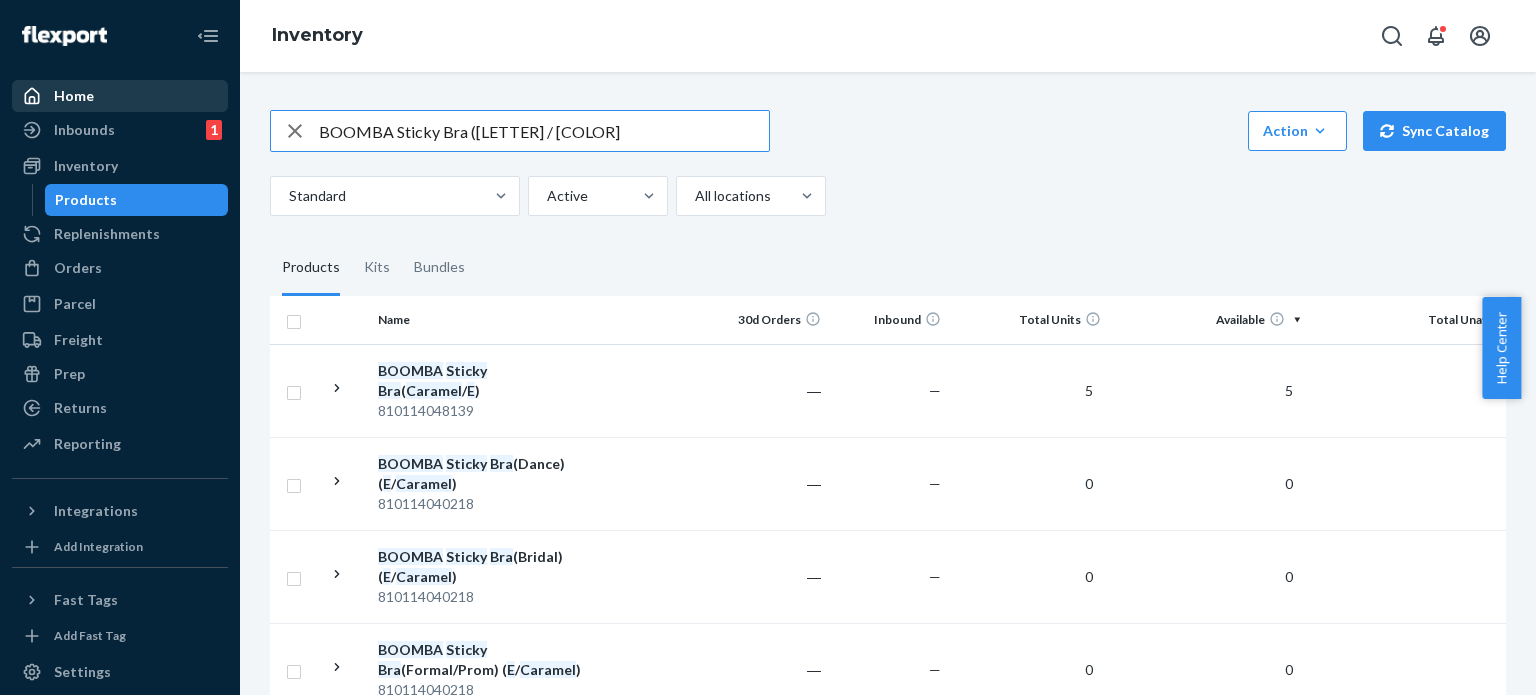 click on "BOOMBA Sticky Bra ([LETTER] / [COLOR]" at bounding box center (544, 131) 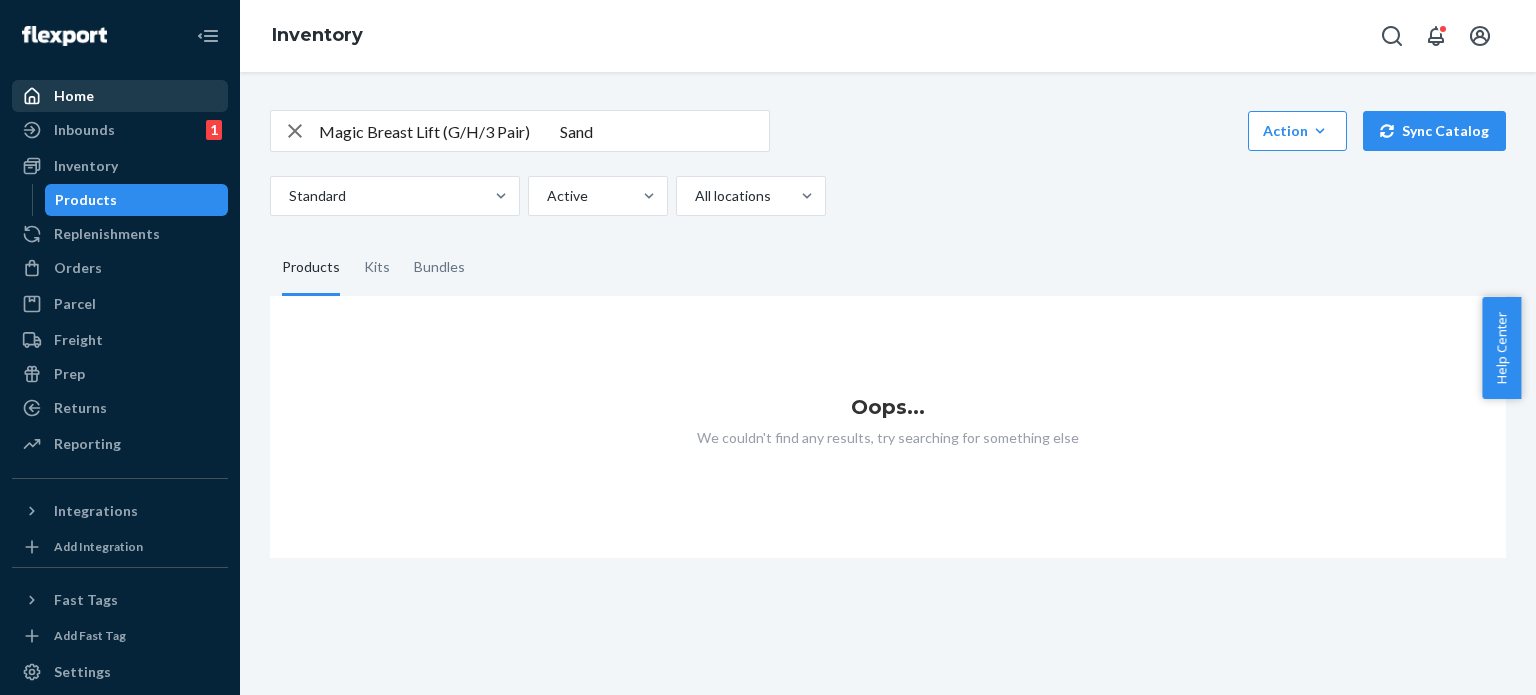 click on "Magic Breast Lift (G/H/3 Pair)          Sand" at bounding box center [544, 131] 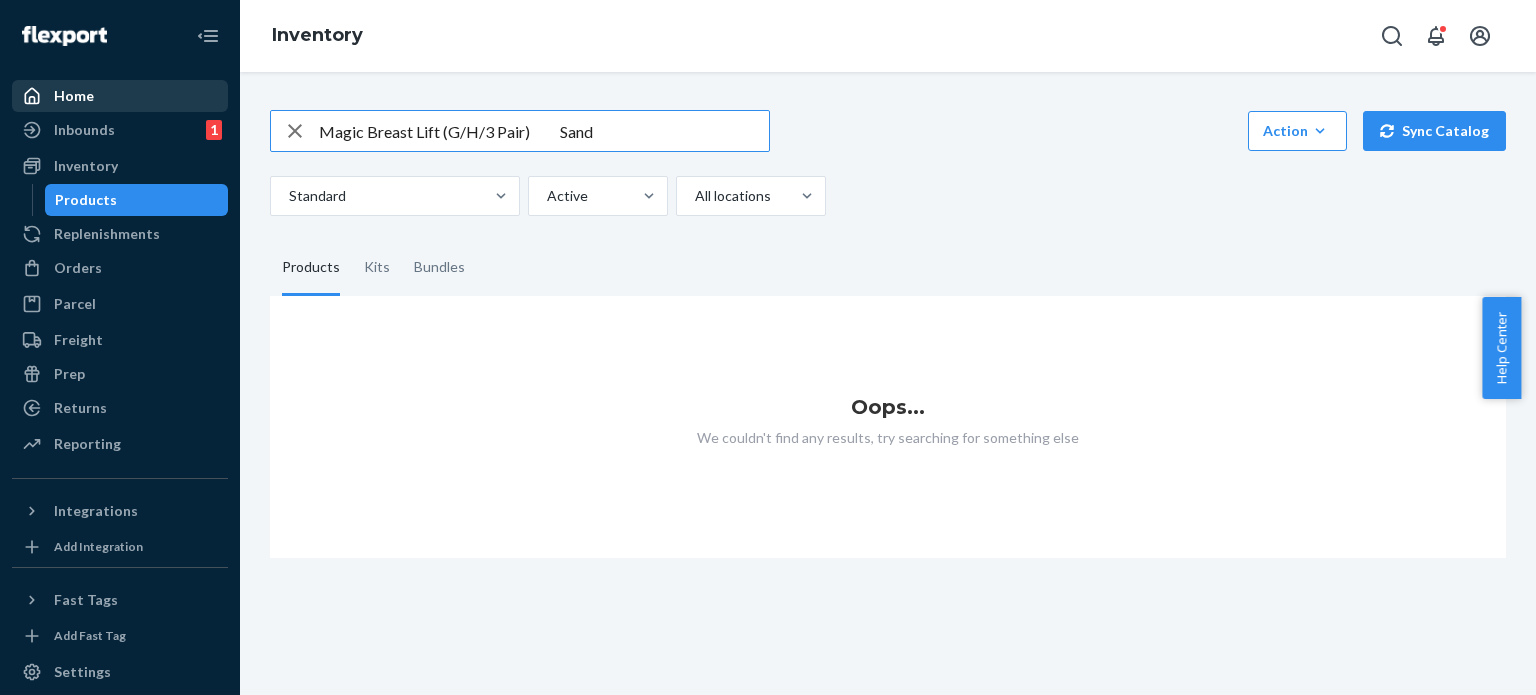 click on "Magic Breast Lift (G/H/3 Pair)          Sand" at bounding box center (544, 131) 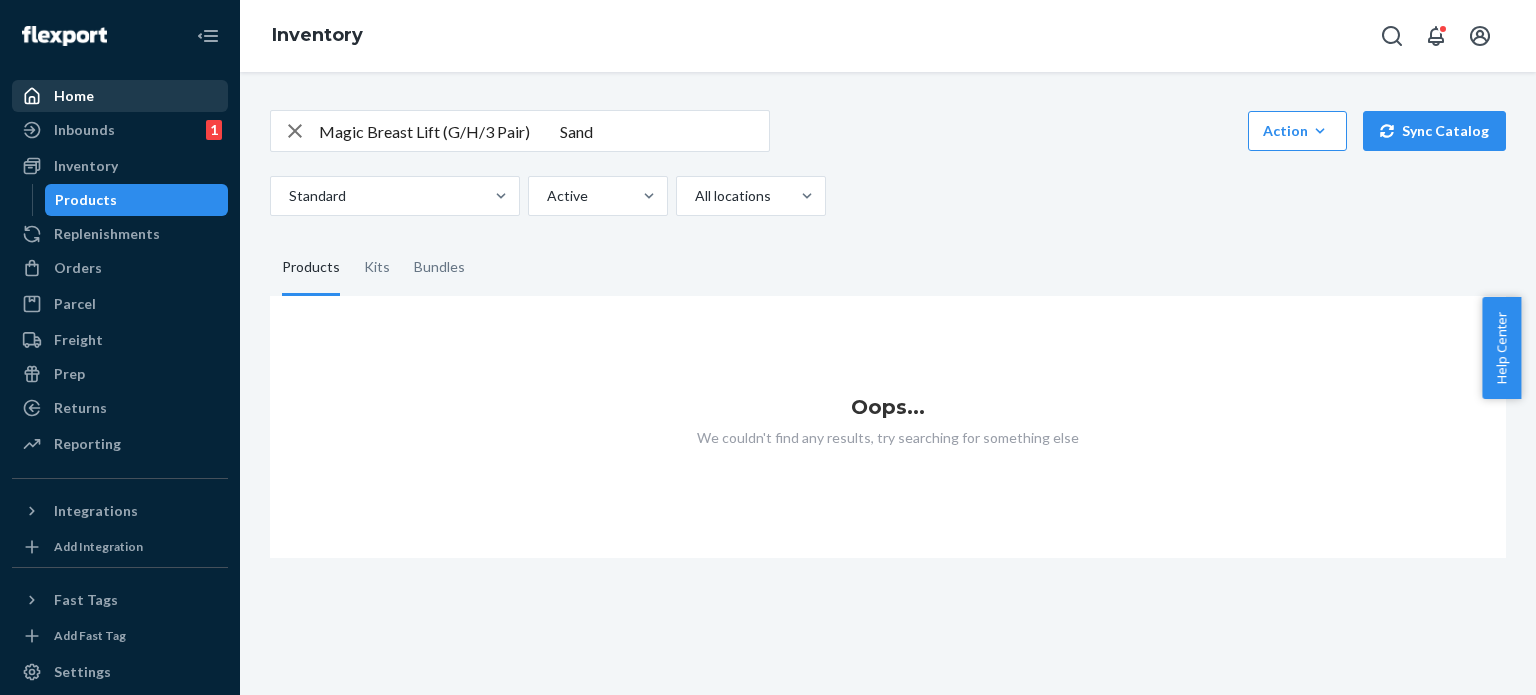 click on "Magic Breast Lift (G/H/3 Pair)          Sand" at bounding box center [544, 131] 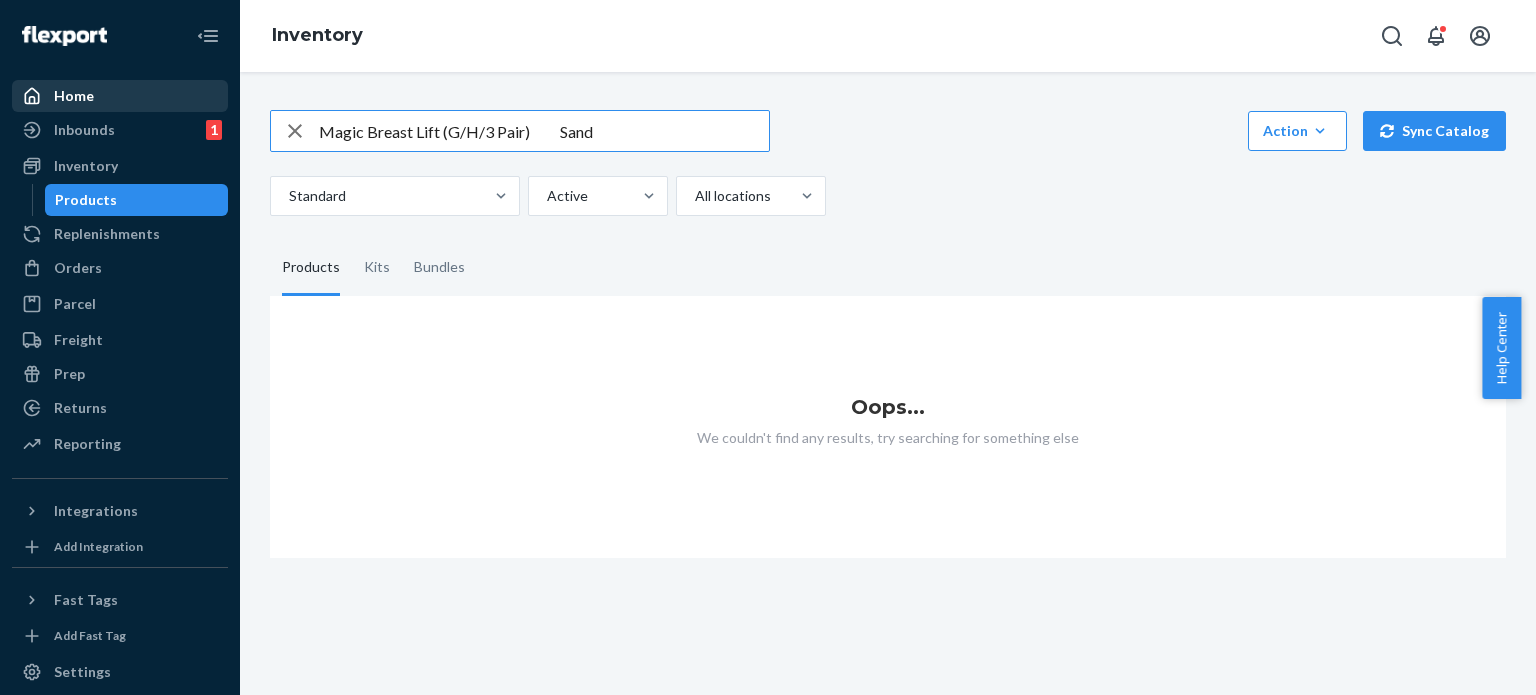 click on "Magic Breast Lift (G/H/3 Pair)          Sand" at bounding box center (544, 131) 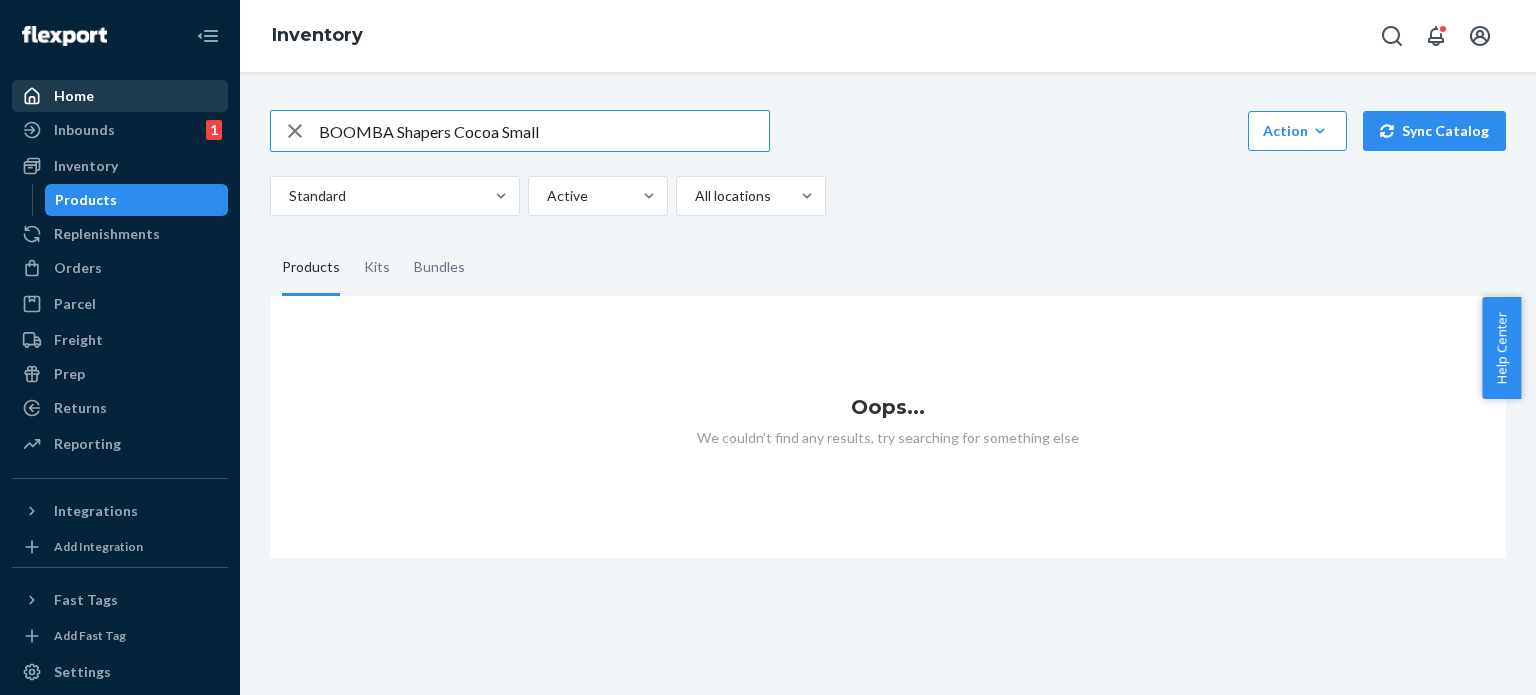 type on "BOOMBA Shapers Cocoa Small" 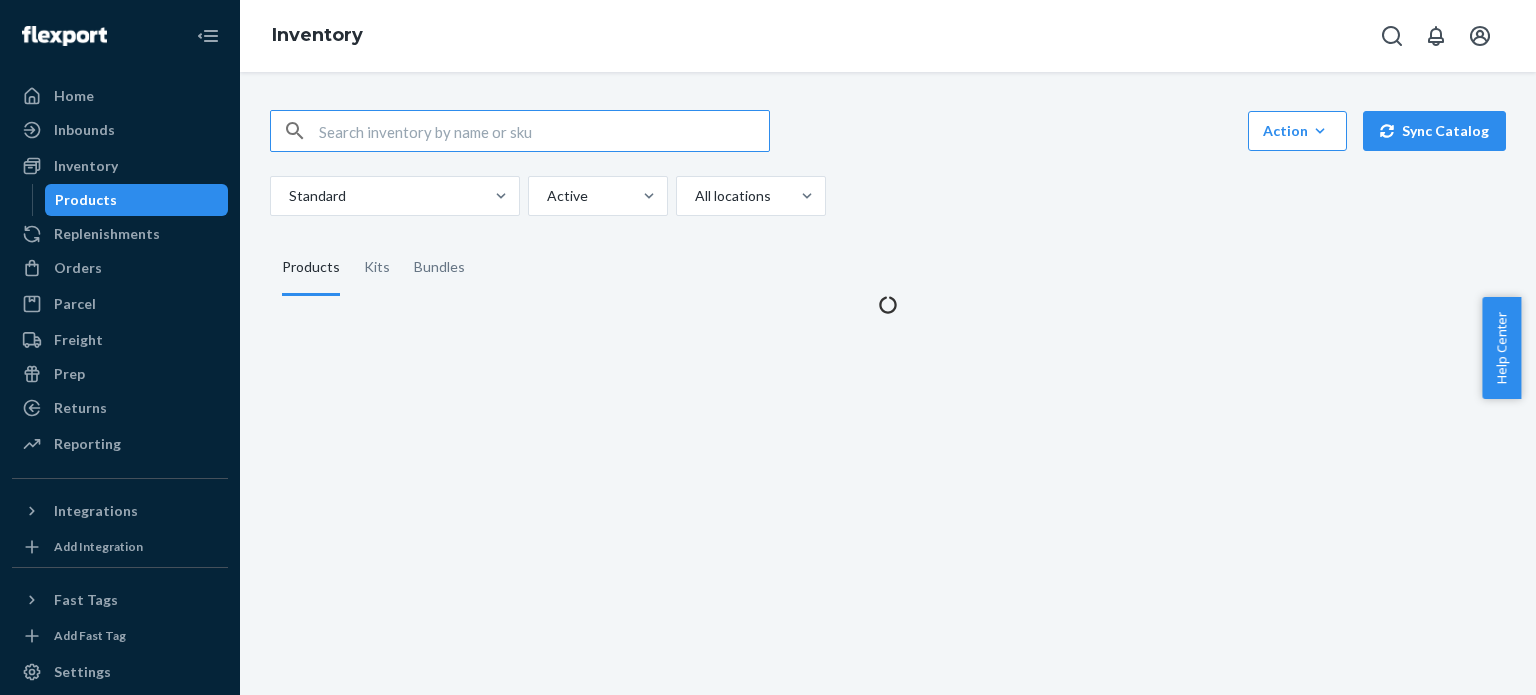 scroll, scrollTop: 0, scrollLeft: 0, axis: both 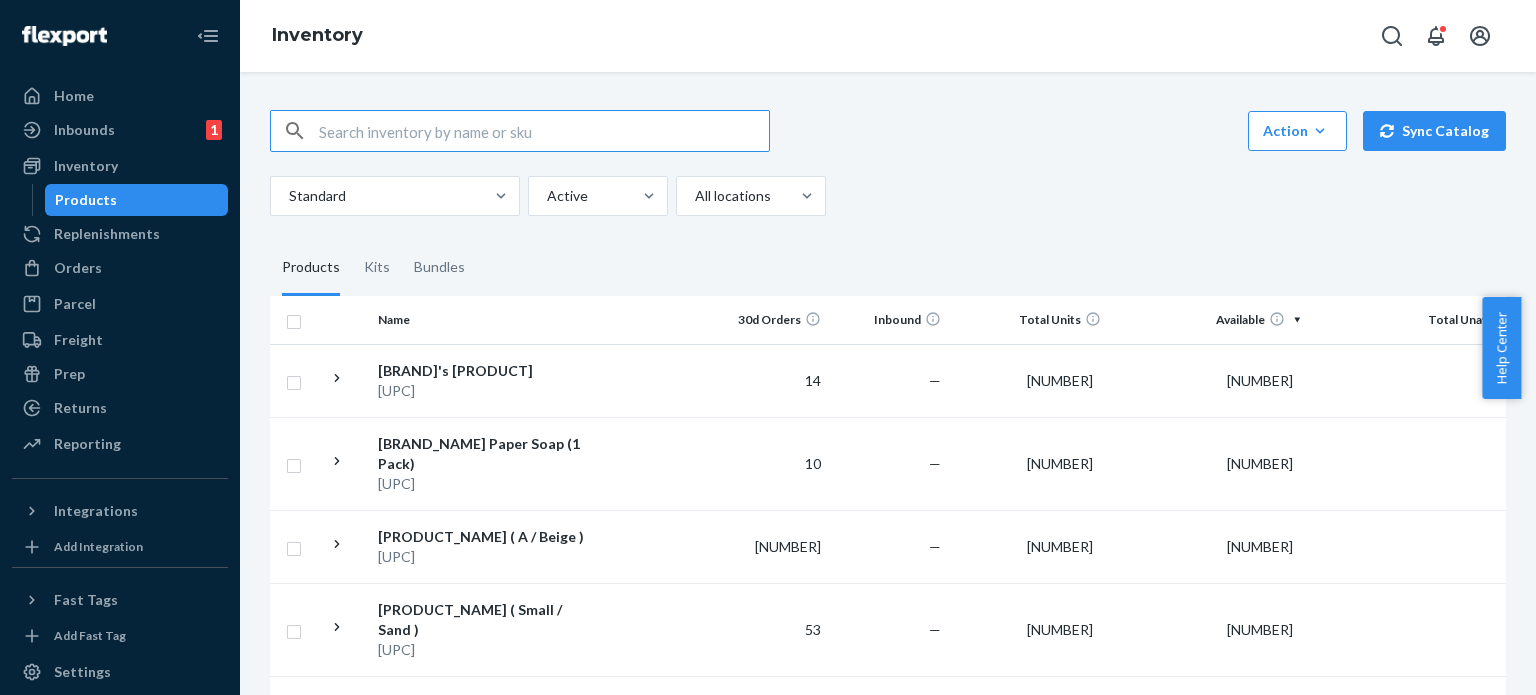 click at bounding box center (544, 131) 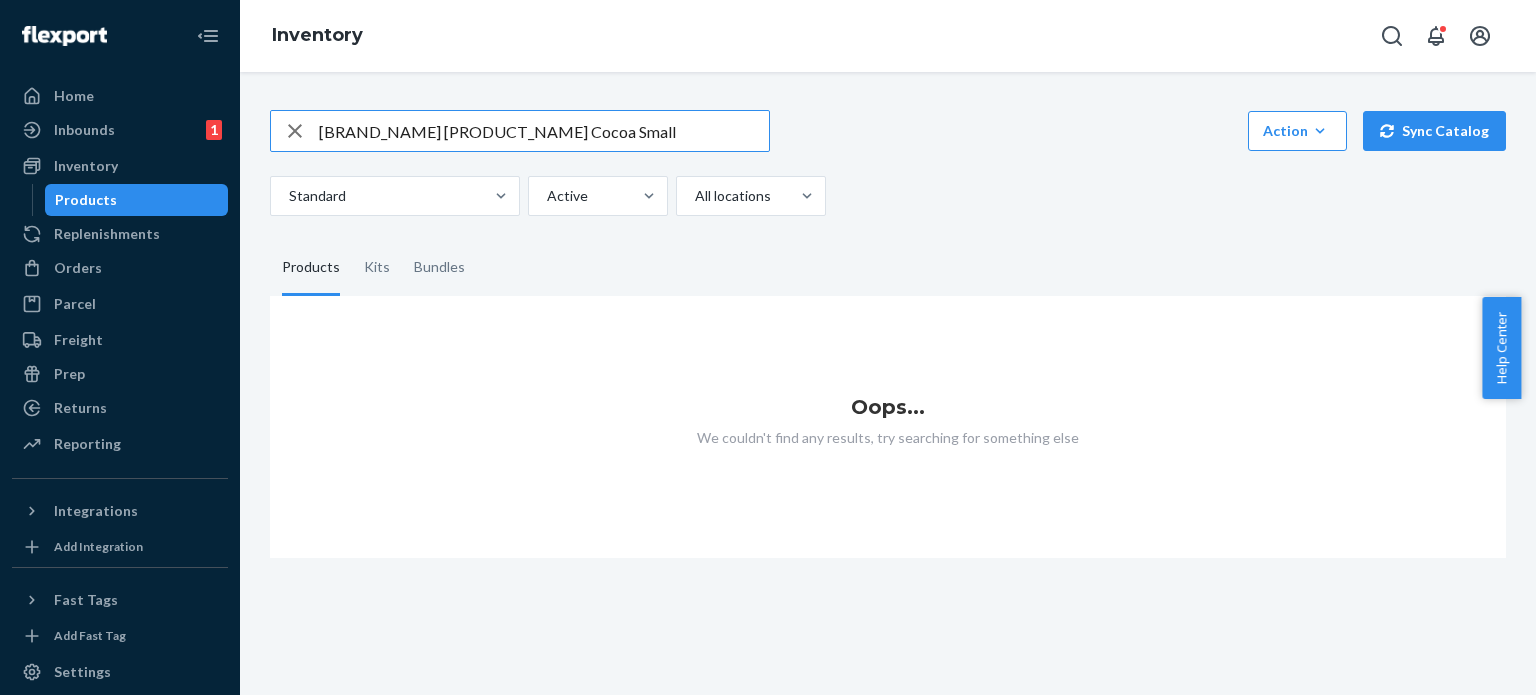 drag, startPoint x: 437, startPoint y: 121, endPoint x: 1153, endPoint y: 167, distance: 717.47614 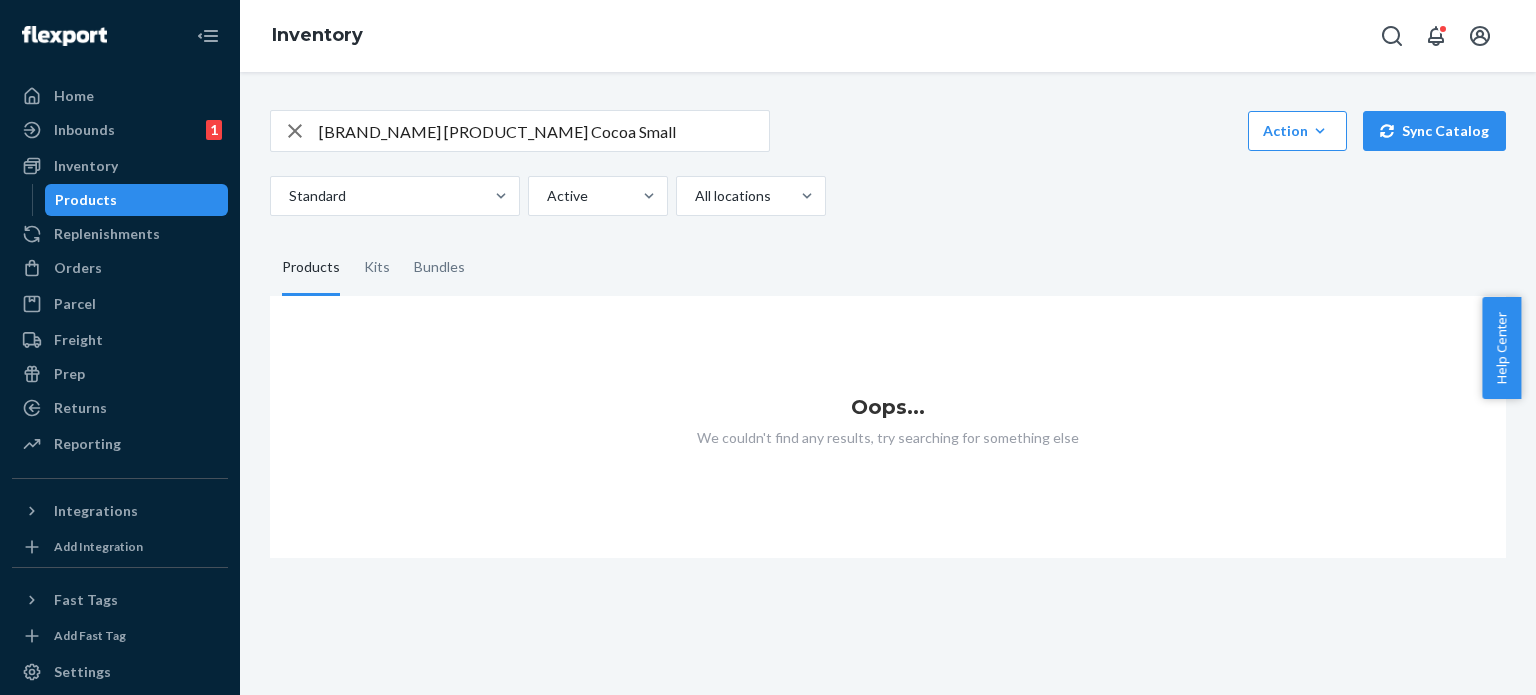 click on "BOOMBA Shapers Cocoa Small" at bounding box center (544, 131) 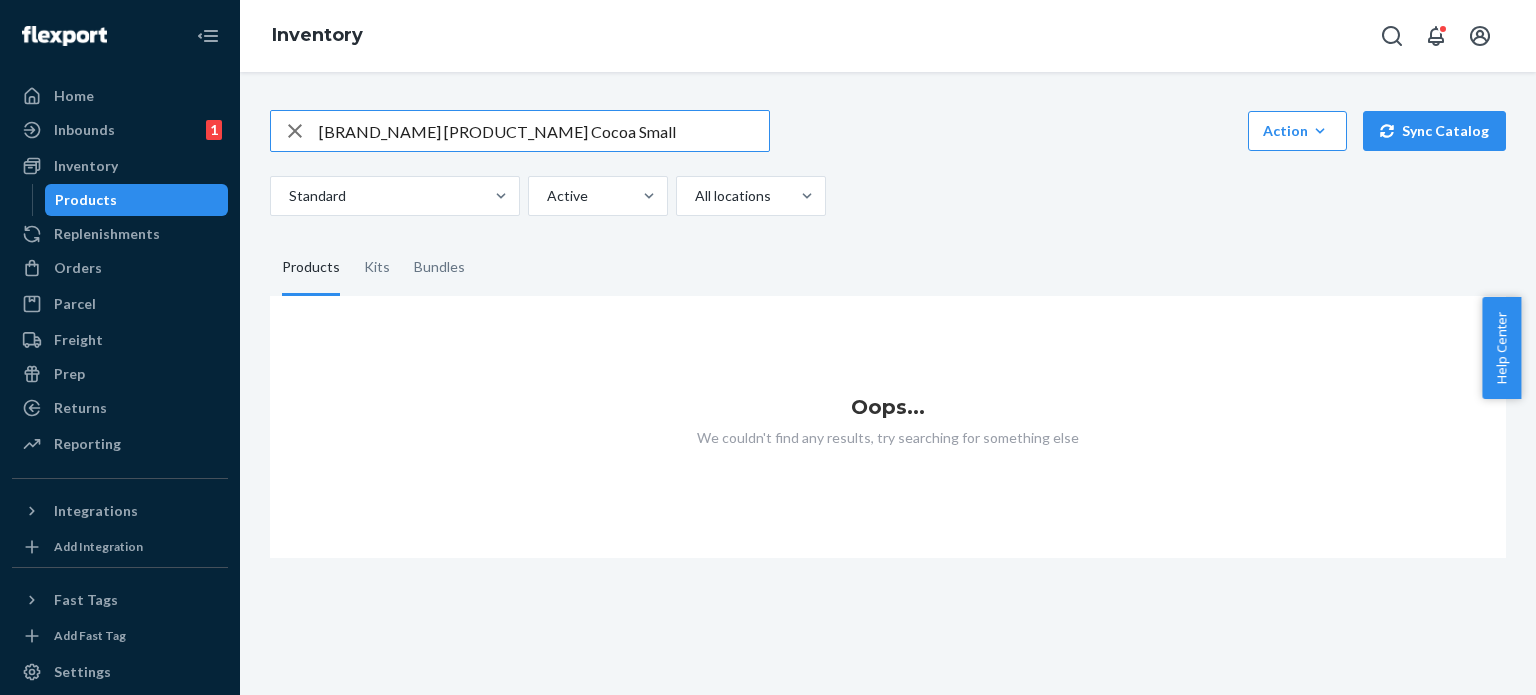 type on "BOOMBA Shapers Cocoa Small" 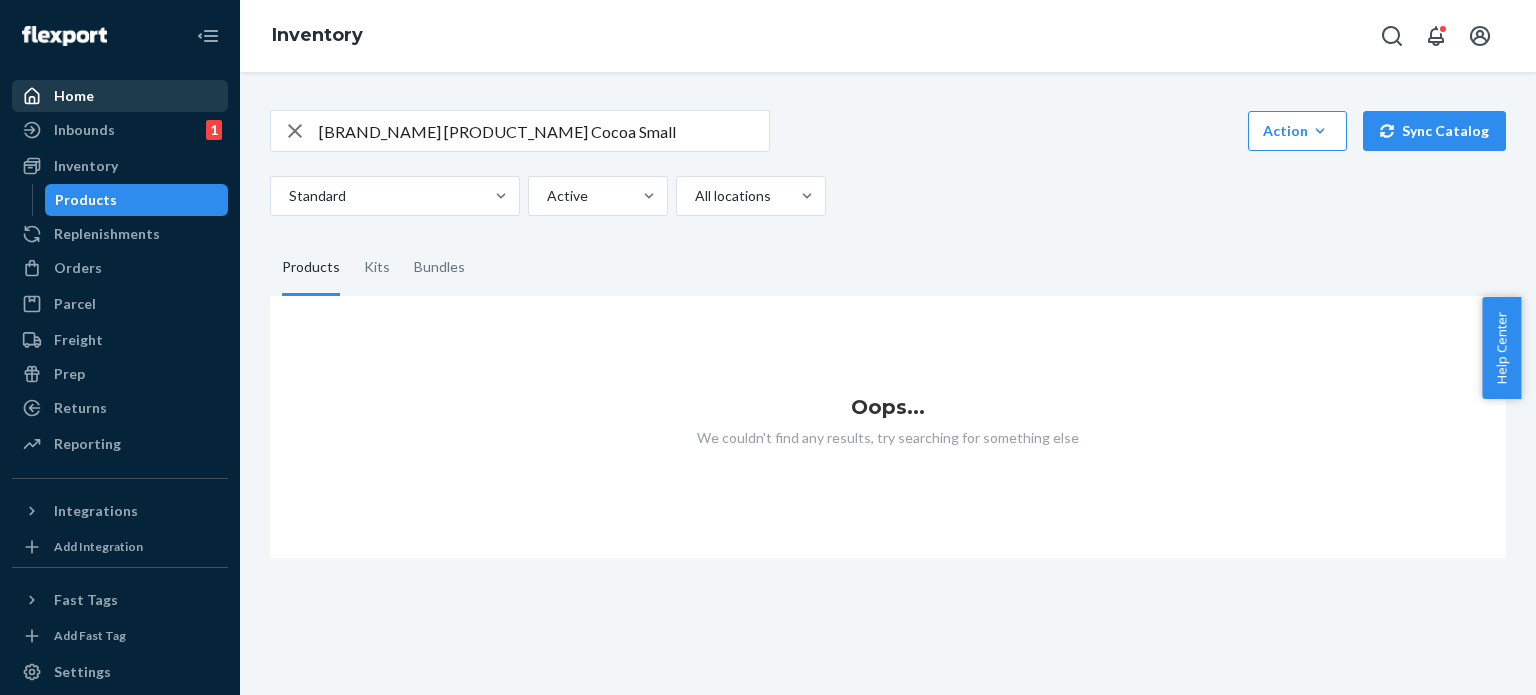 click on "Home" at bounding box center (120, 96) 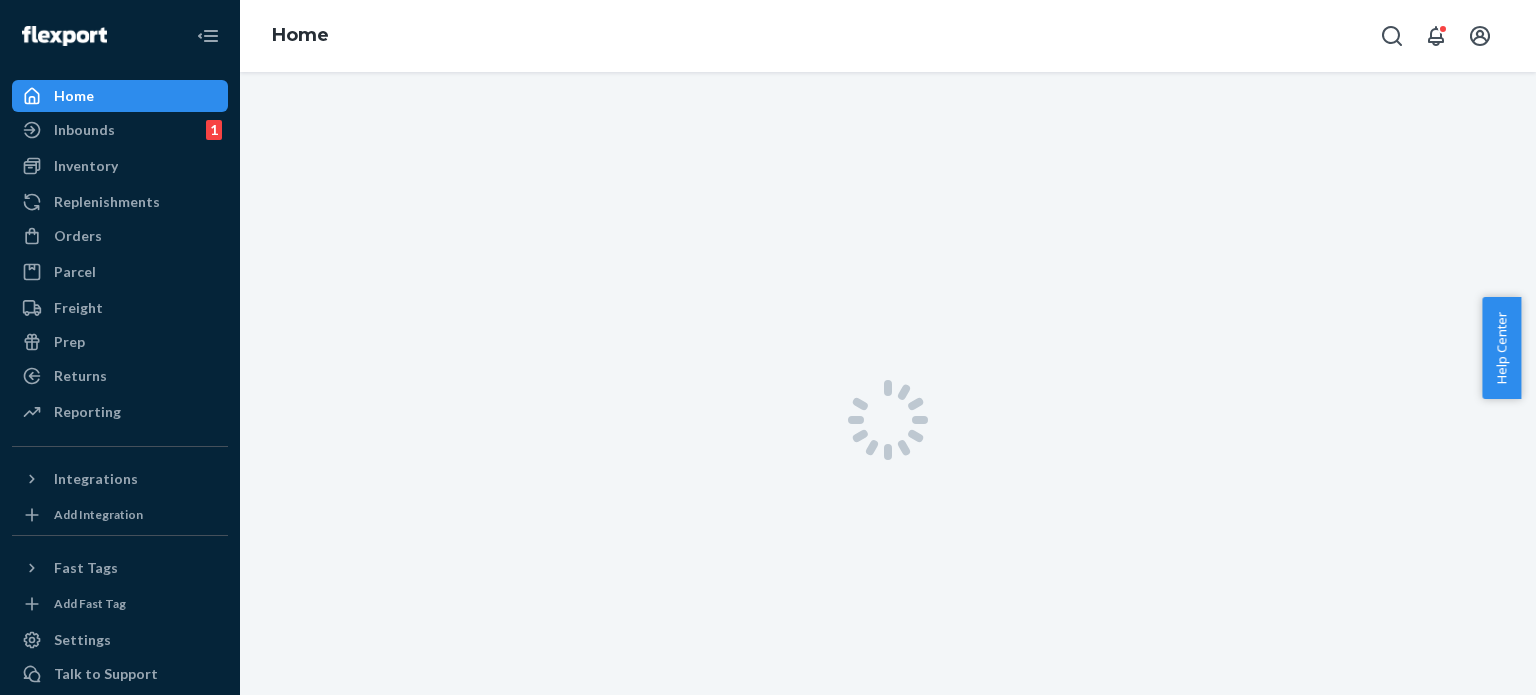 click on "Home" at bounding box center [120, 96] 